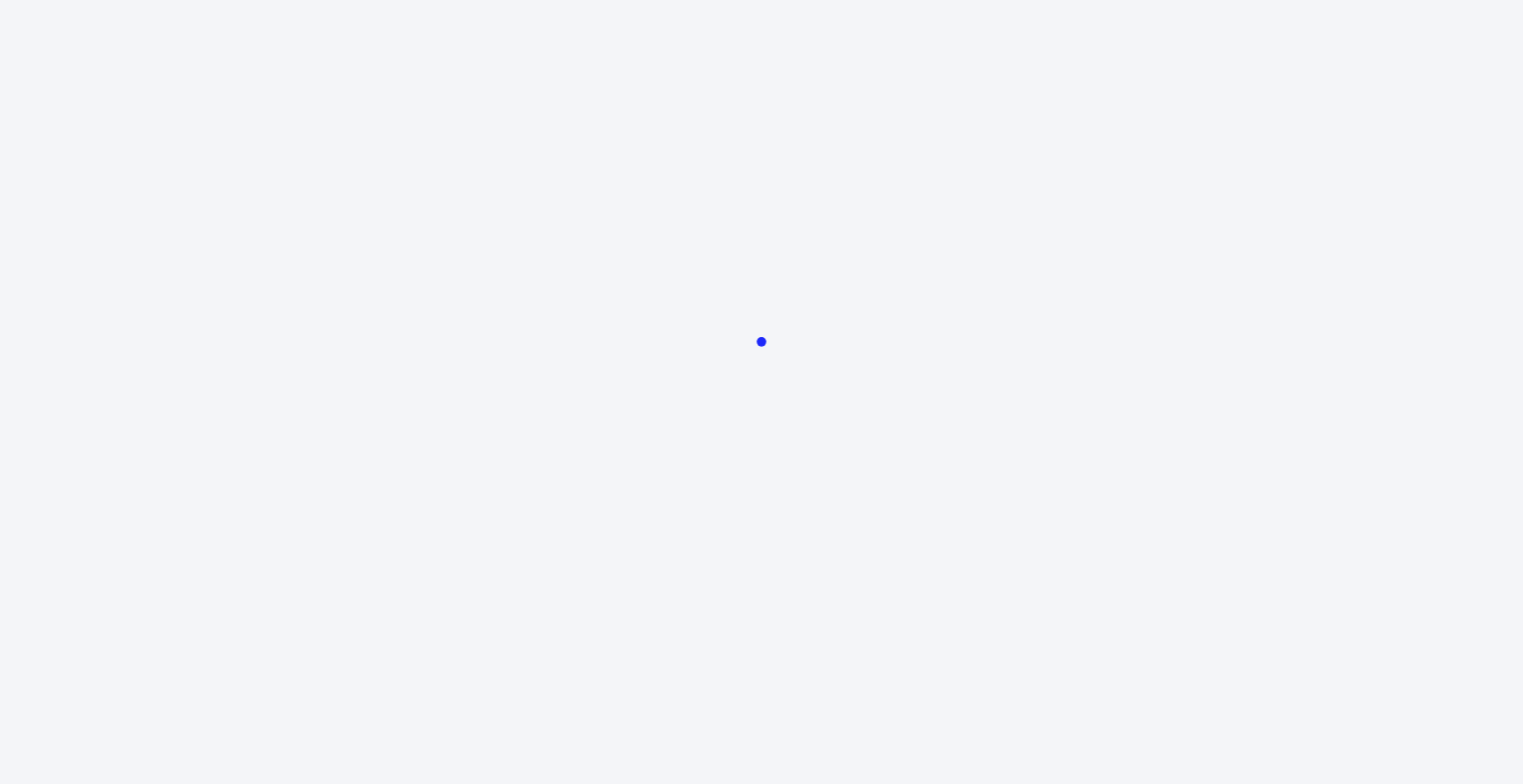 scroll, scrollTop: 0, scrollLeft: 0, axis: both 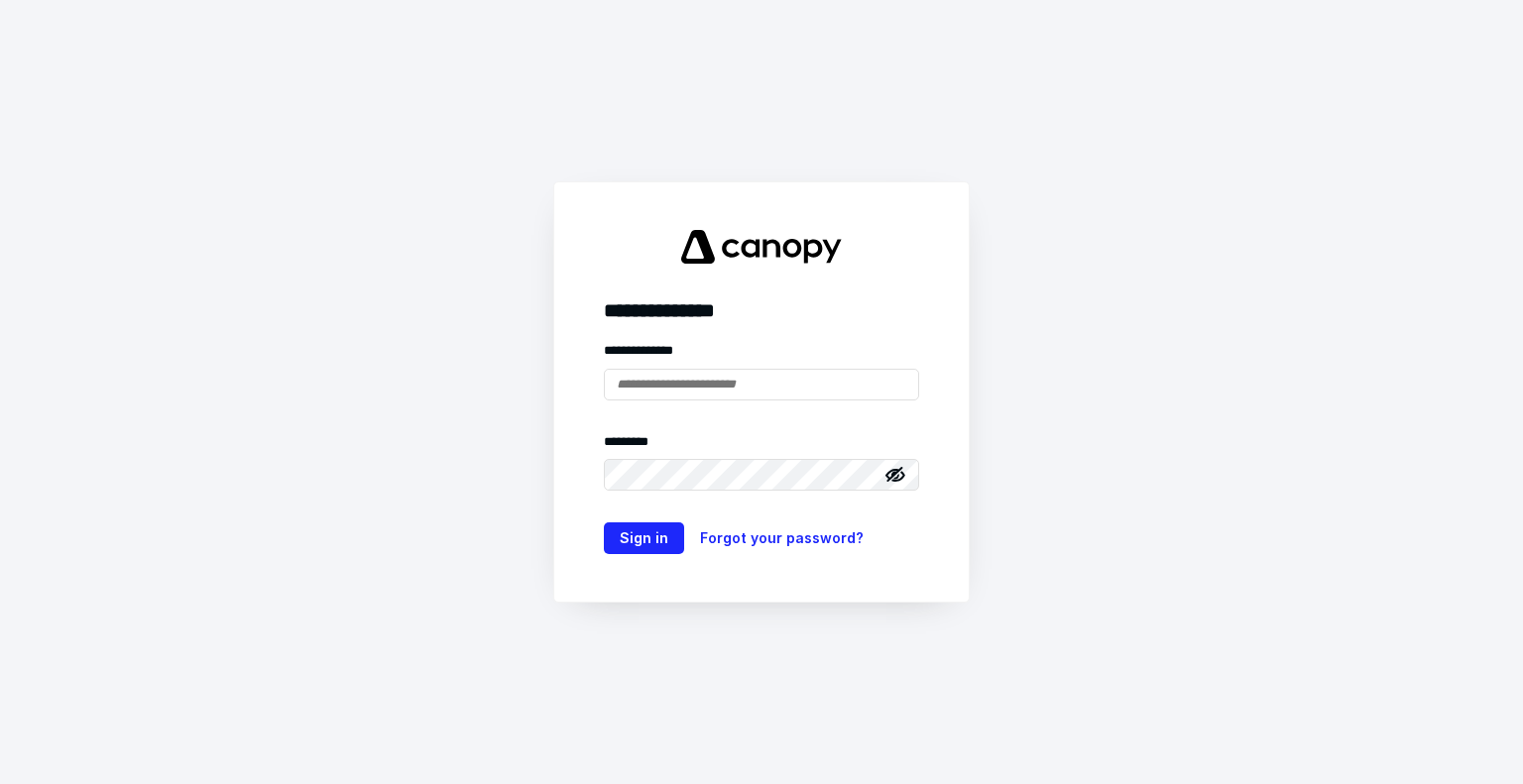 type on "**********" 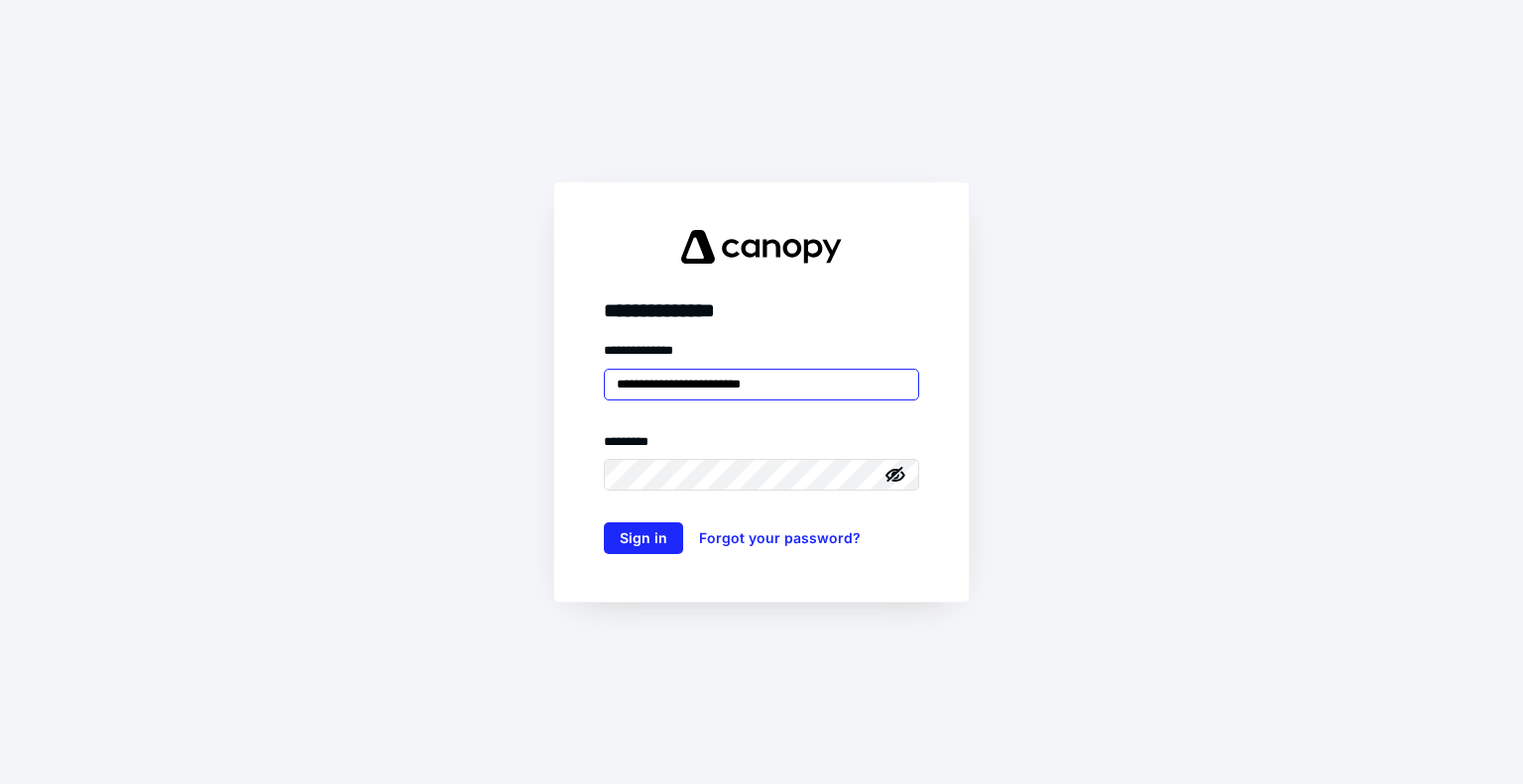 scroll, scrollTop: 0, scrollLeft: 0, axis: both 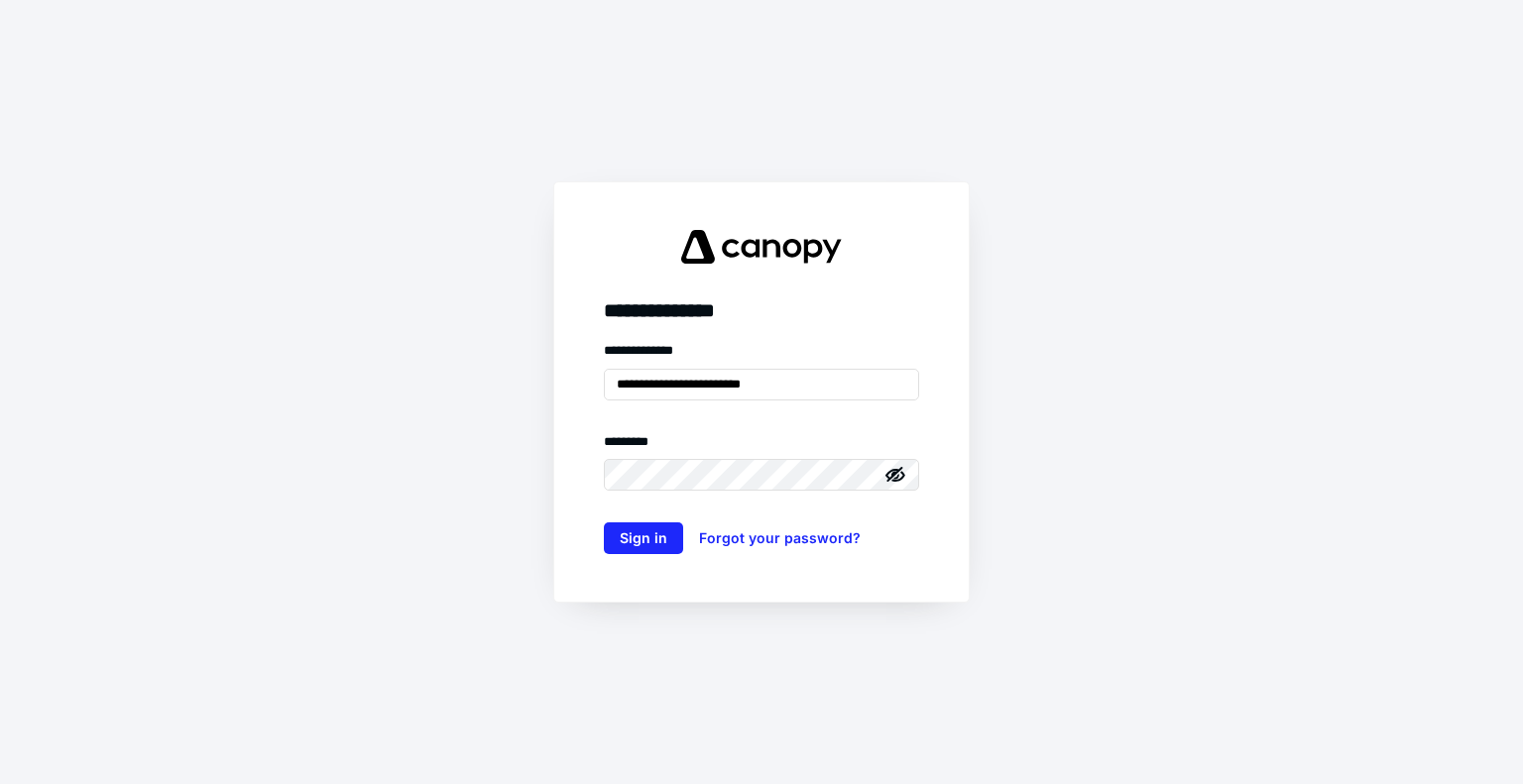 click on "**********" at bounding box center [762, 392] 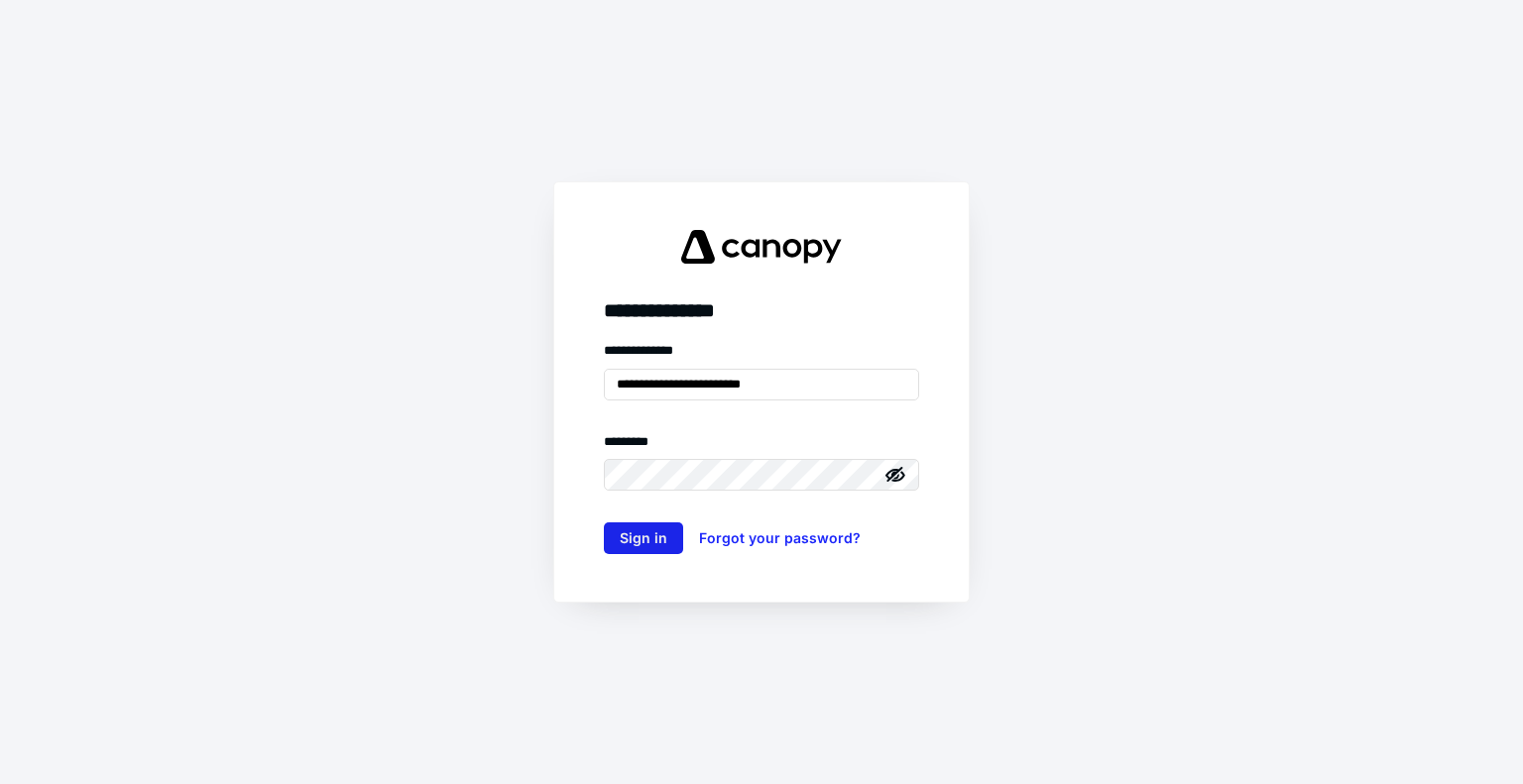 click on "Sign in" at bounding box center [644, 538] 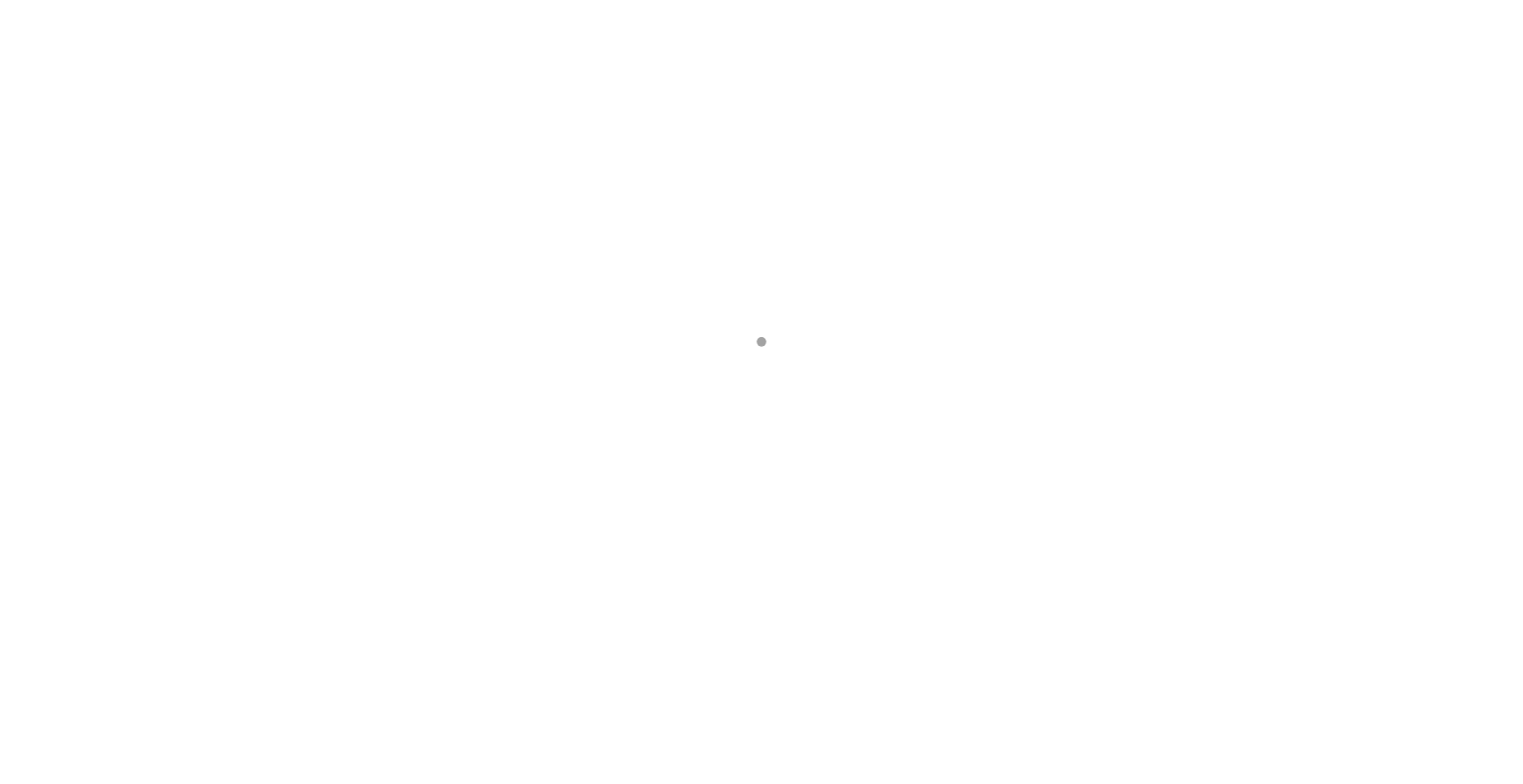 scroll, scrollTop: 0, scrollLeft: 0, axis: both 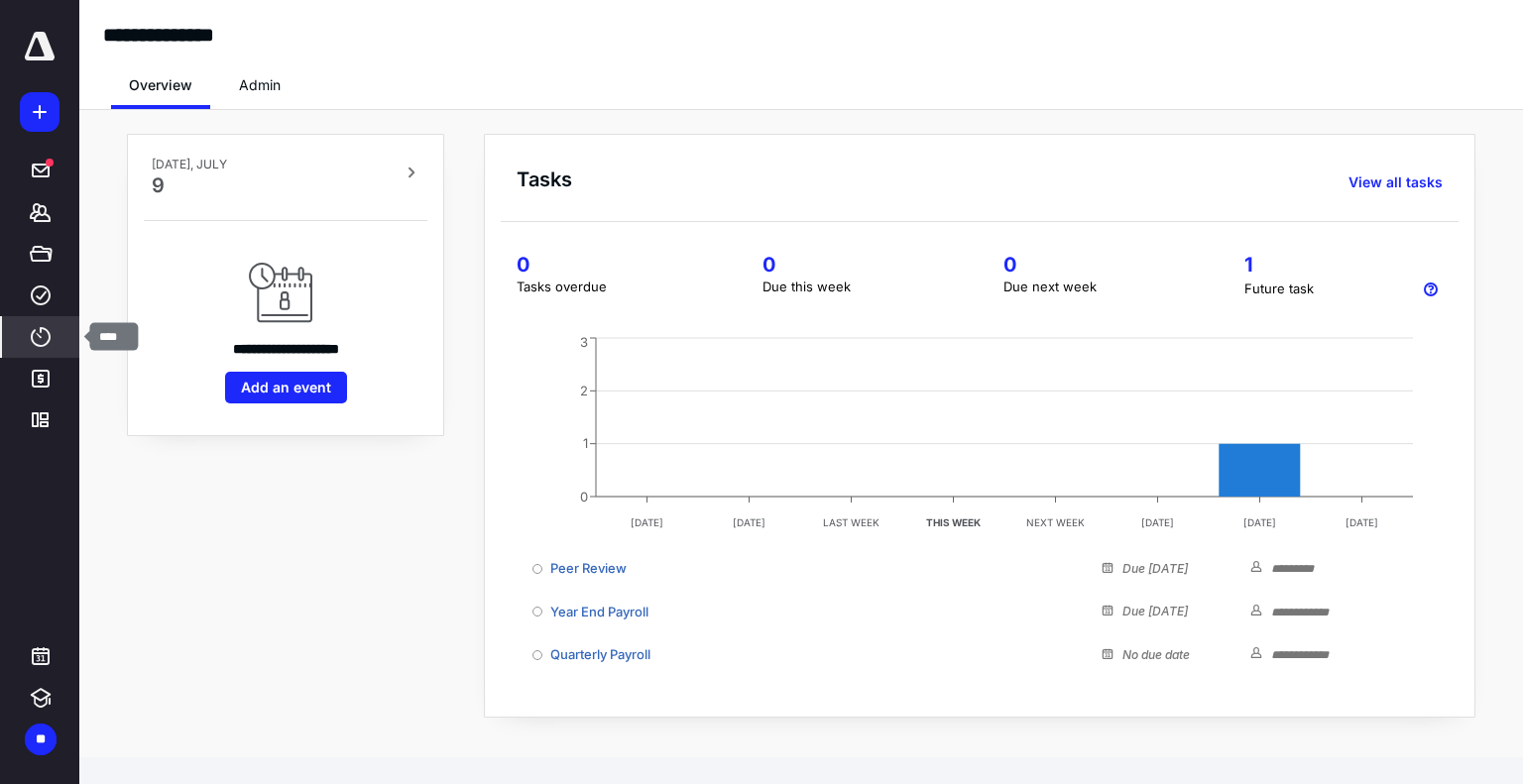 click 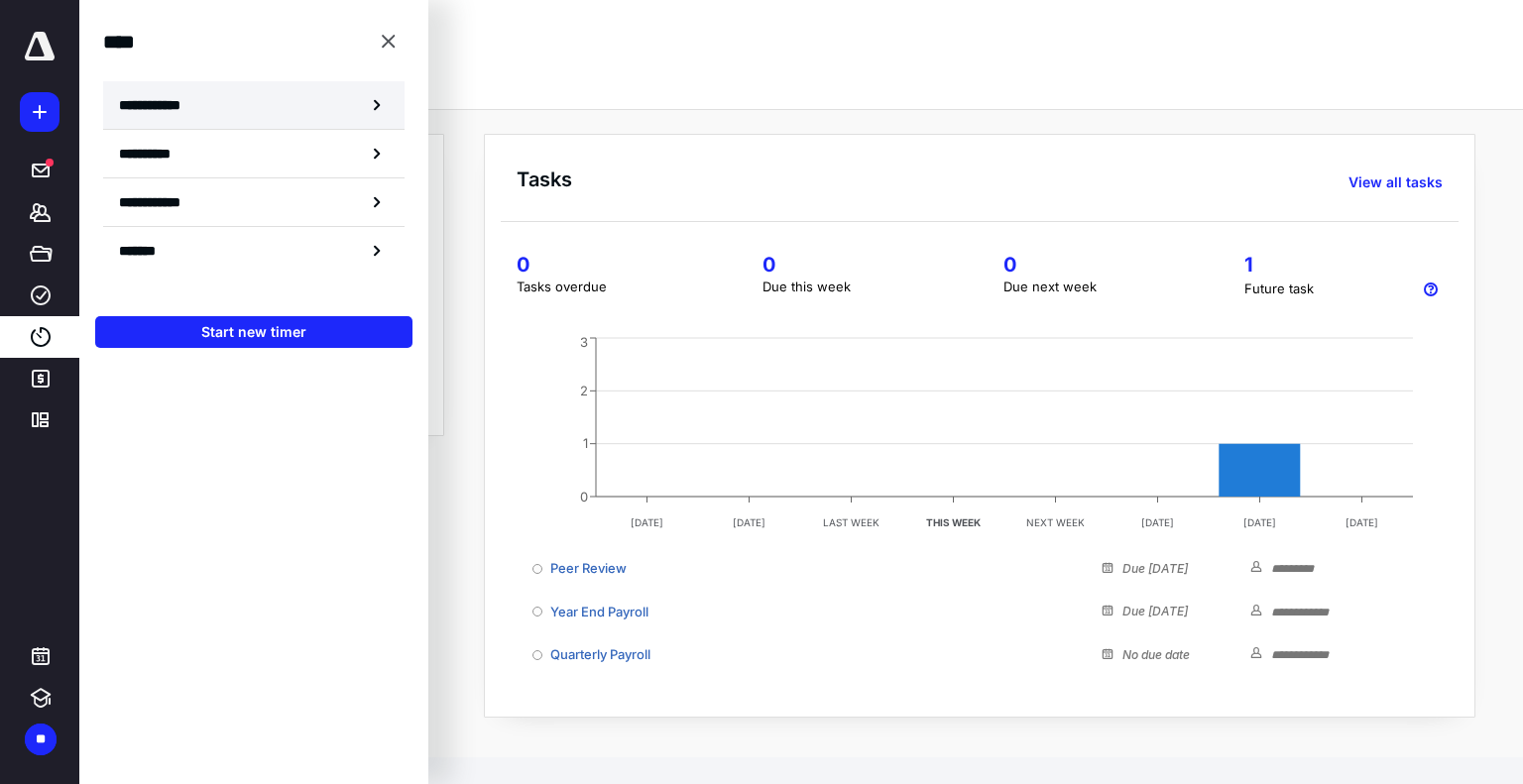 click on "**********" at bounding box center (161, 105) 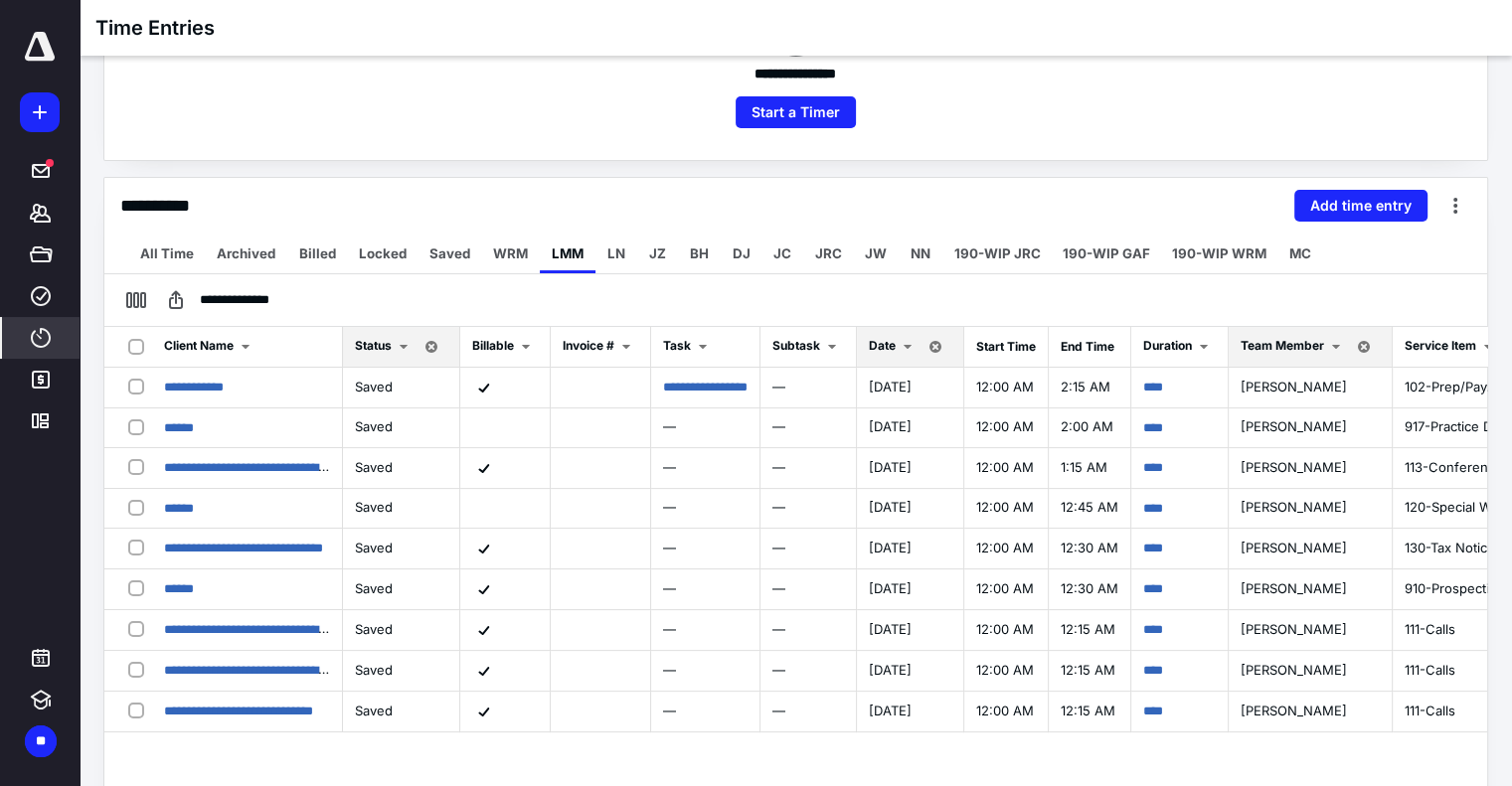 scroll, scrollTop: 333, scrollLeft: 0, axis: vertical 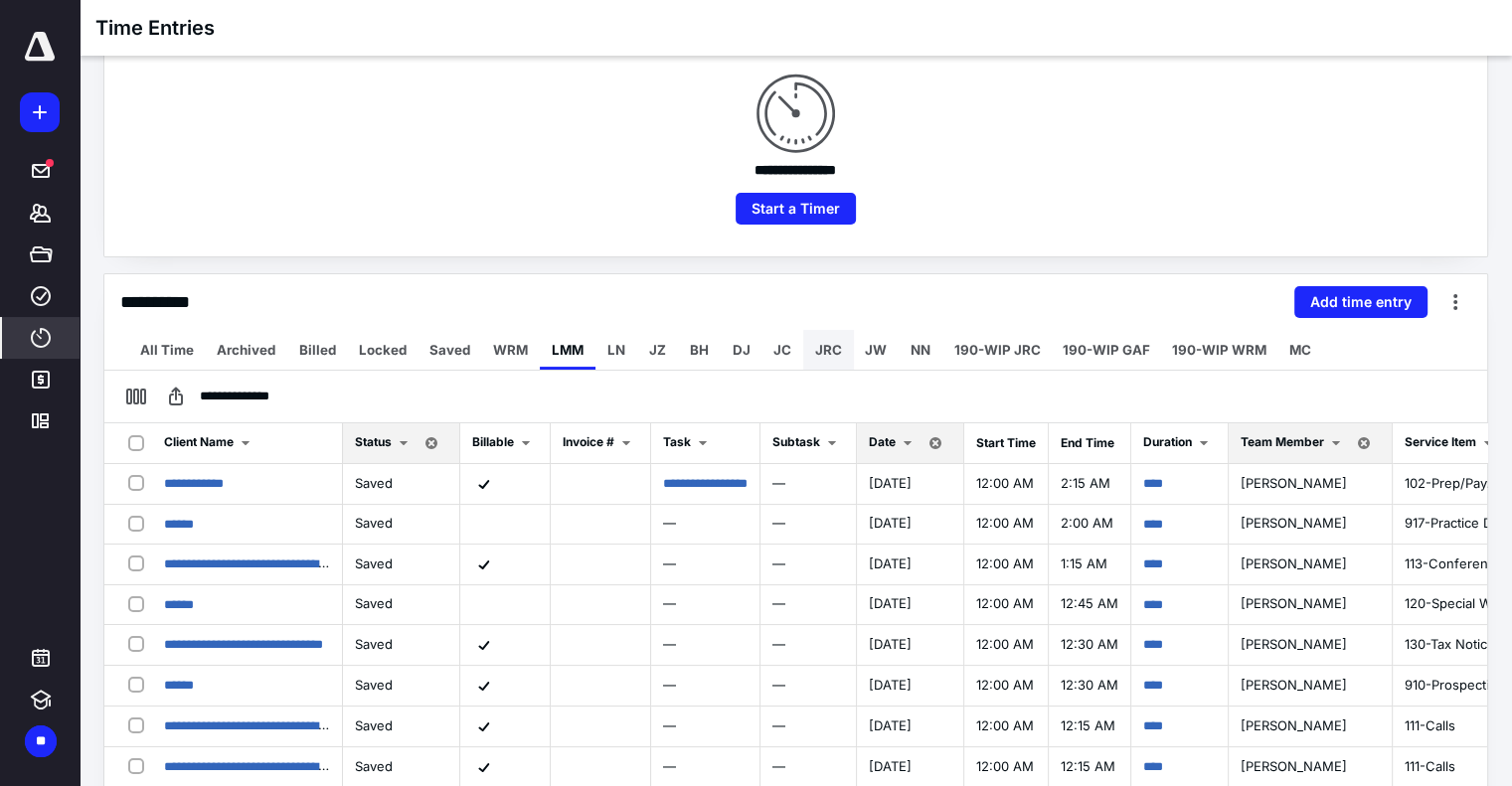 click on "JRC" at bounding box center (828, 350) 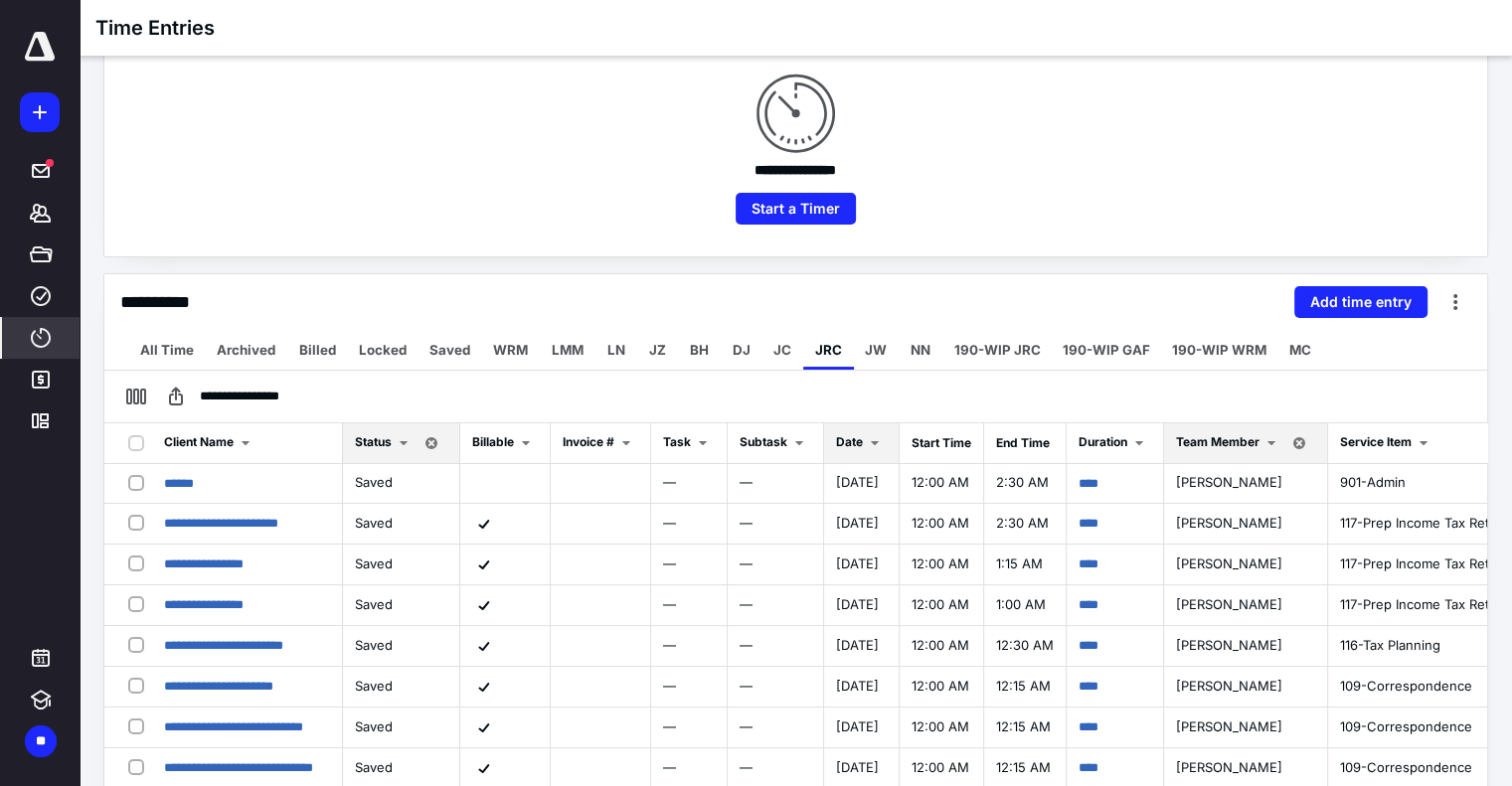 click on "Date" at bounding box center (849, 441) 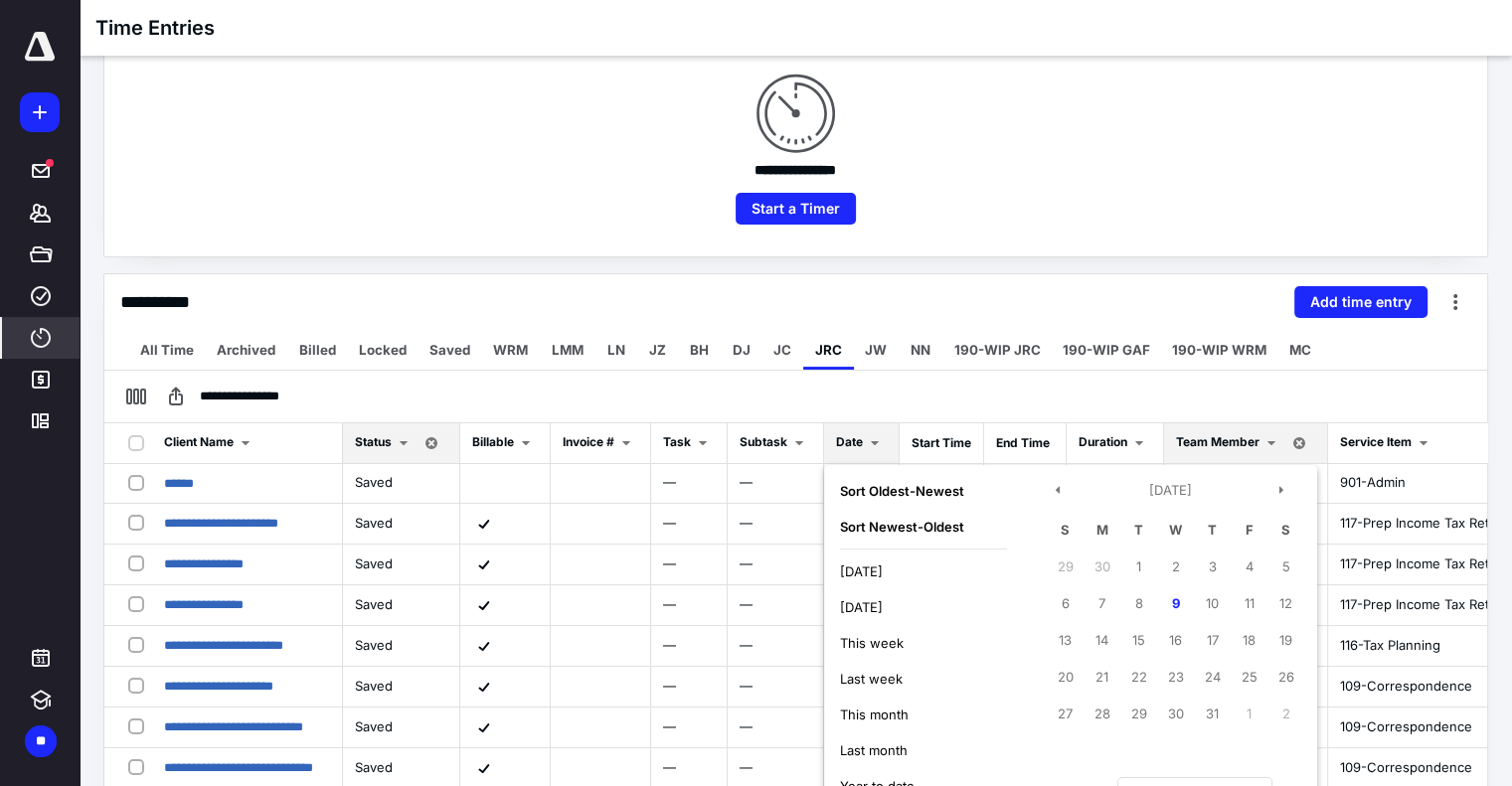 click on "[DATE]" at bounding box center (924, 571) 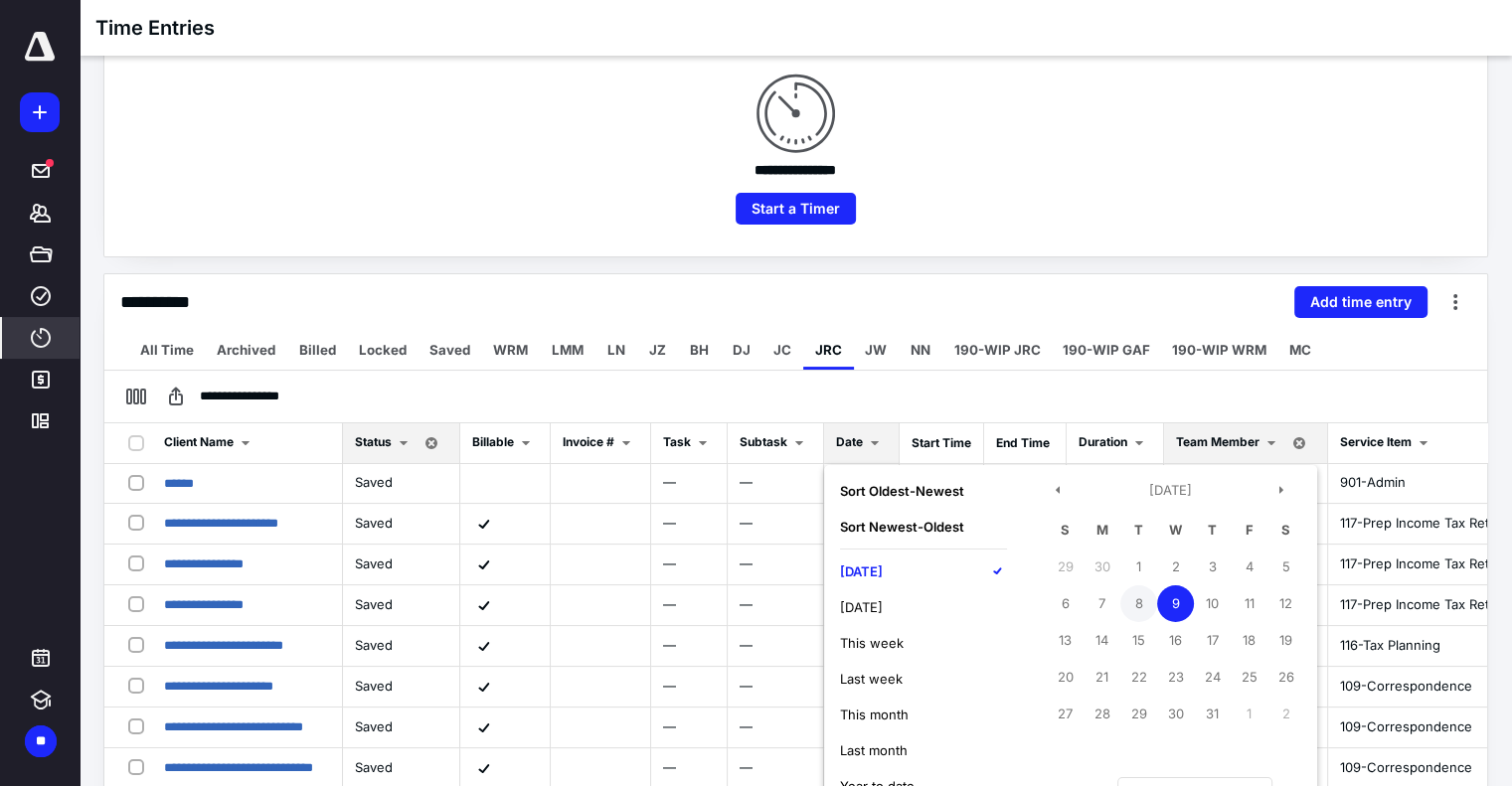click on "8" at bounding box center (1138, 603) 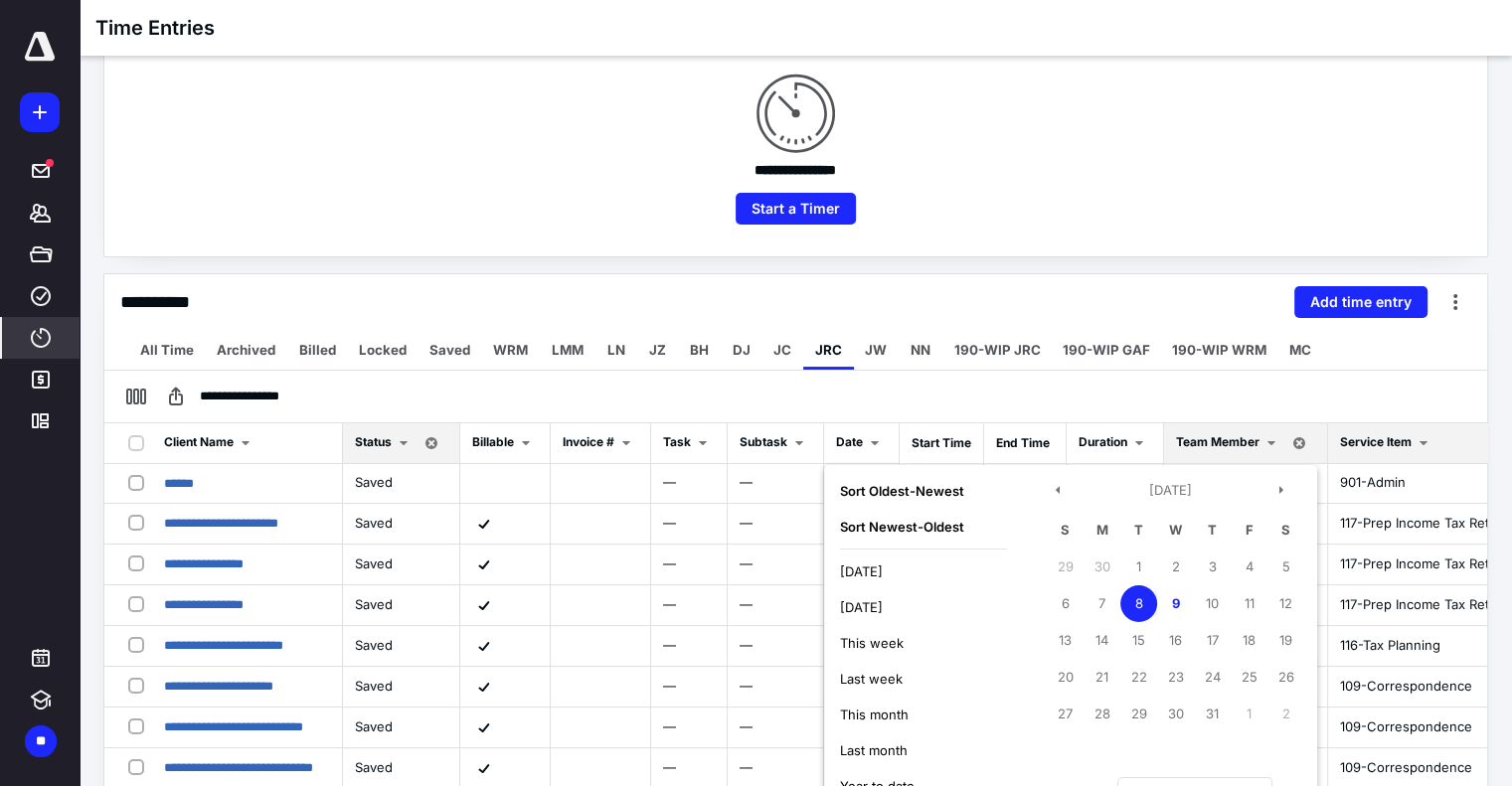 drag, startPoint x: 1445, startPoint y: 302, endPoint x: 1463, endPoint y: 452, distance: 151.07614 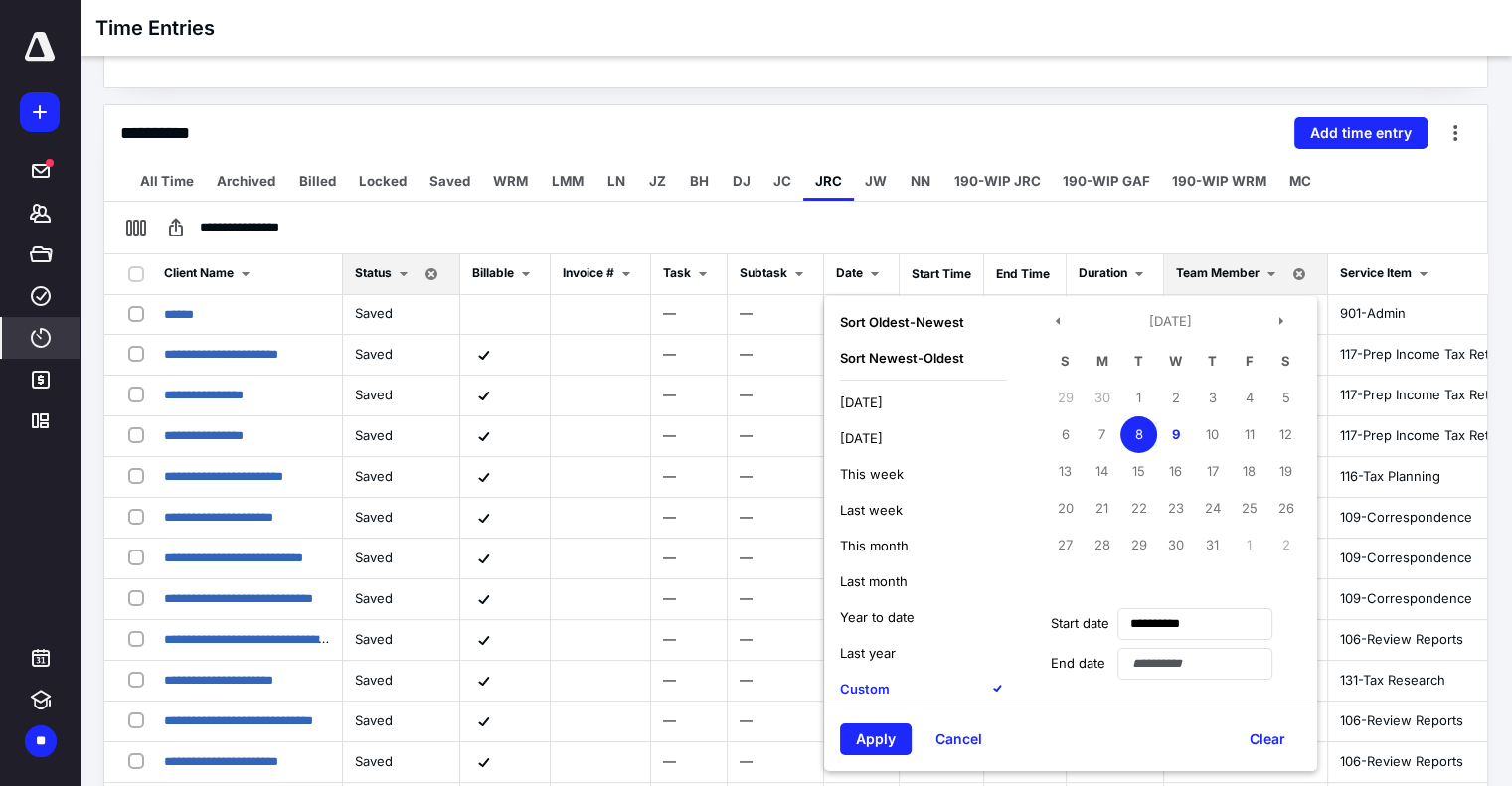 scroll, scrollTop: 429, scrollLeft: 0, axis: vertical 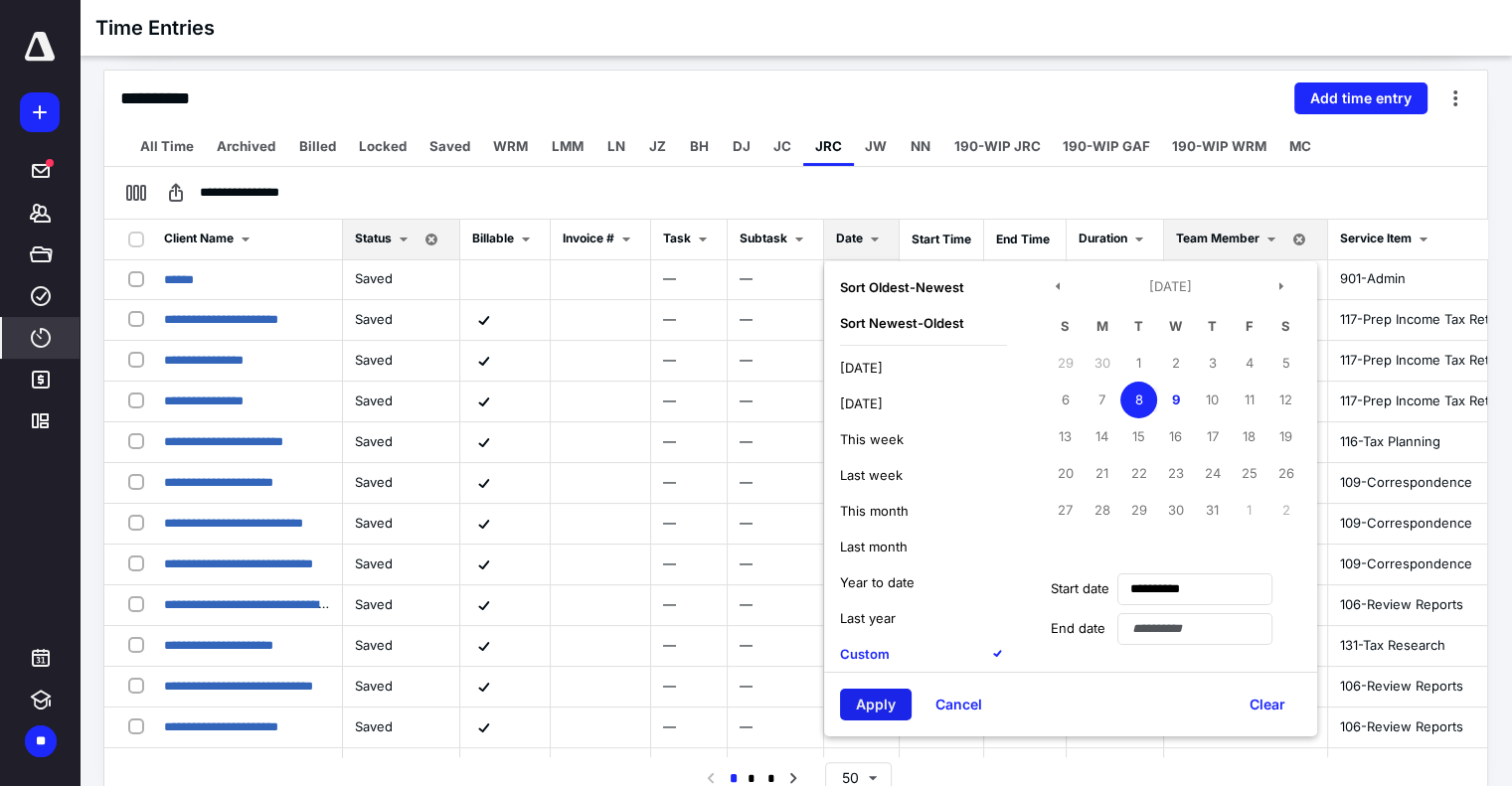 click on "Apply" at bounding box center (876, 705) 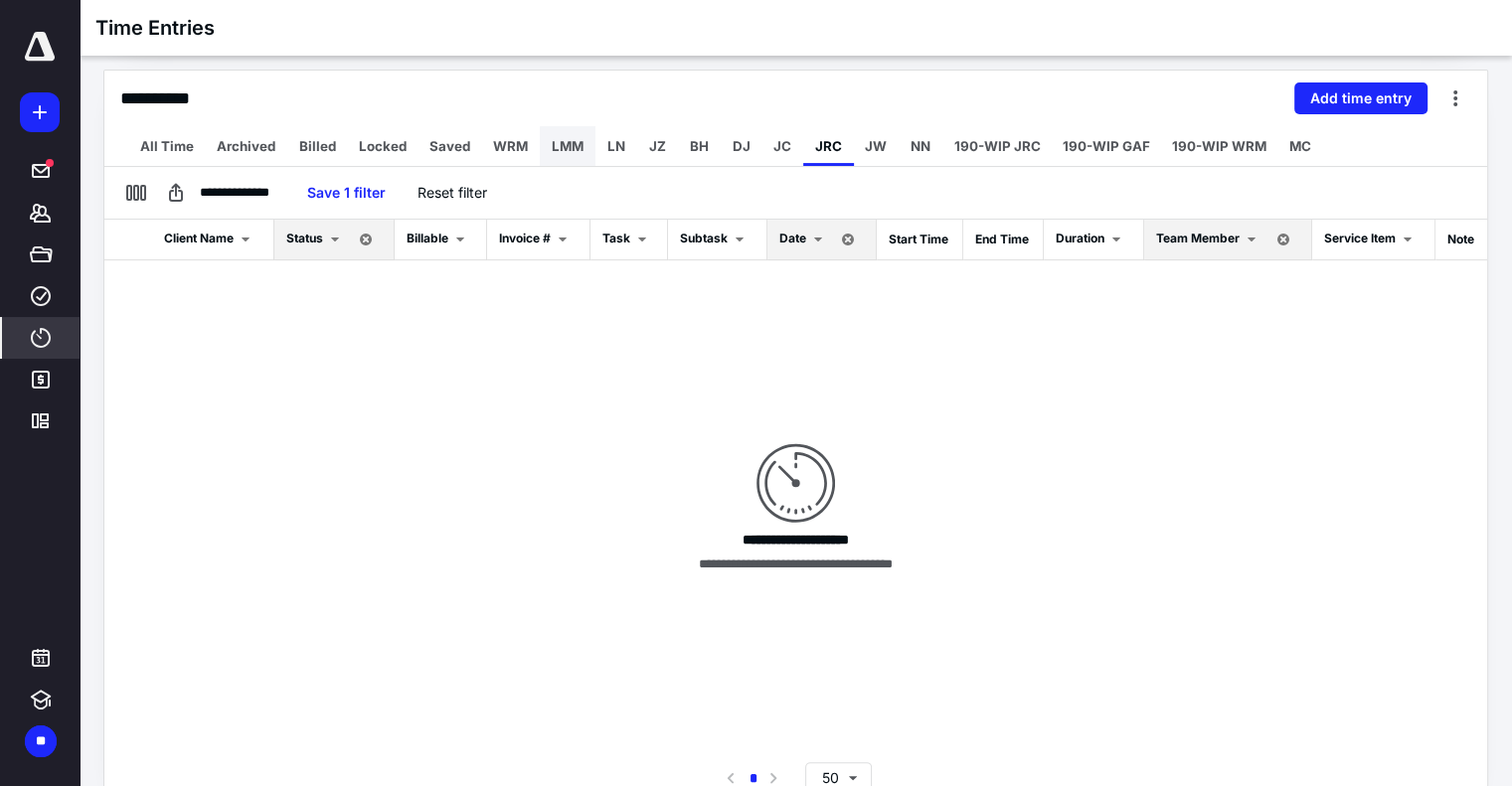 click on "LMM" at bounding box center (568, 146) 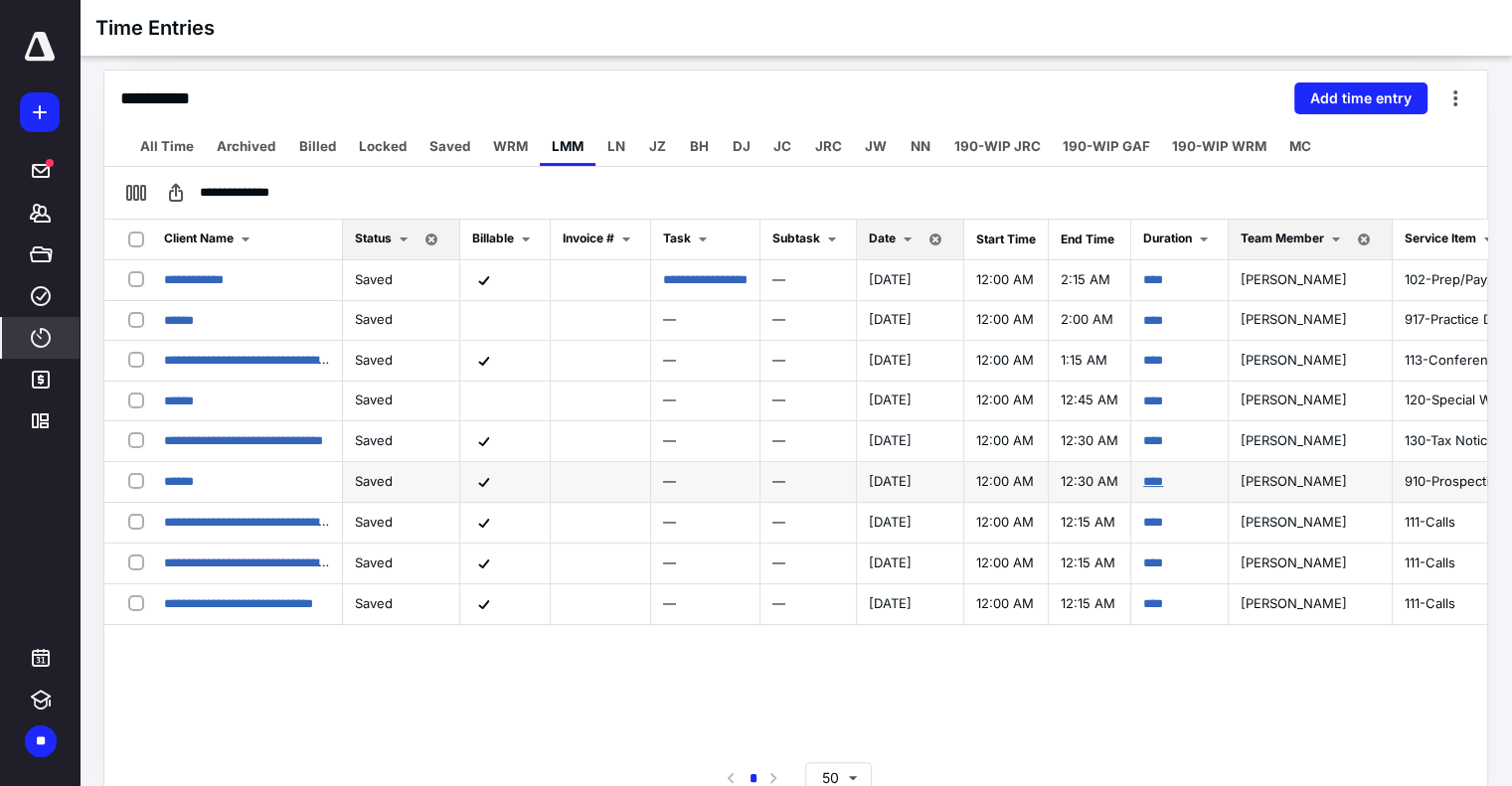click on "****" at bounding box center [1153, 481] 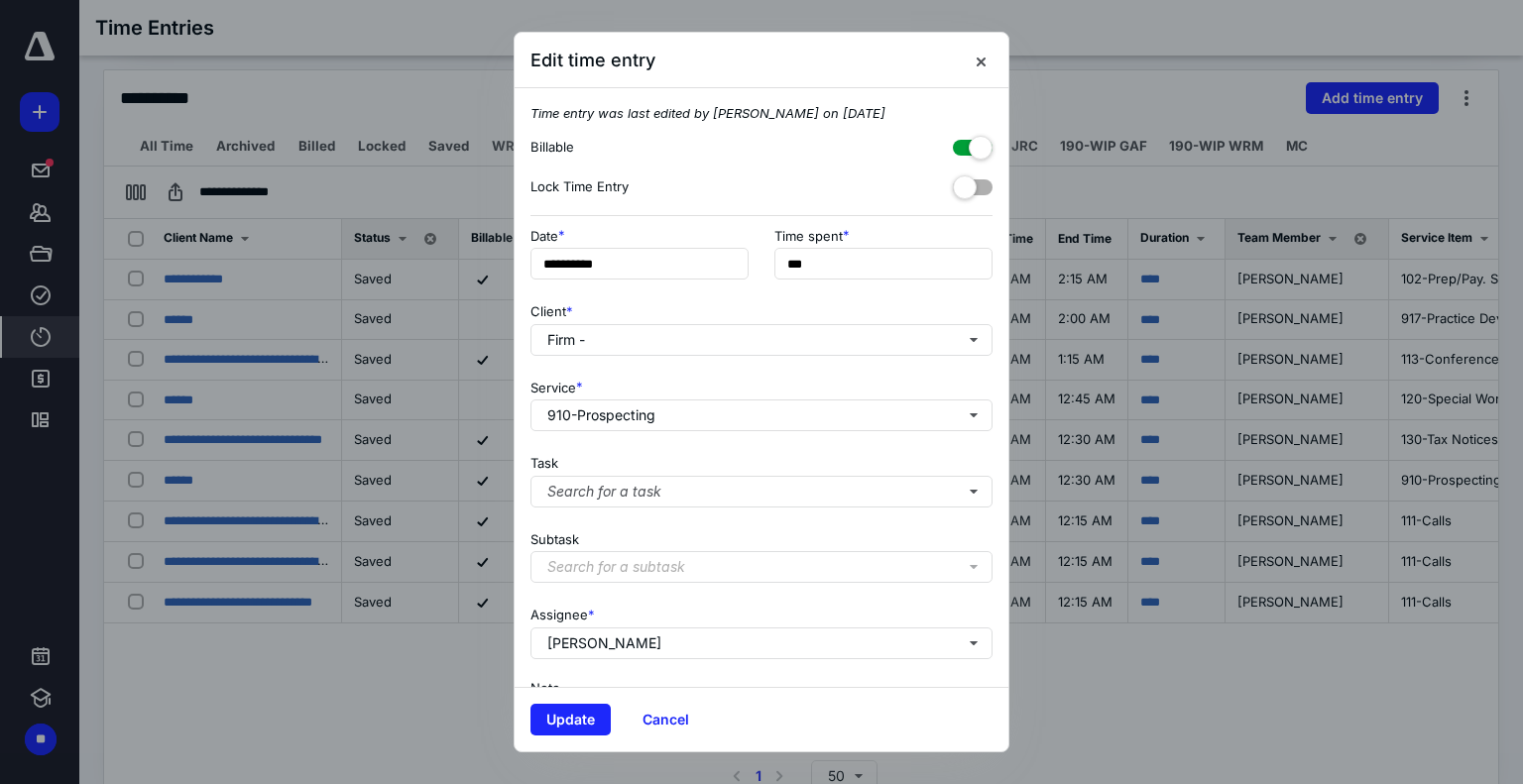 click at bounding box center (973, 144) 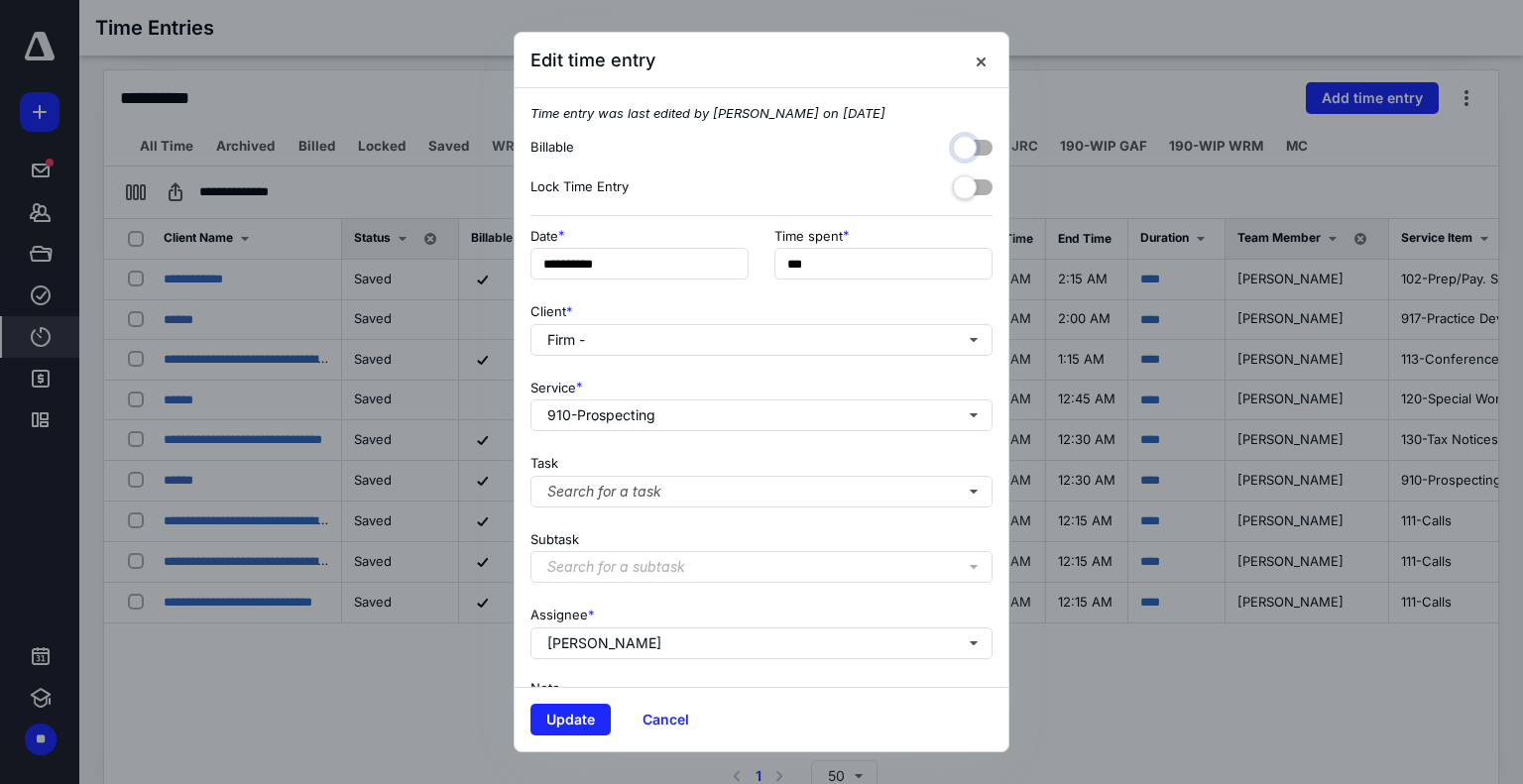 checkbox on "false" 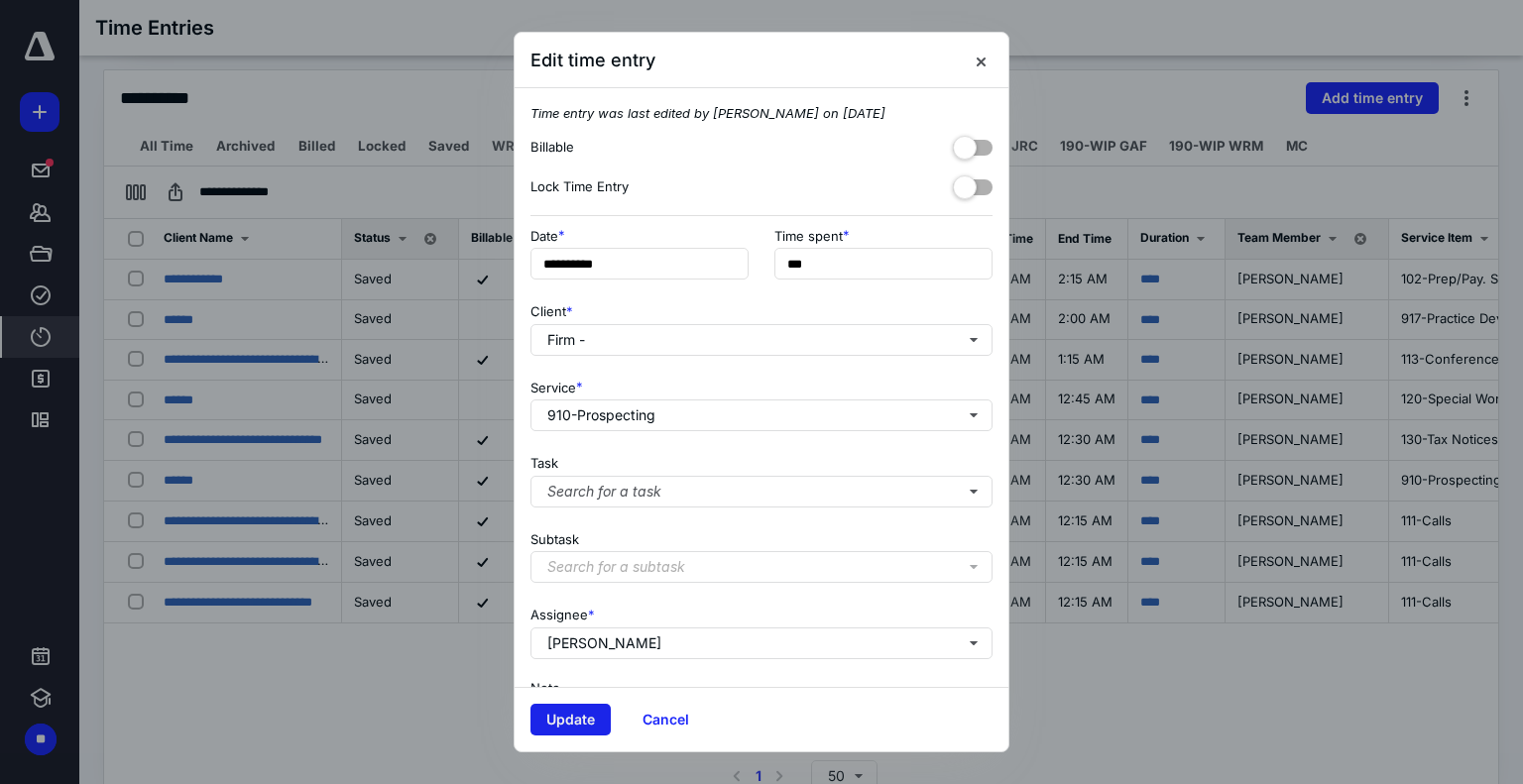 click on "Update" at bounding box center [570, 720] 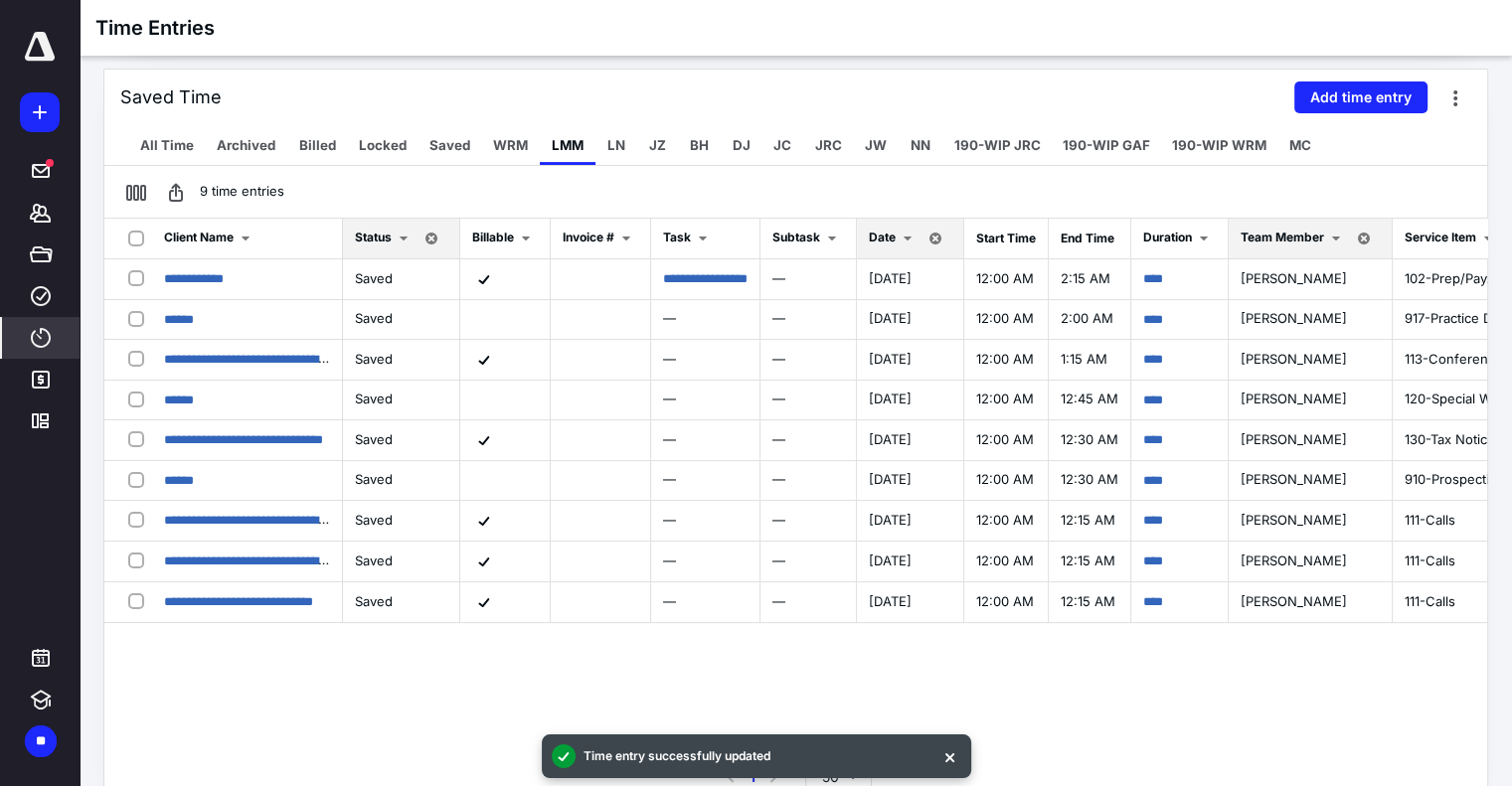scroll, scrollTop: 439, scrollLeft: 0, axis: vertical 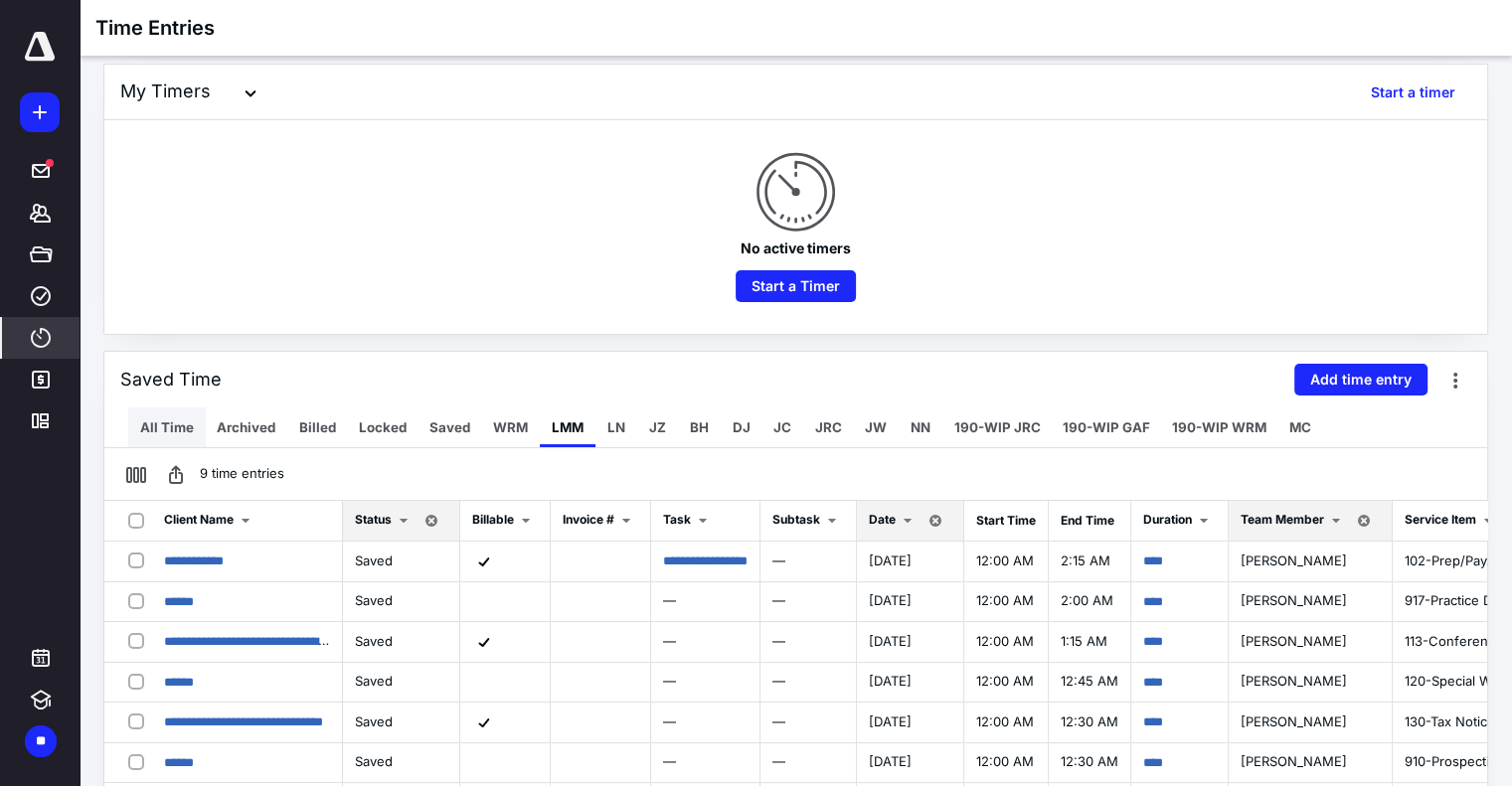click on "All Time" at bounding box center (167, 427) 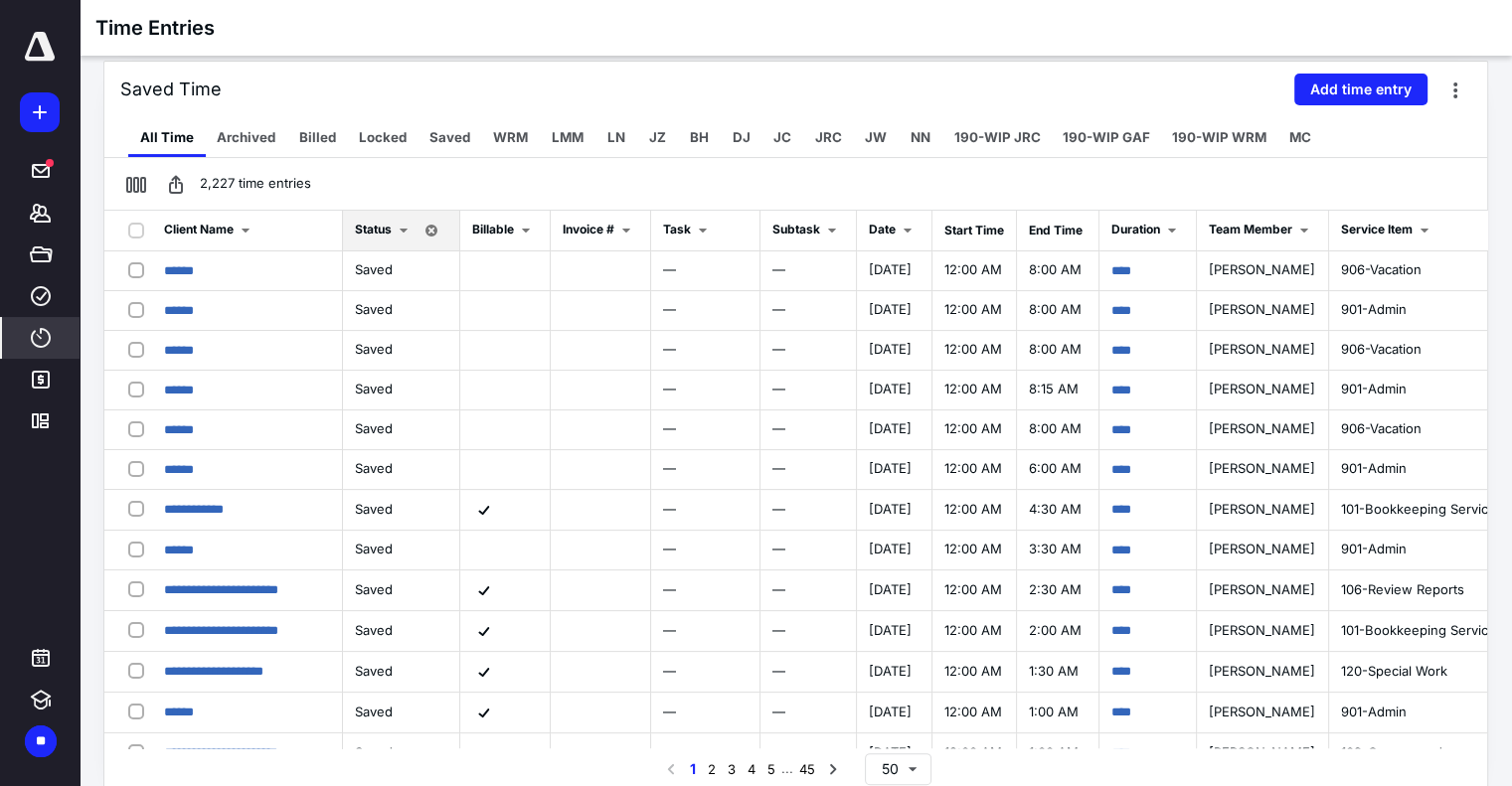 scroll, scrollTop: 434, scrollLeft: 0, axis: vertical 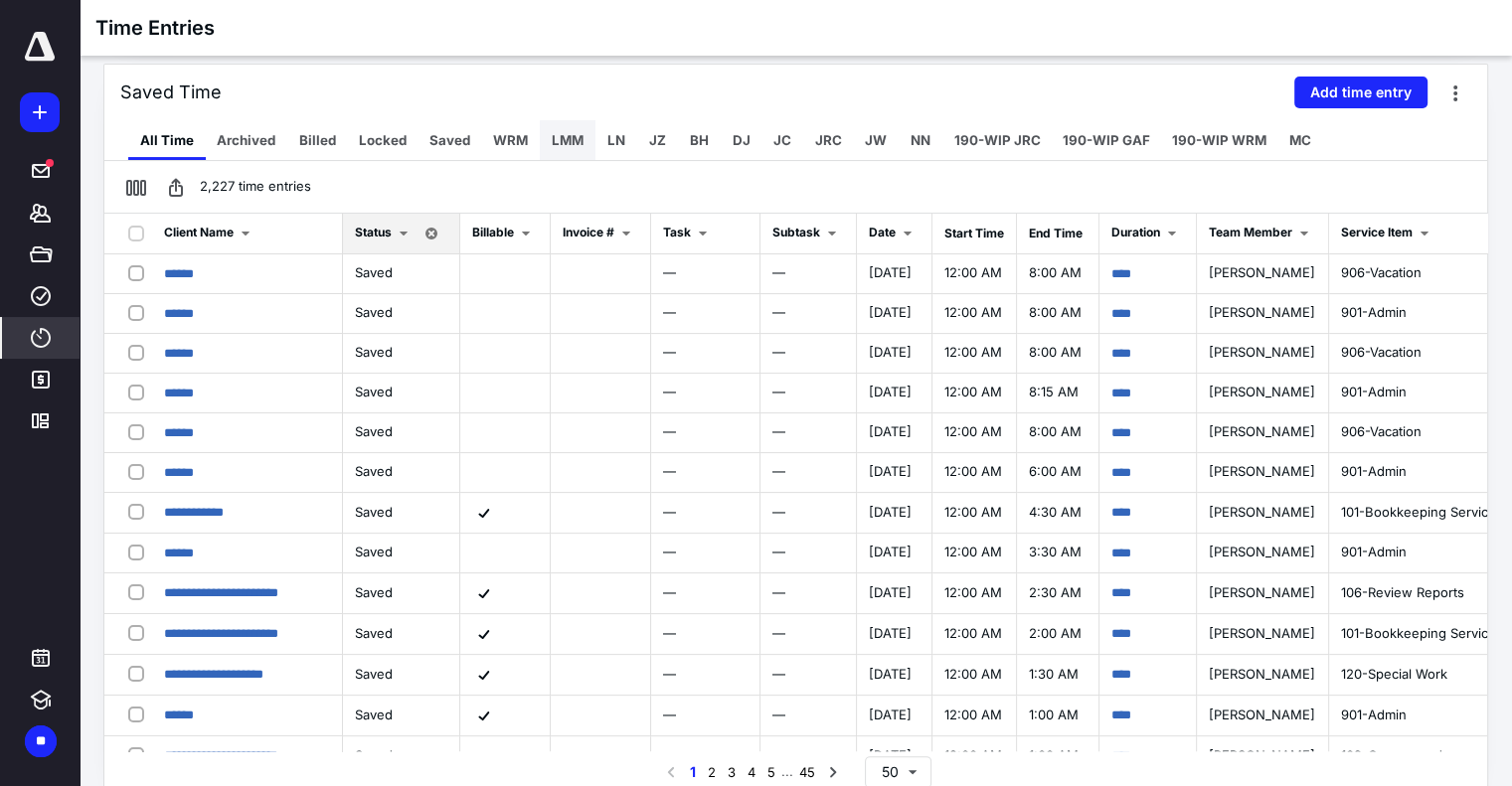click on "LMM" at bounding box center (568, 140) 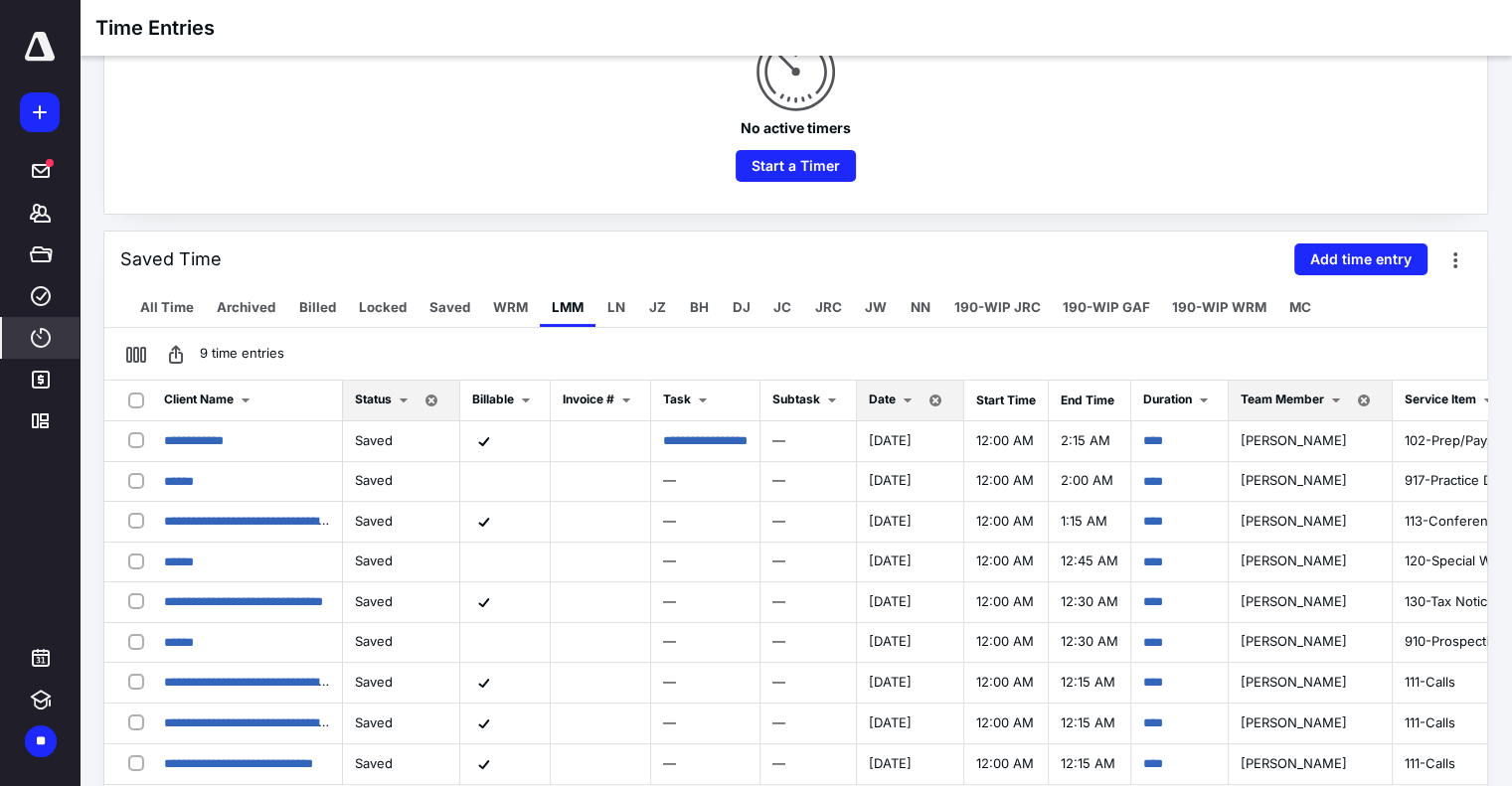 scroll, scrollTop: 203, scrollLeft: 0, axis: vertical 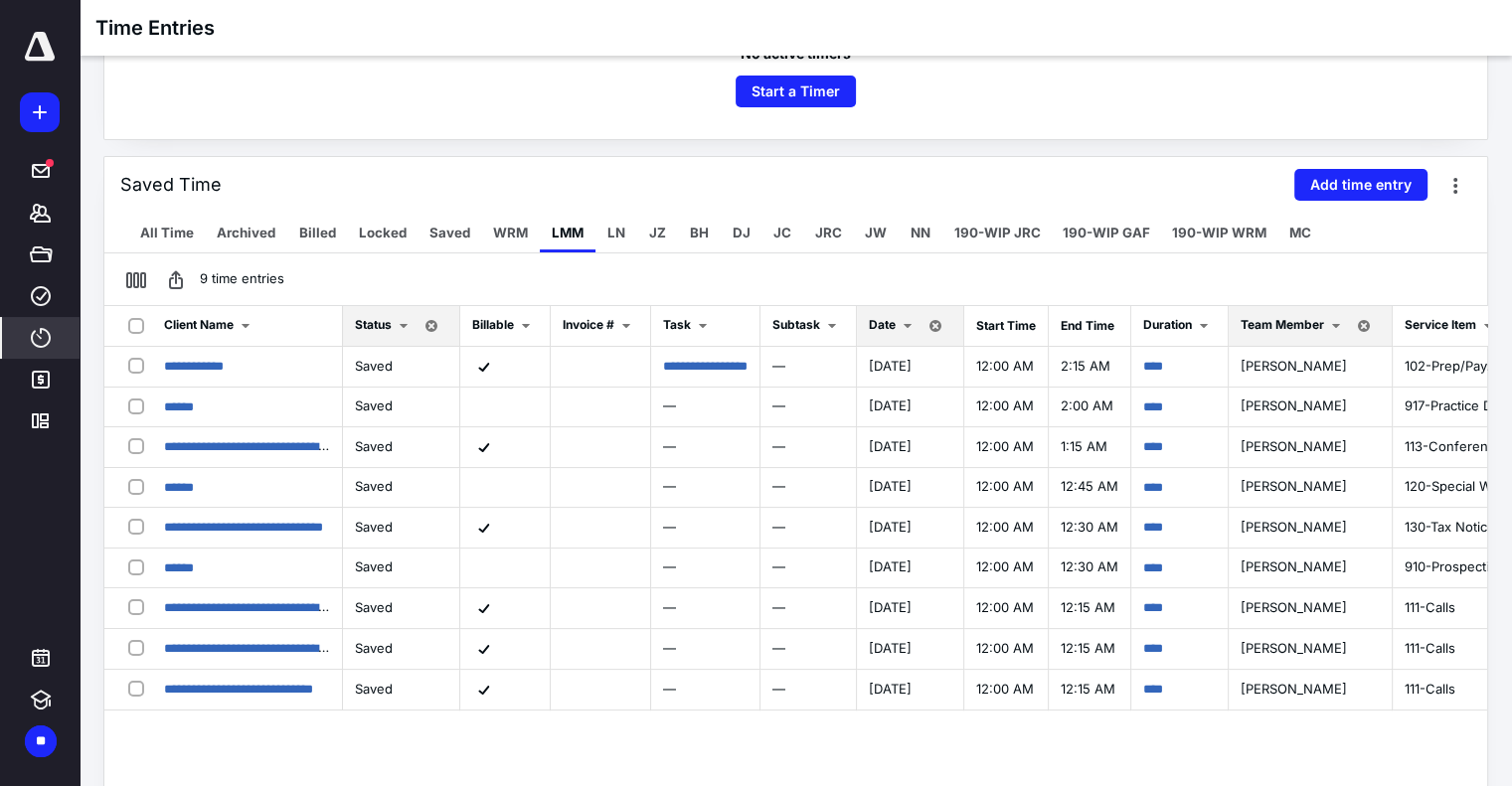 click on "Date" at bounding box center (882, 324) 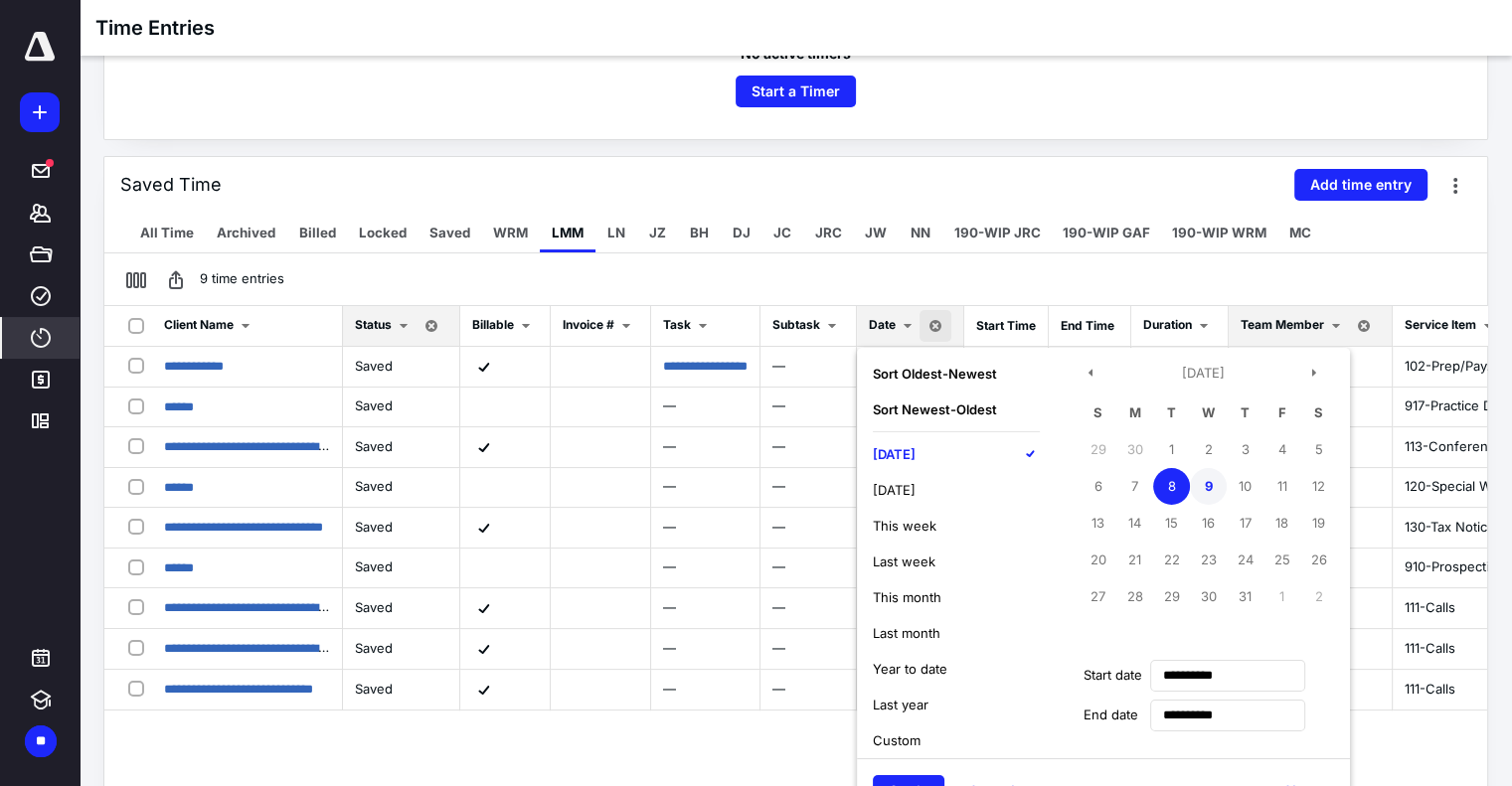 click on "9" at bounding box center [1208, 486] 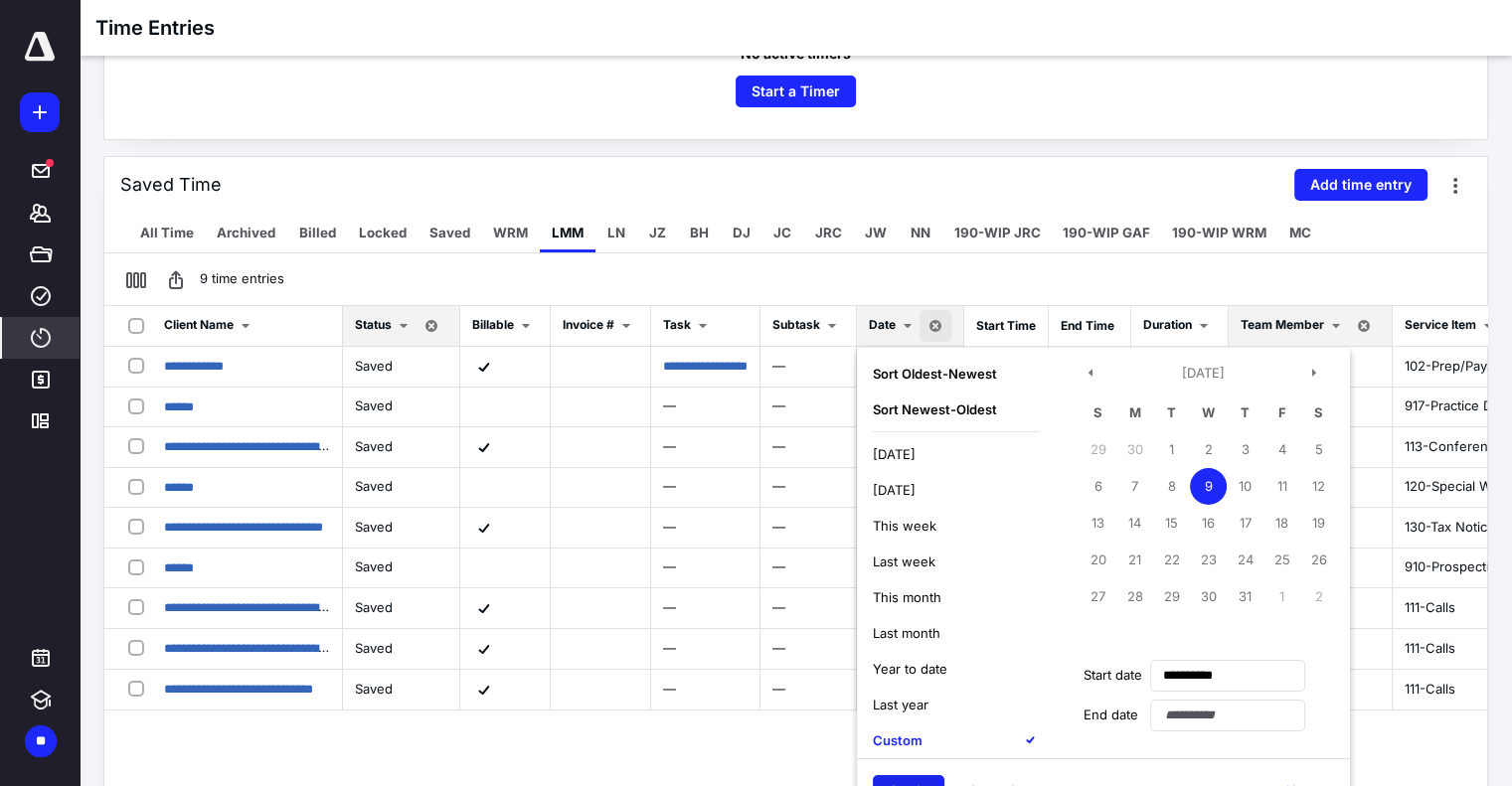 click on "Apply" at bounding box center (909, 791) 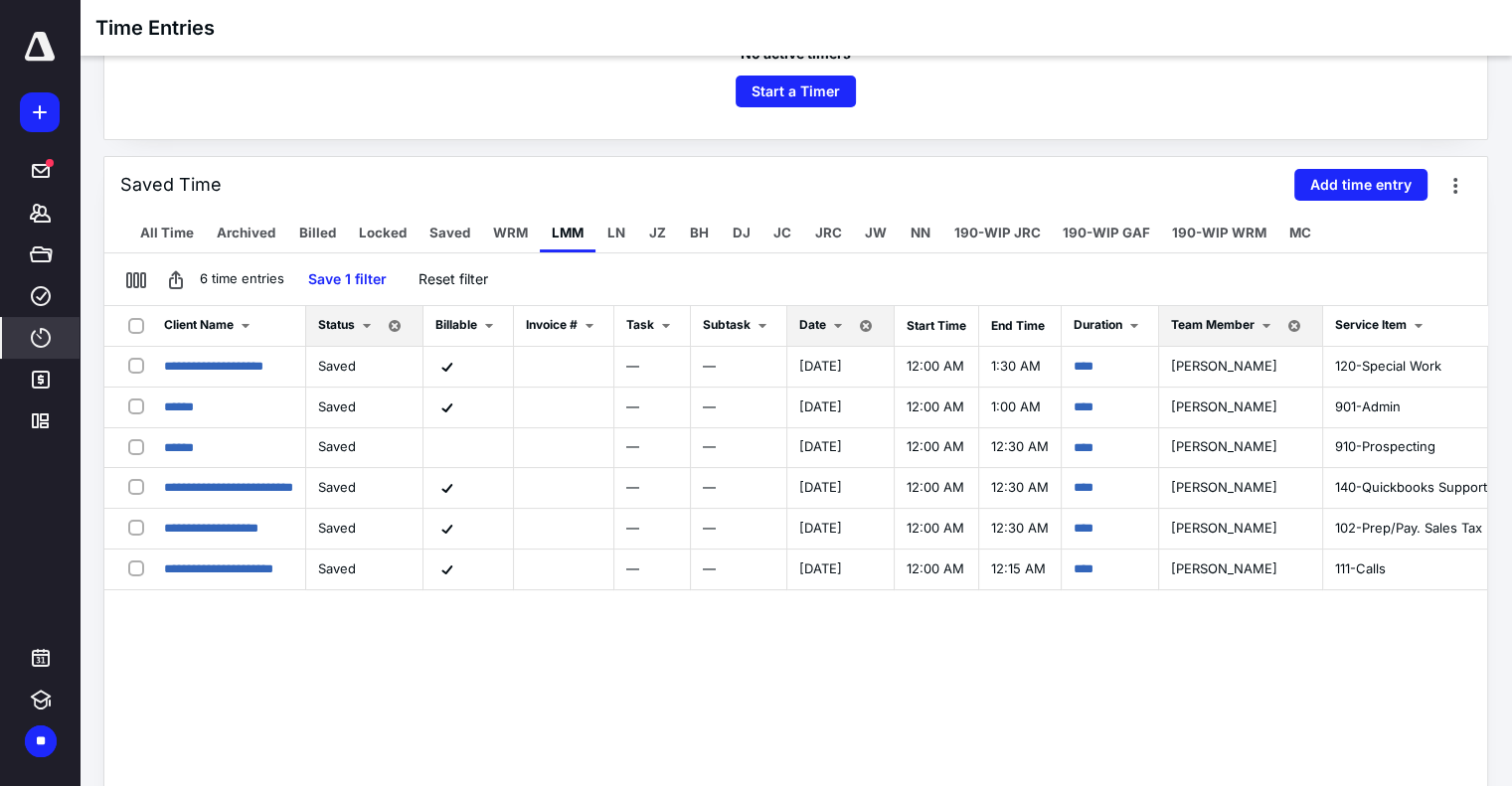 scroll, scrollTop: 156, scrollLeft: 0, axis: vertical 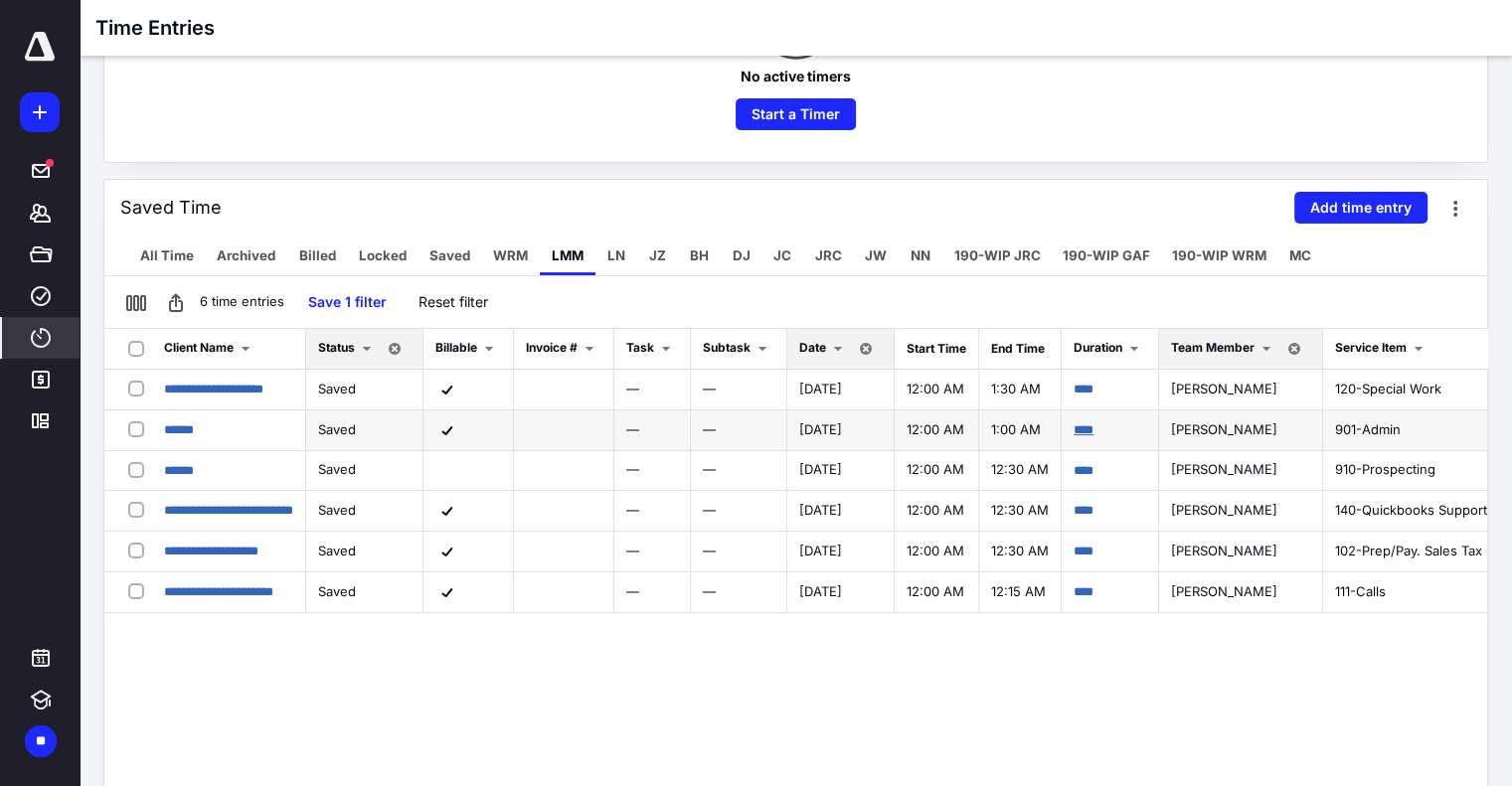 click on "****" at bounding box center (1084, 429) 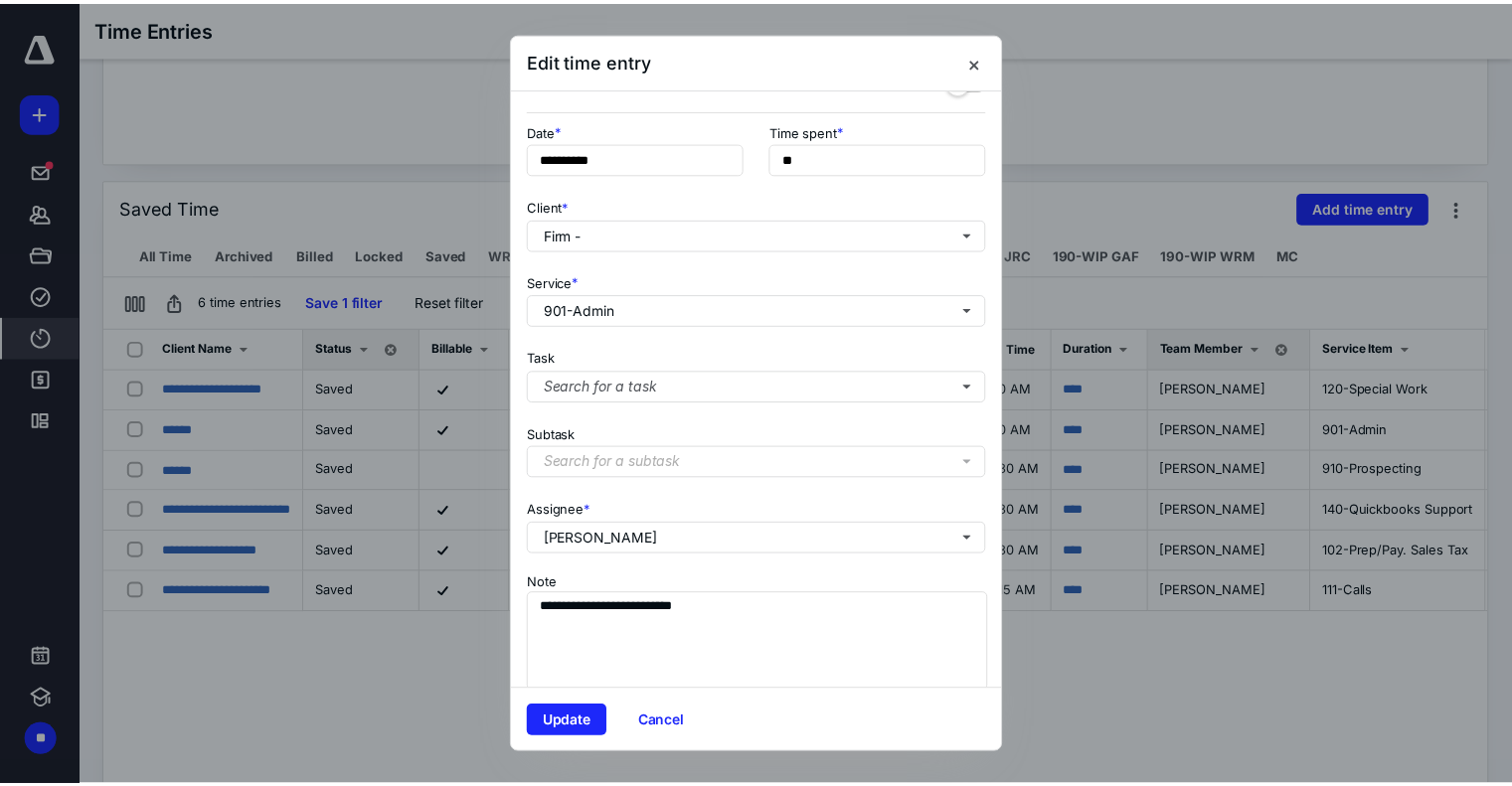 scroll, scrollTop: 140, scrollLeft: 0, axis: vertical 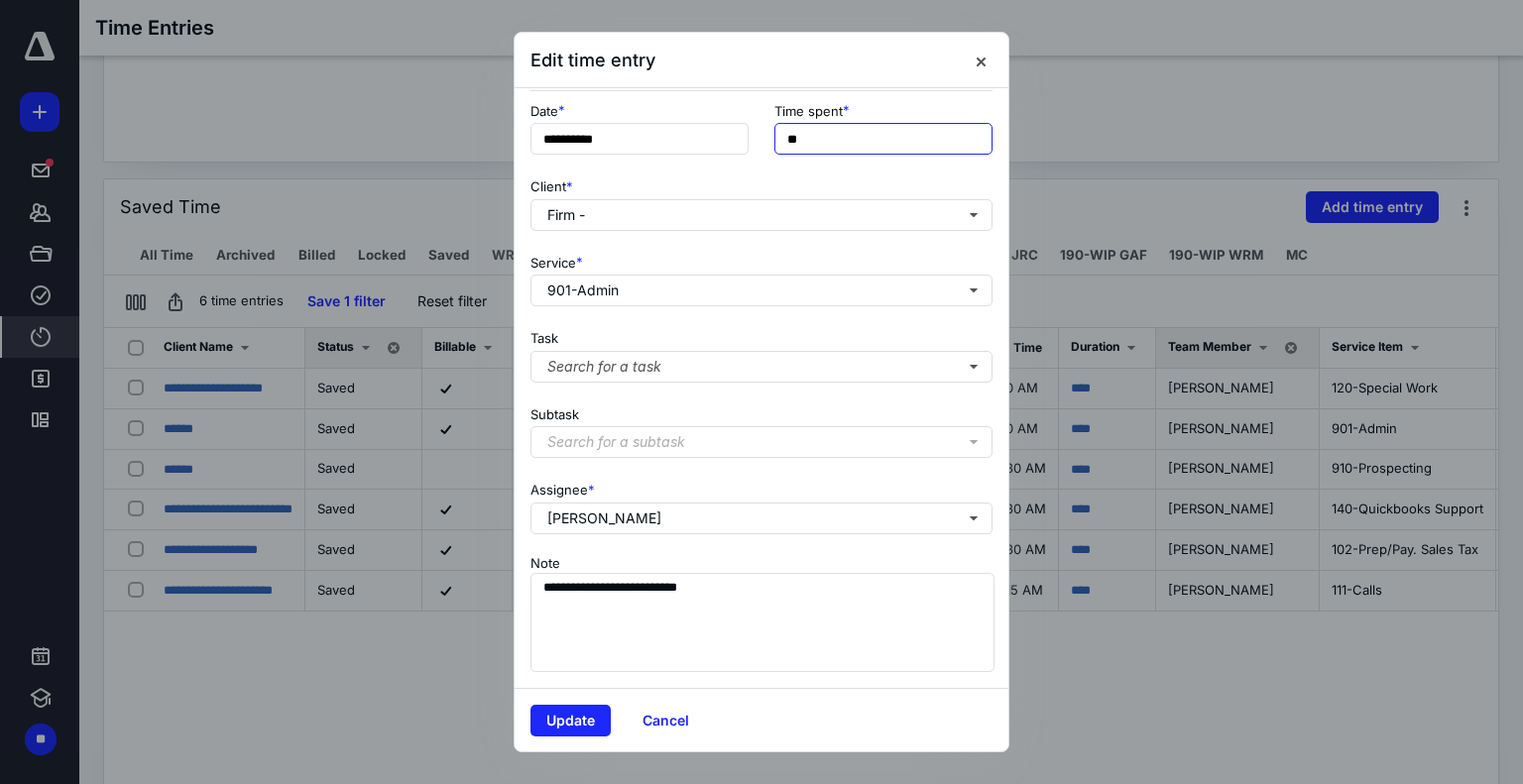 click on "**" at bounding box center [883, 139] 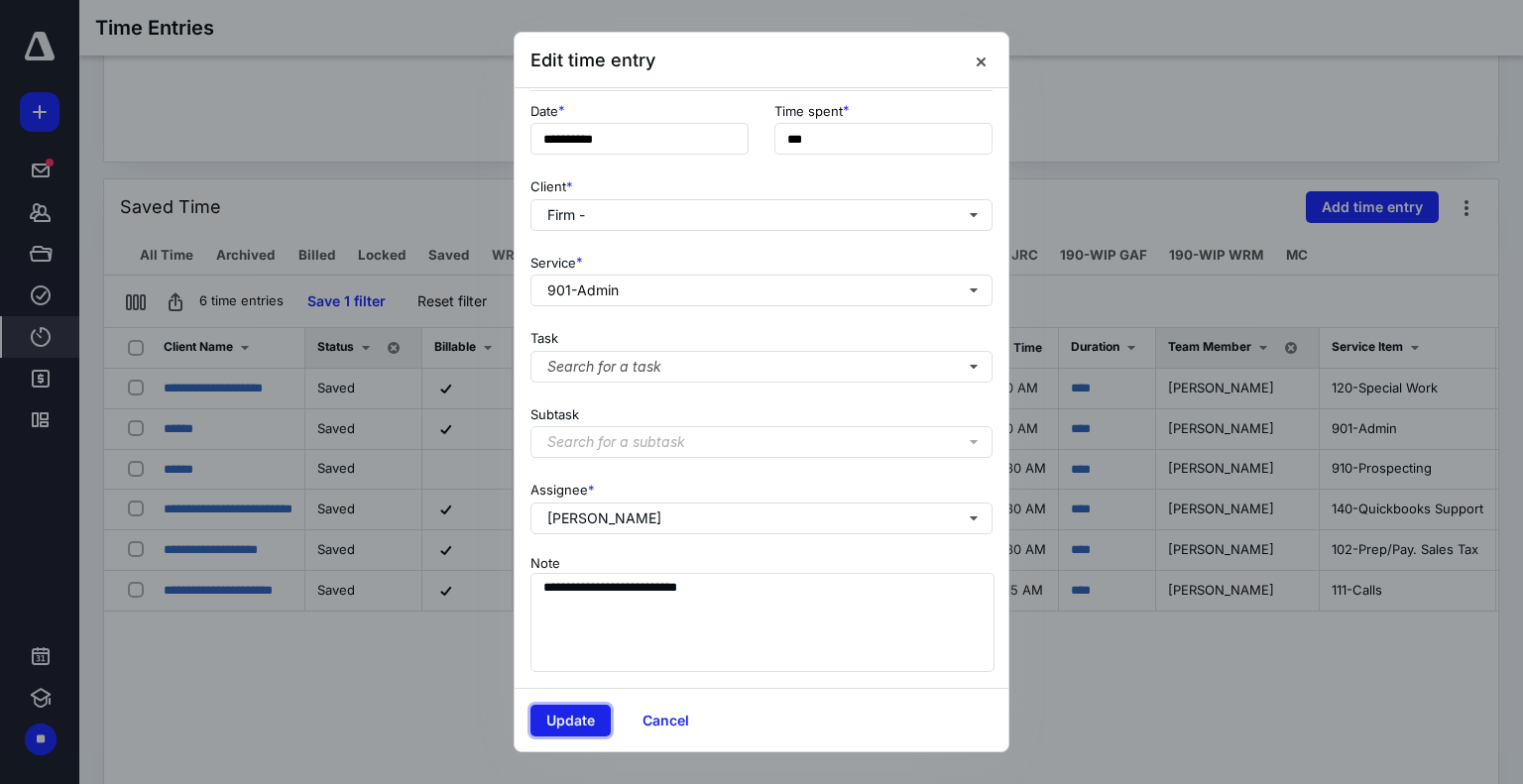 type on "******" 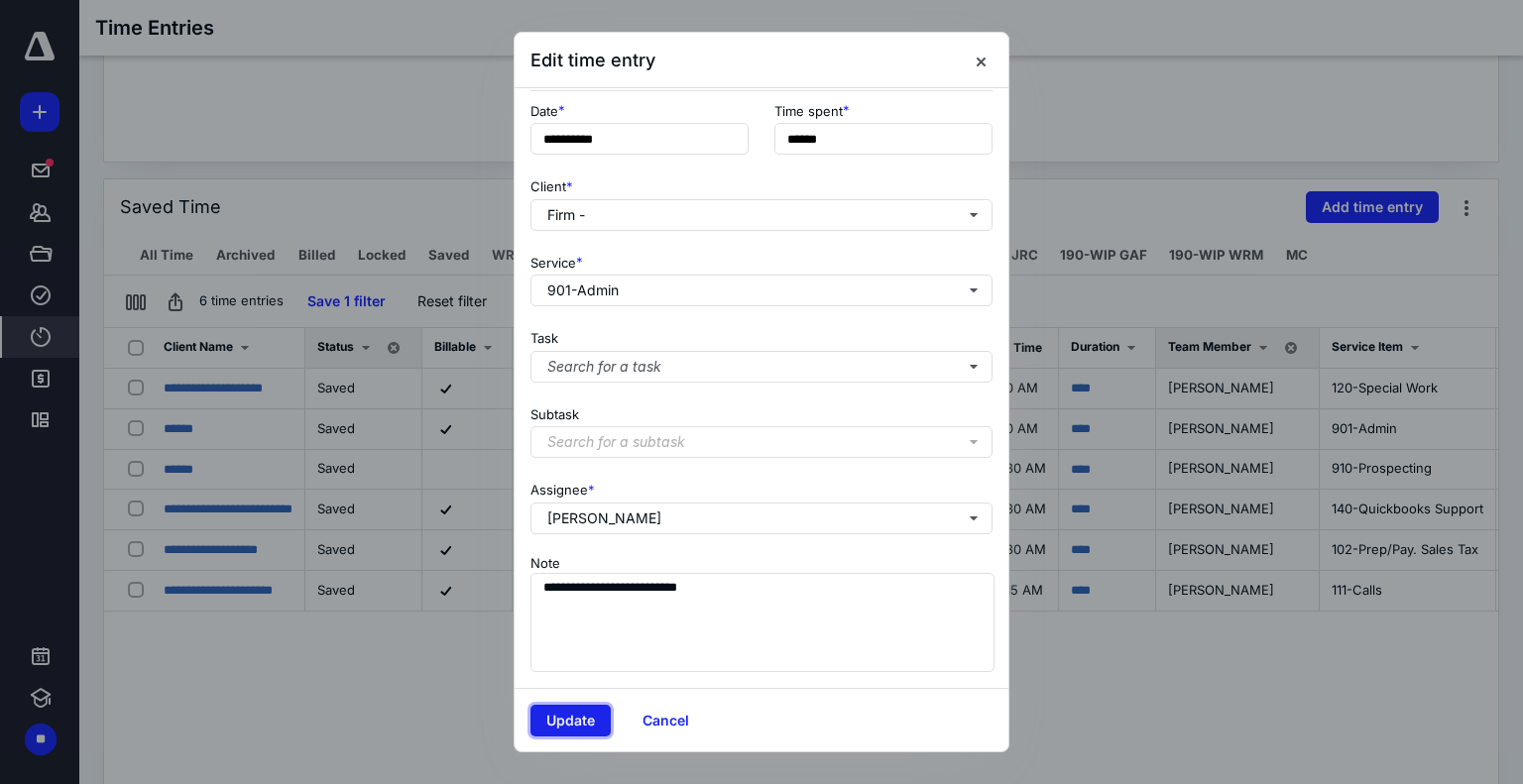 click on "Update" at bounding box center [570, 721] 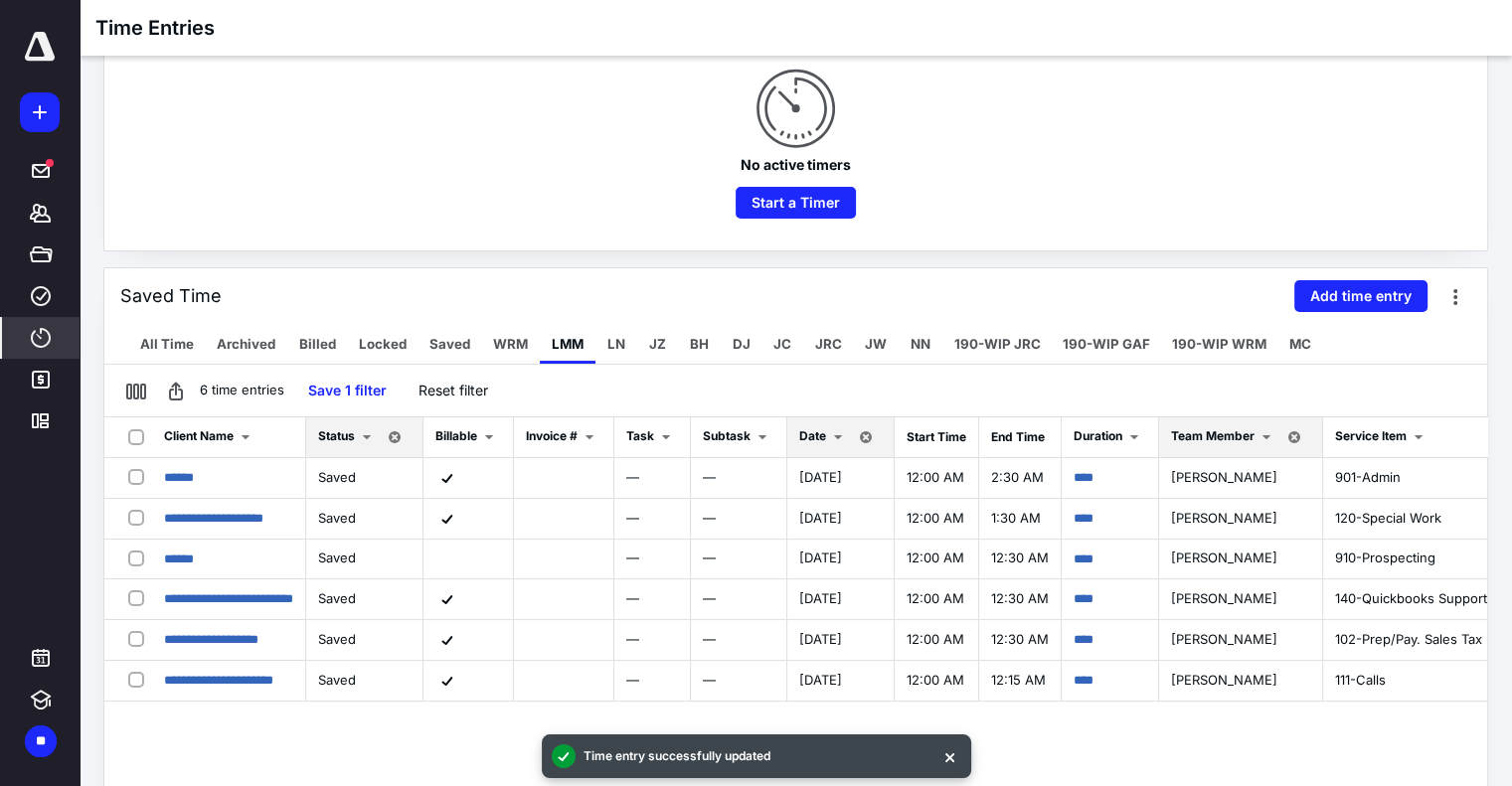 scroll, scrollTop: 263, scrollLeft: 0, axis: vertical 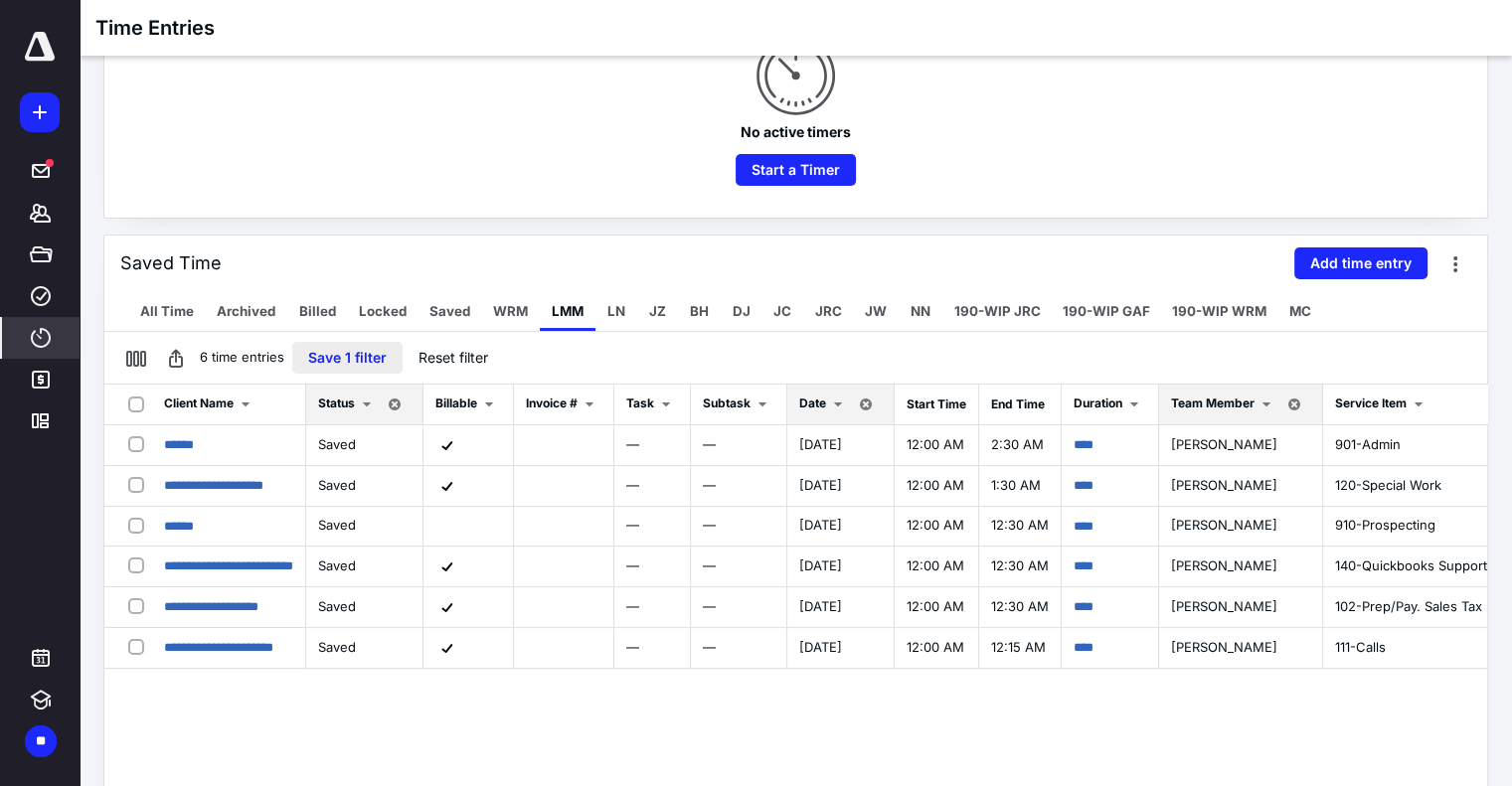 click on "Save 1 filter" at bounding box center (347, 358) 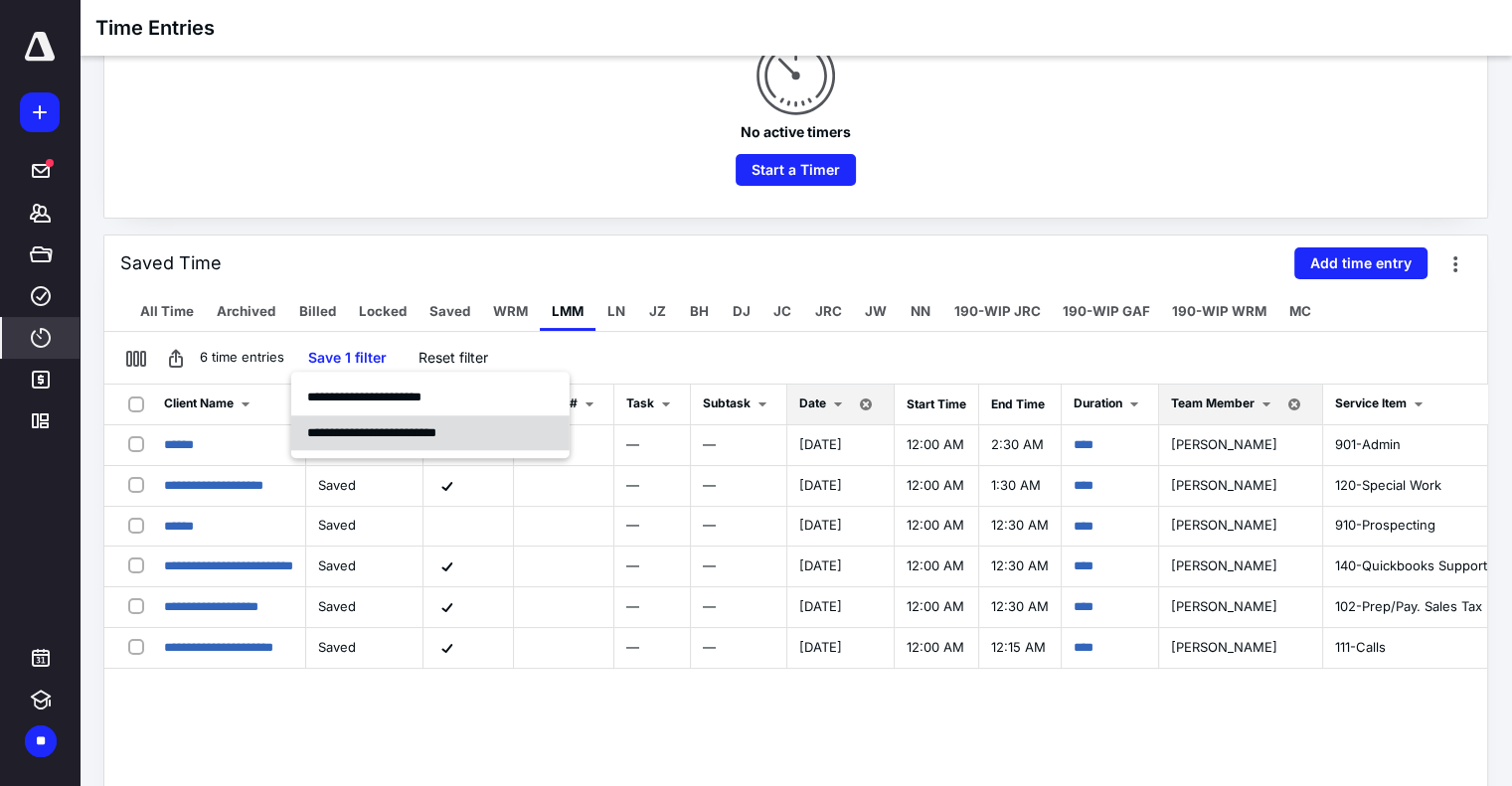 click on "**********" at bounding box center (372, 432) 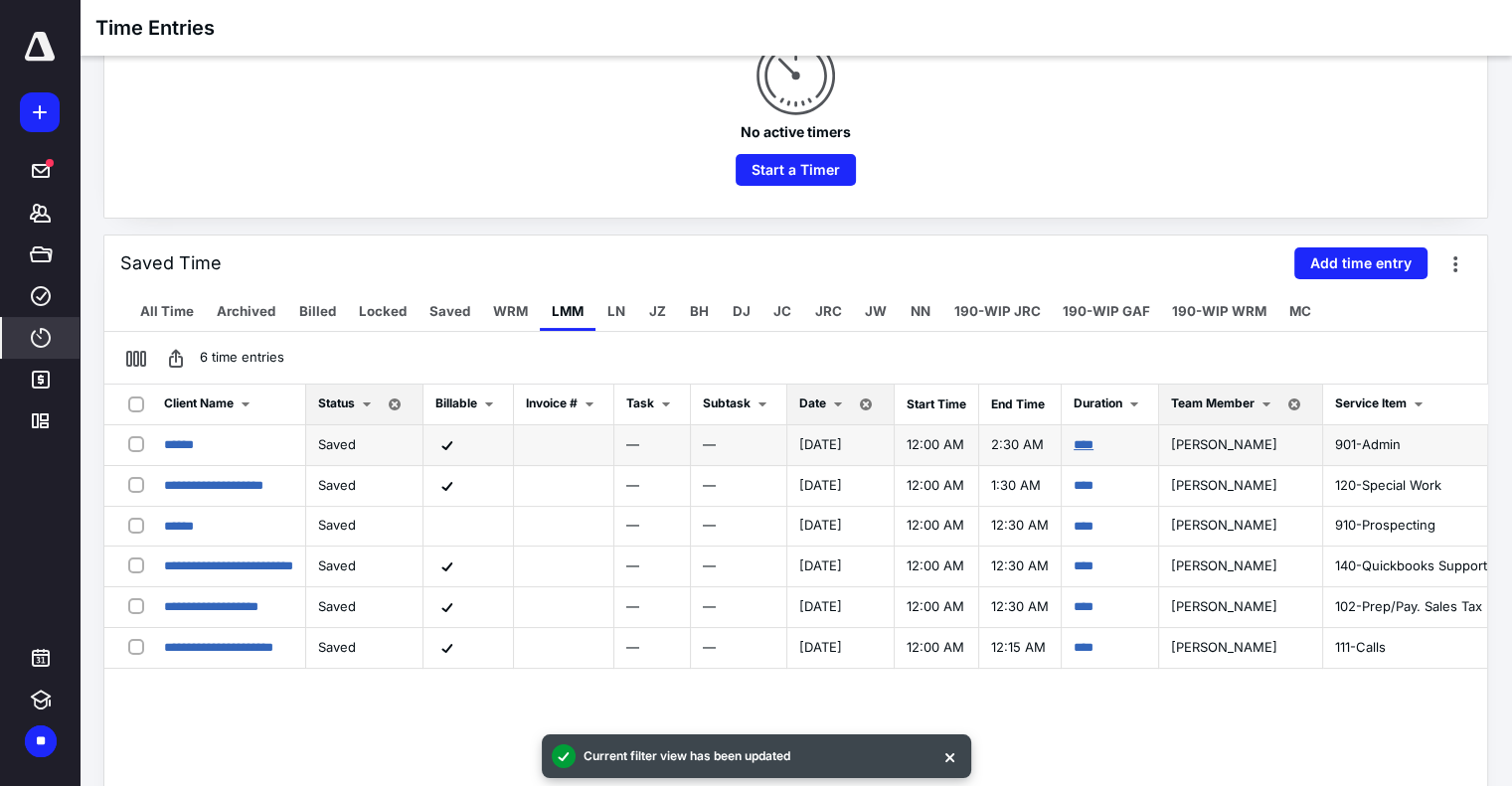 click on "****" at bounding box center [1084, 444] 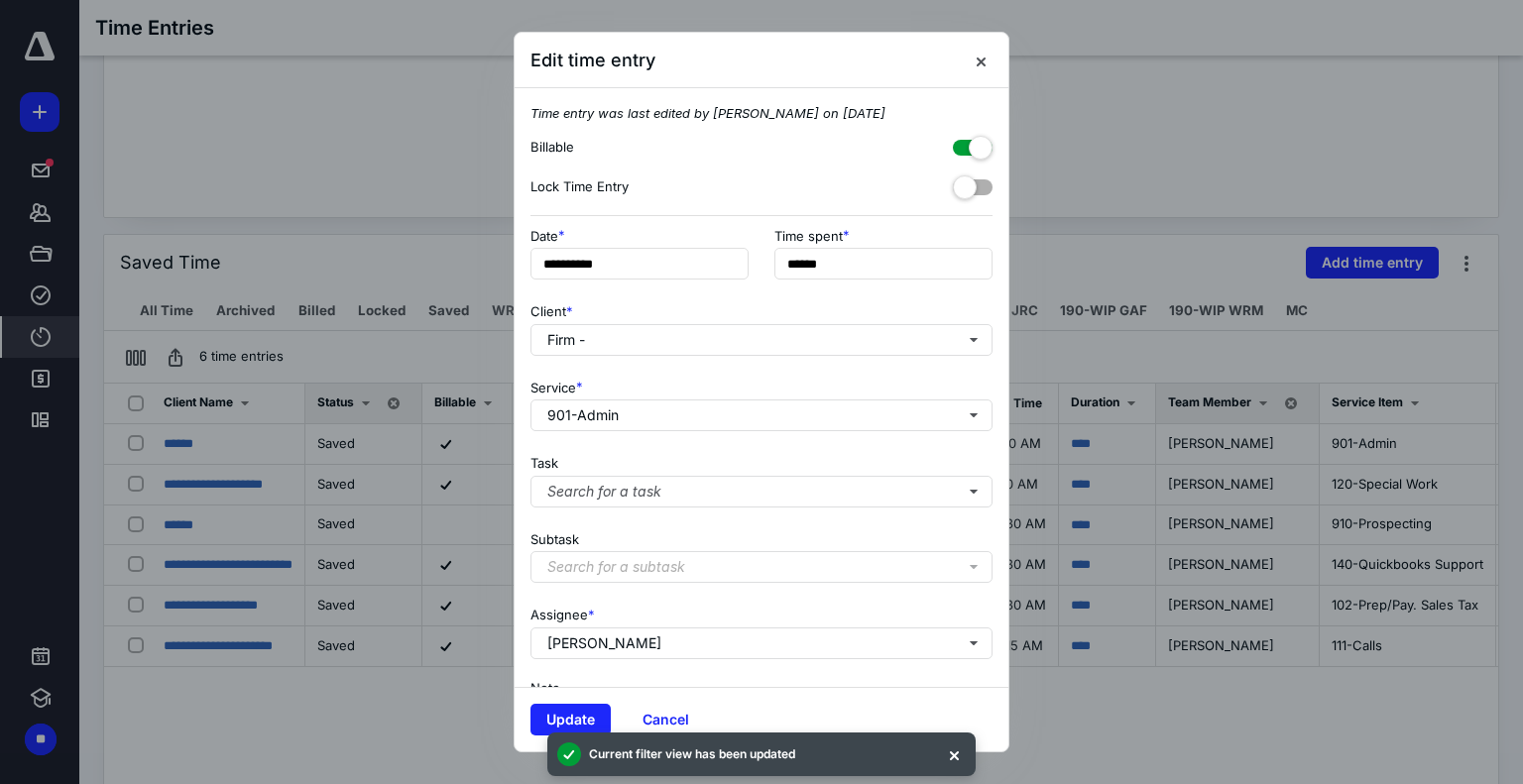 click at bounding box center (973, 144) 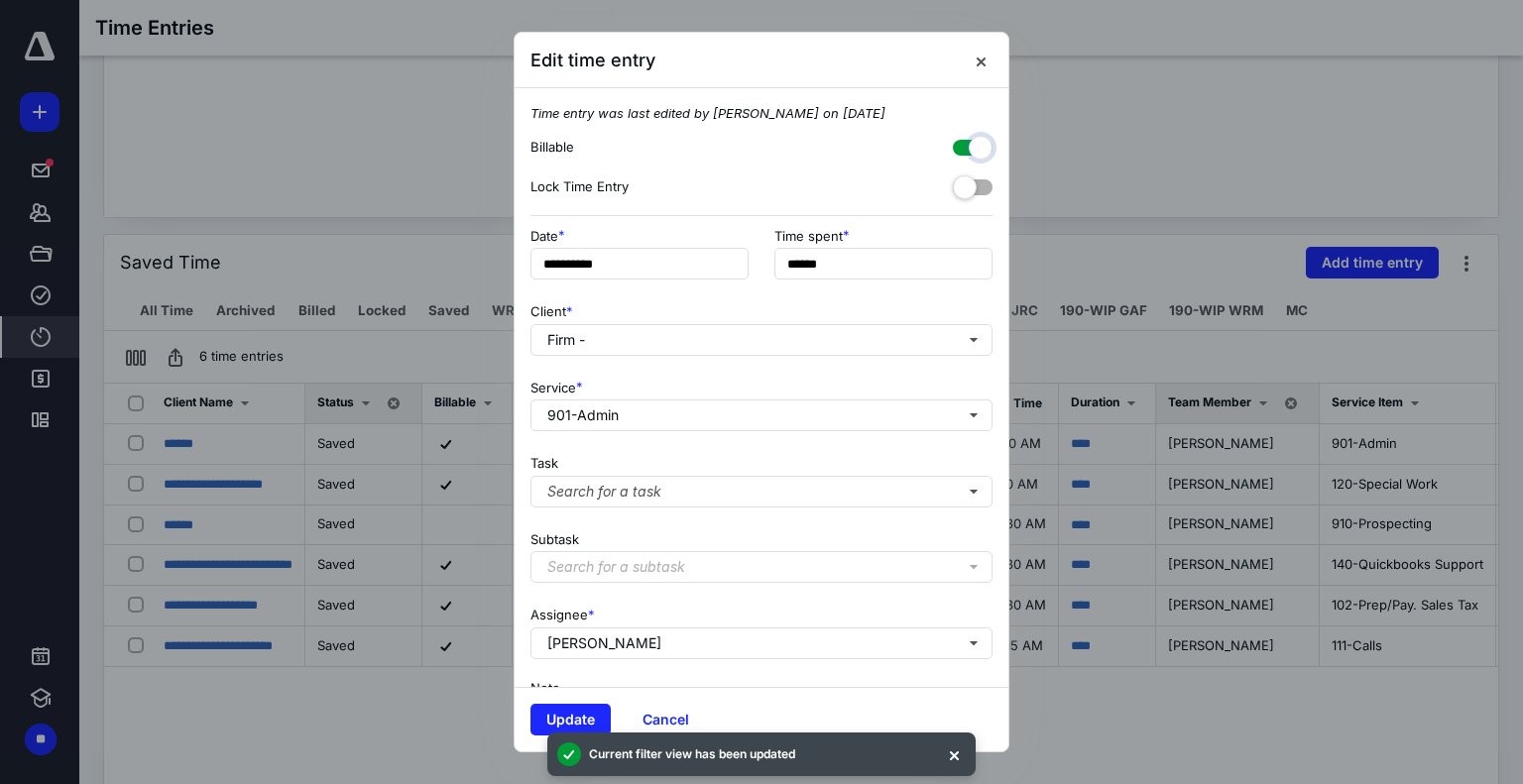 click at bounding box center [963, 145] 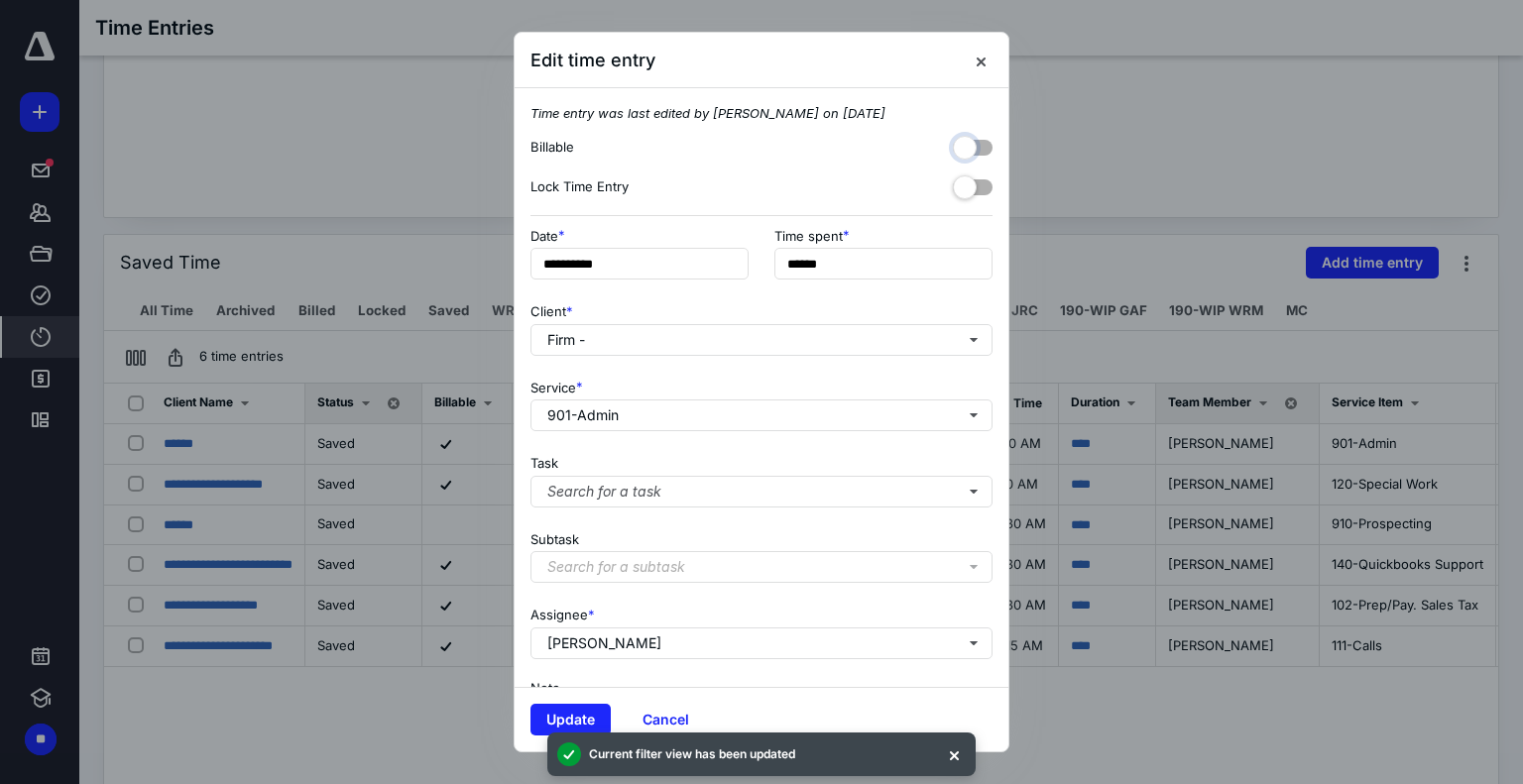checkbox on "false" 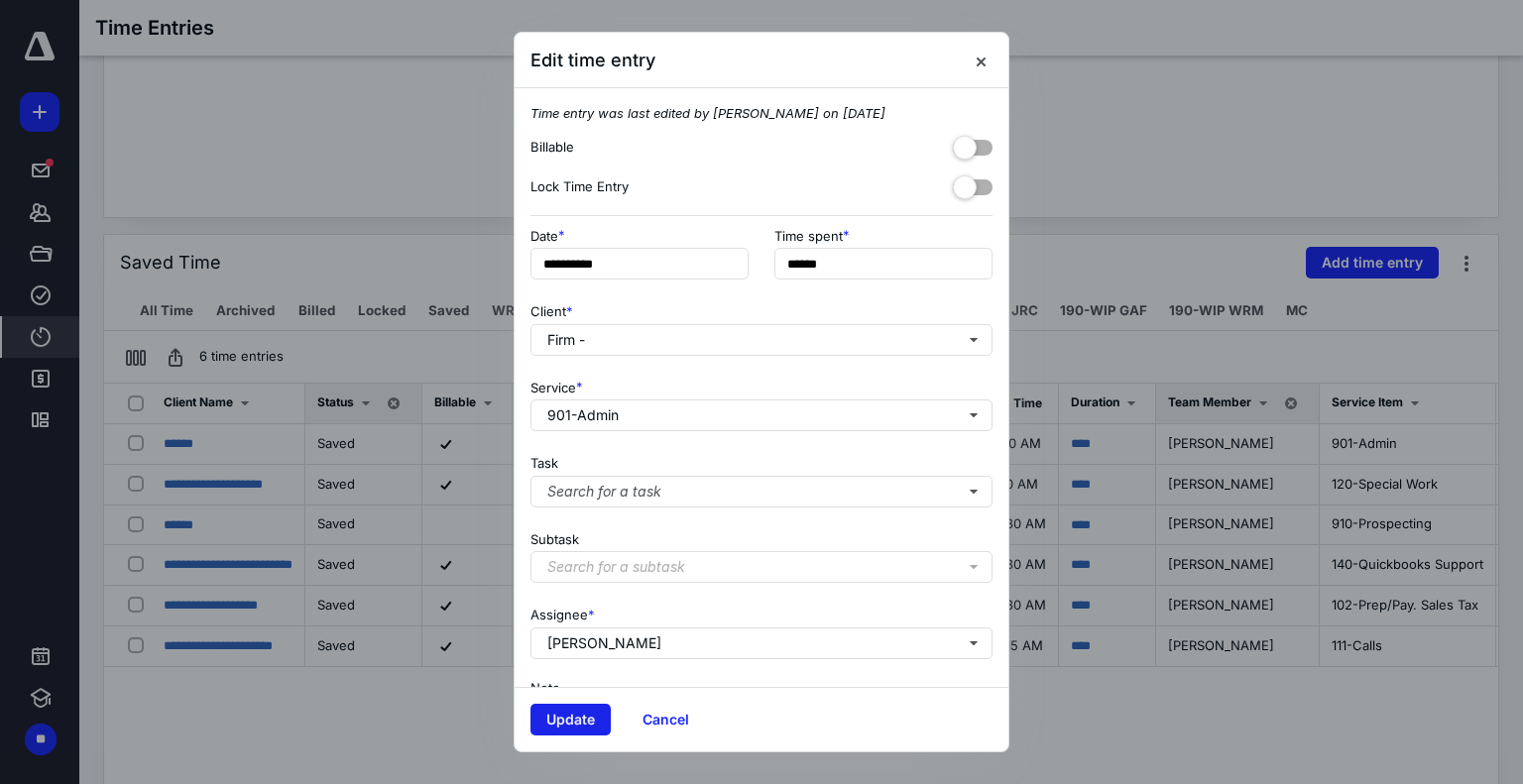 click on "Update" at bounding box center [570, 720] 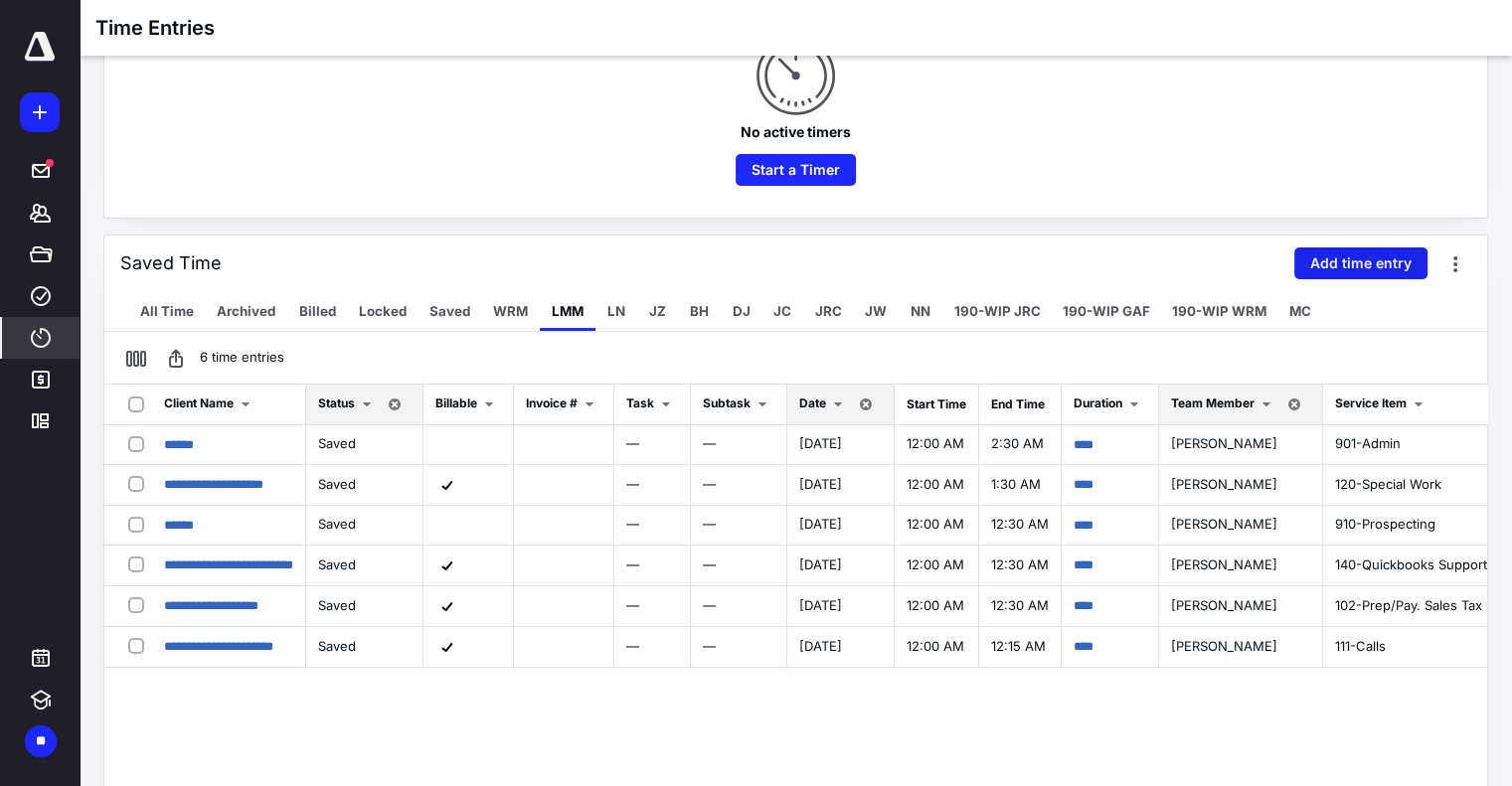 click on "Add time entry" at bounding box center (1361, 263) 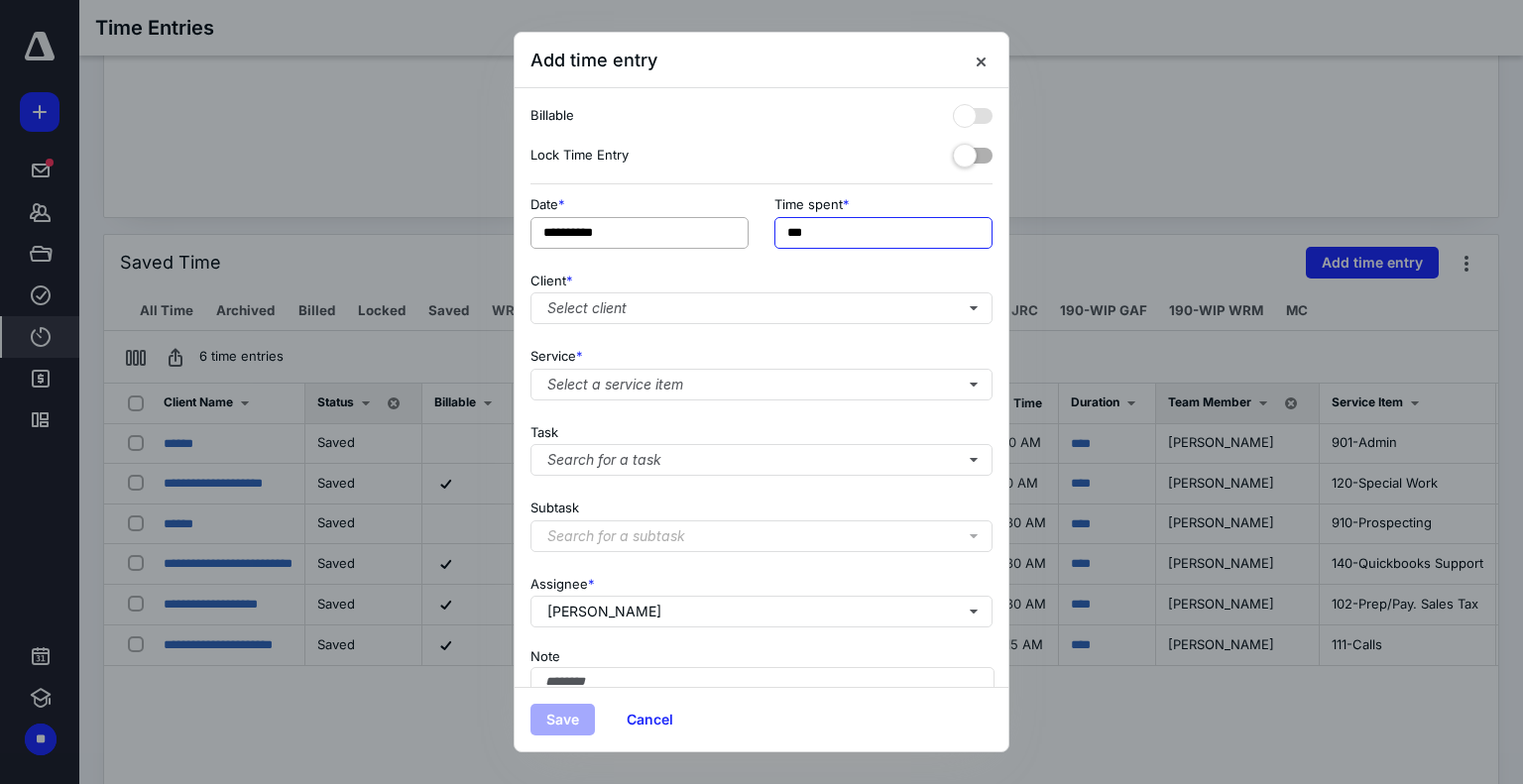 drag, startPoint x: 825, startPoint y: 235, endPoint x: 716, endPoint y: 232, distance: 109.0413 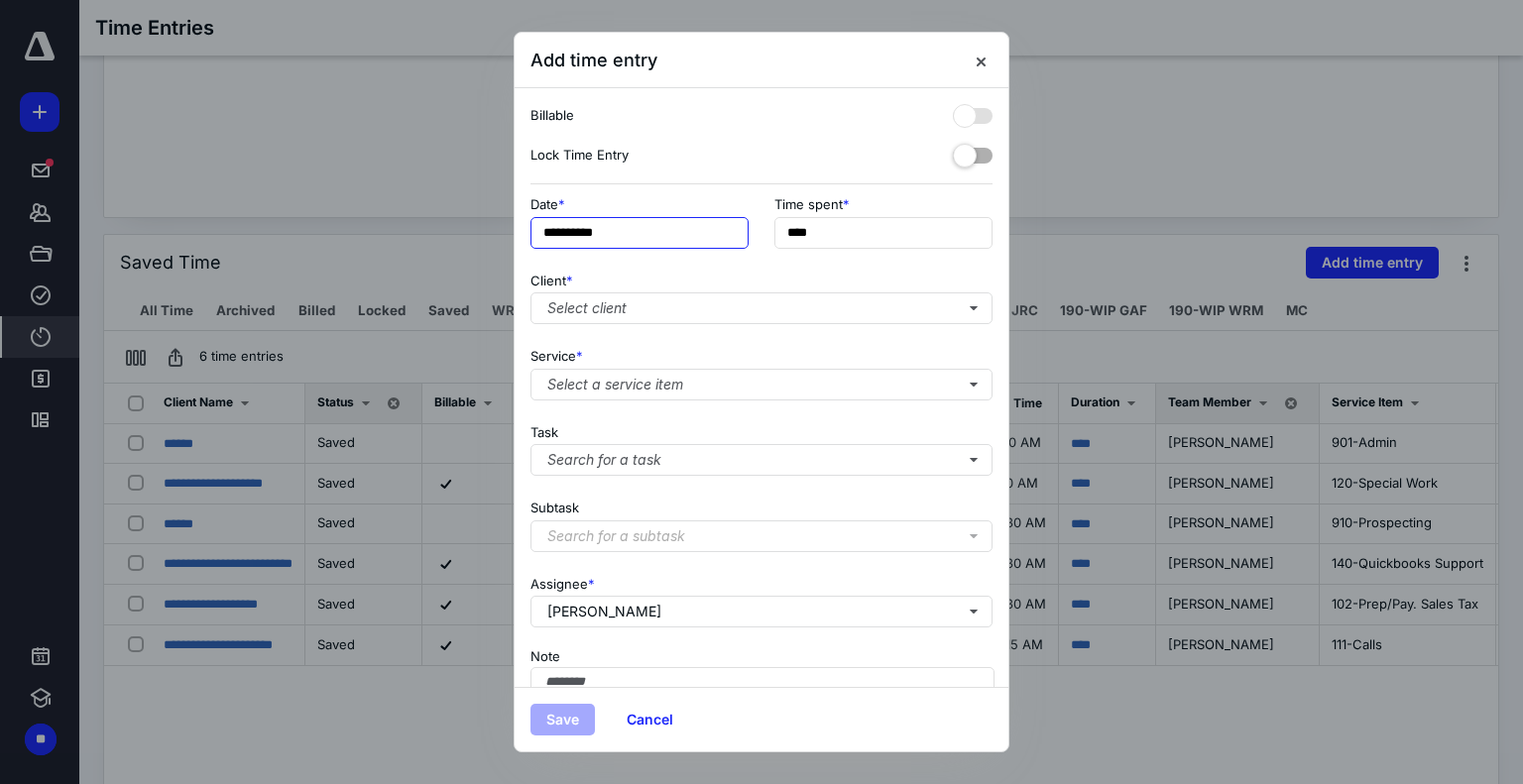 type on "*******" 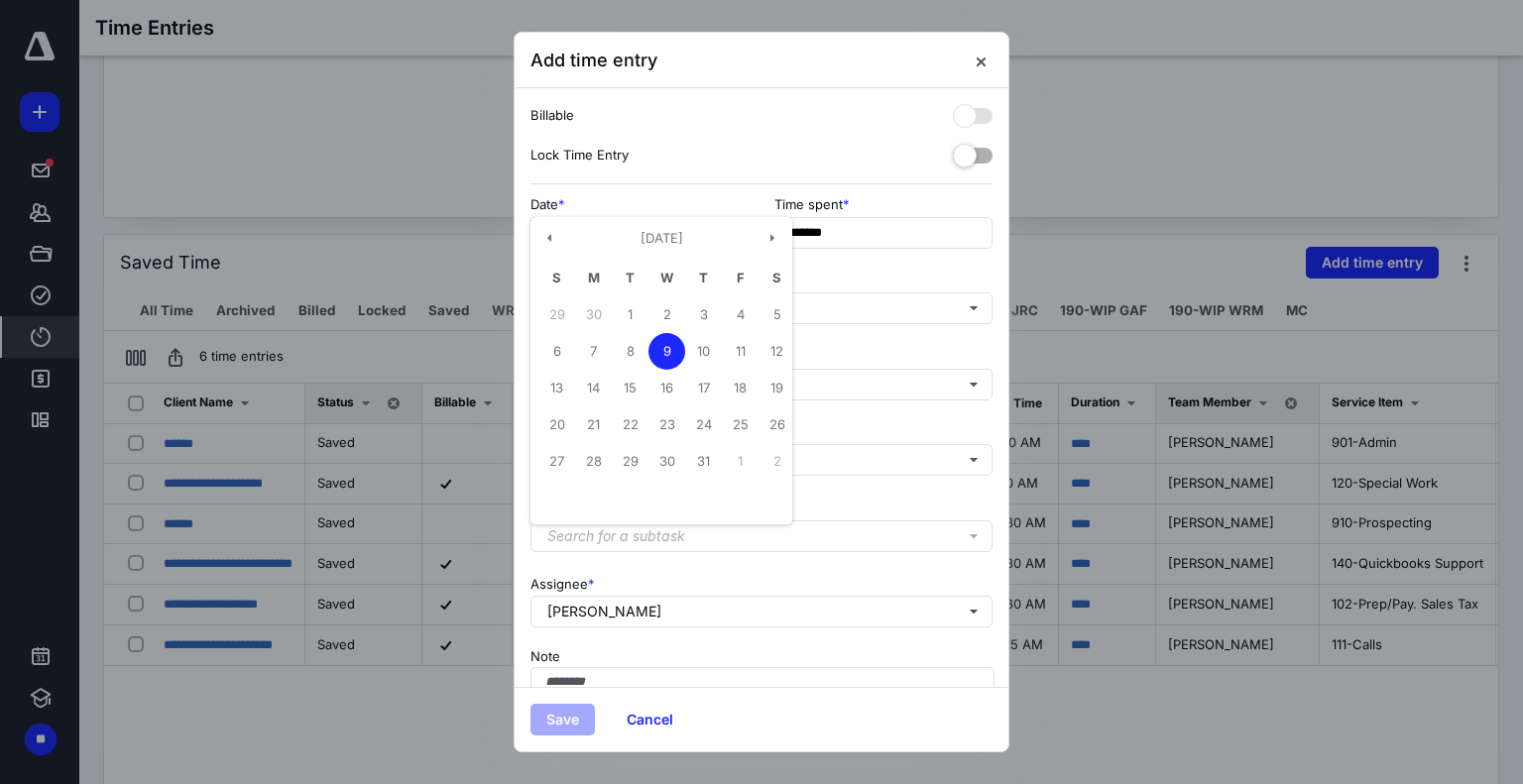click on "**********" at bounding box center (640, 233) 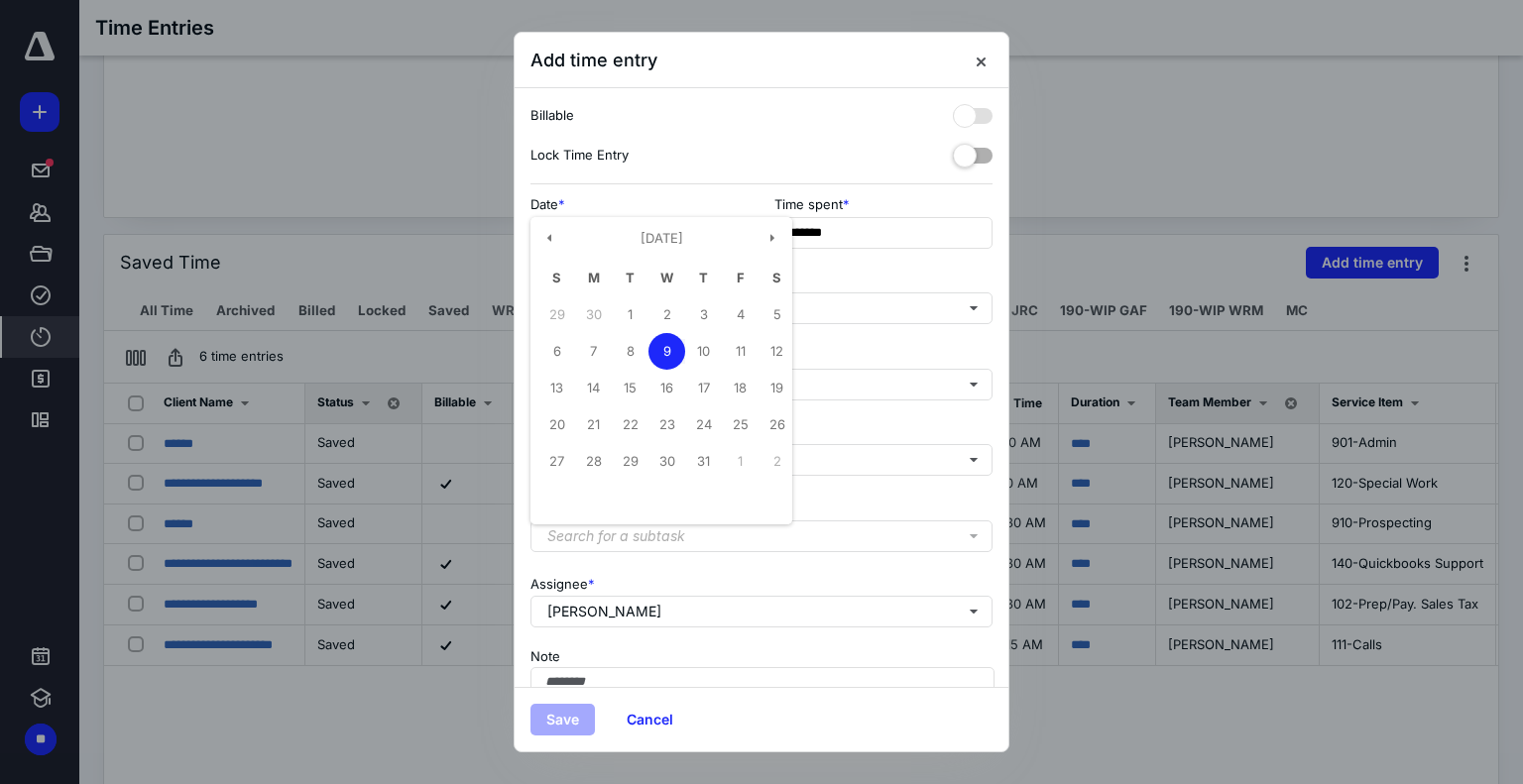 type on "**********" 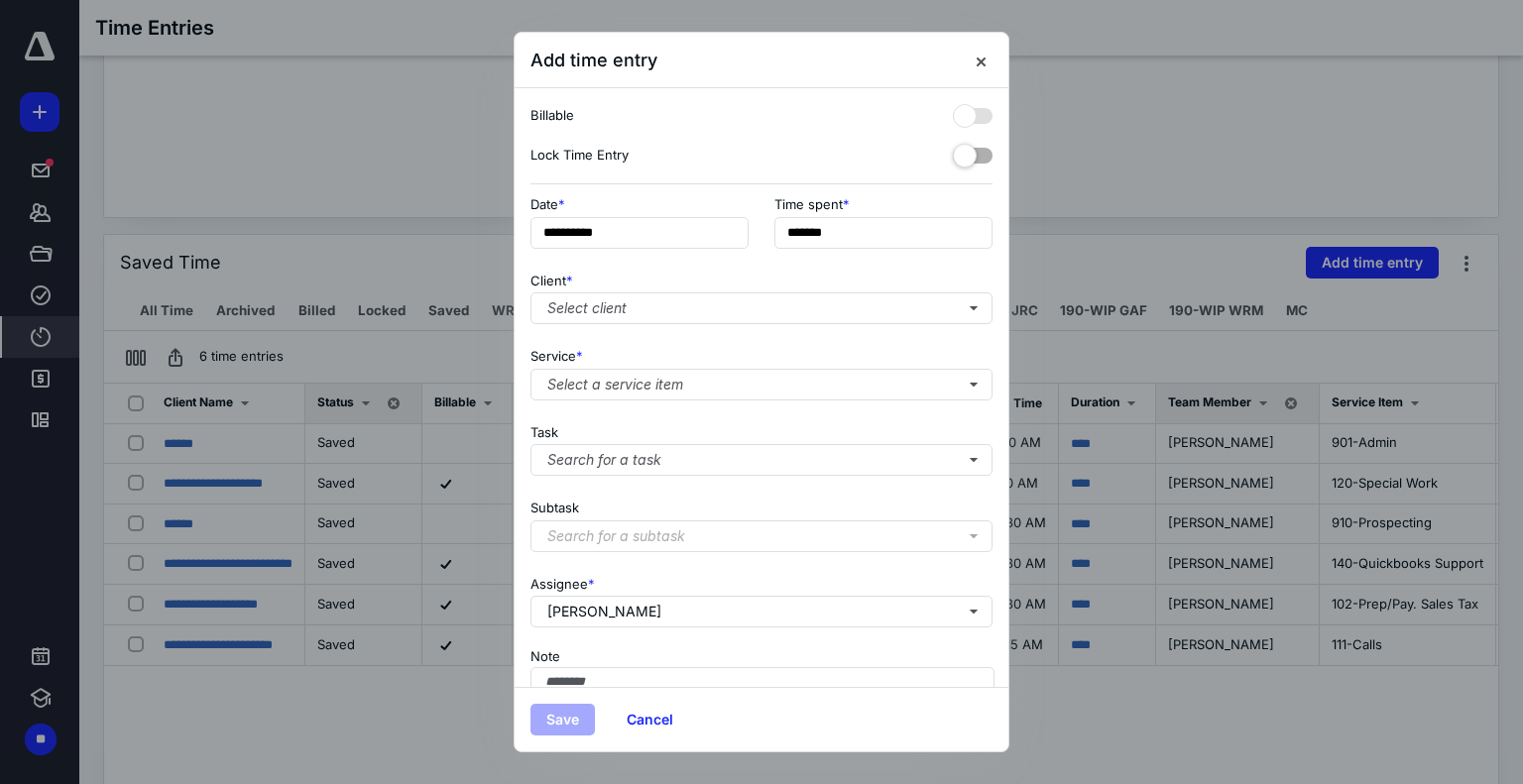 click on "Time spent *" at bounding box center [883, 204] 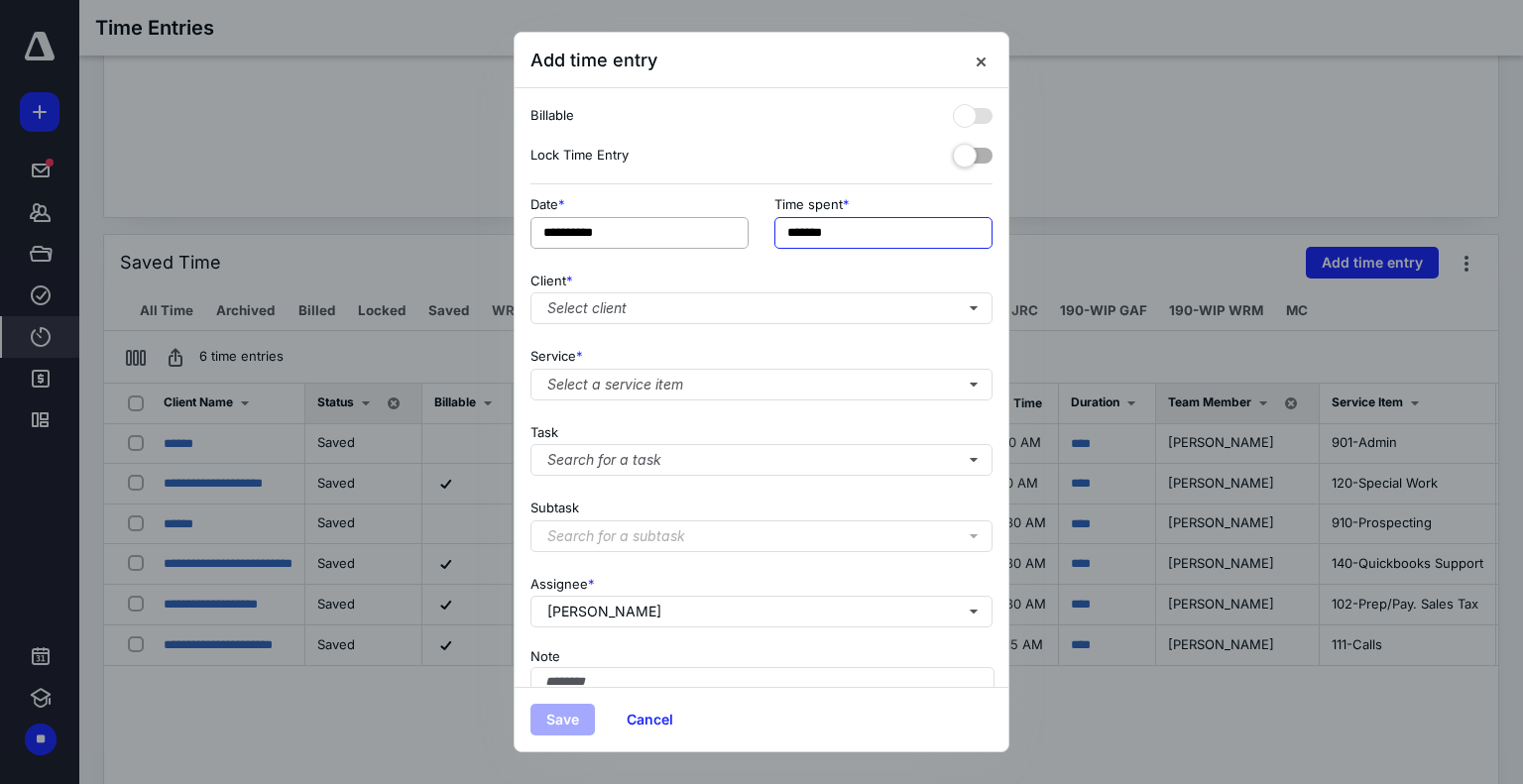 drag, startPoint x: 848, startPoint y: 230, endPoint x: 683, endPoint y: 233, distance: 165.0273 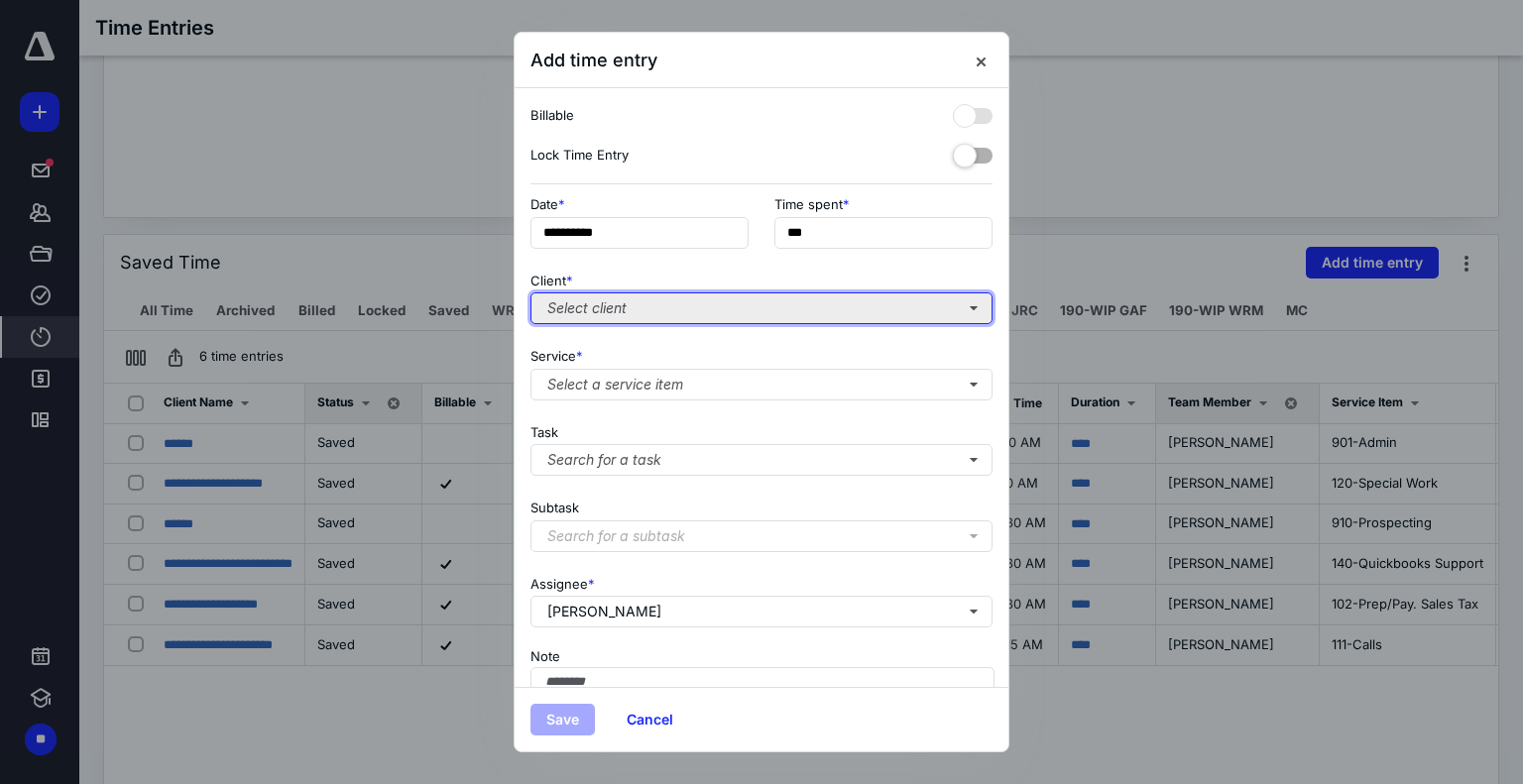 type on "***" 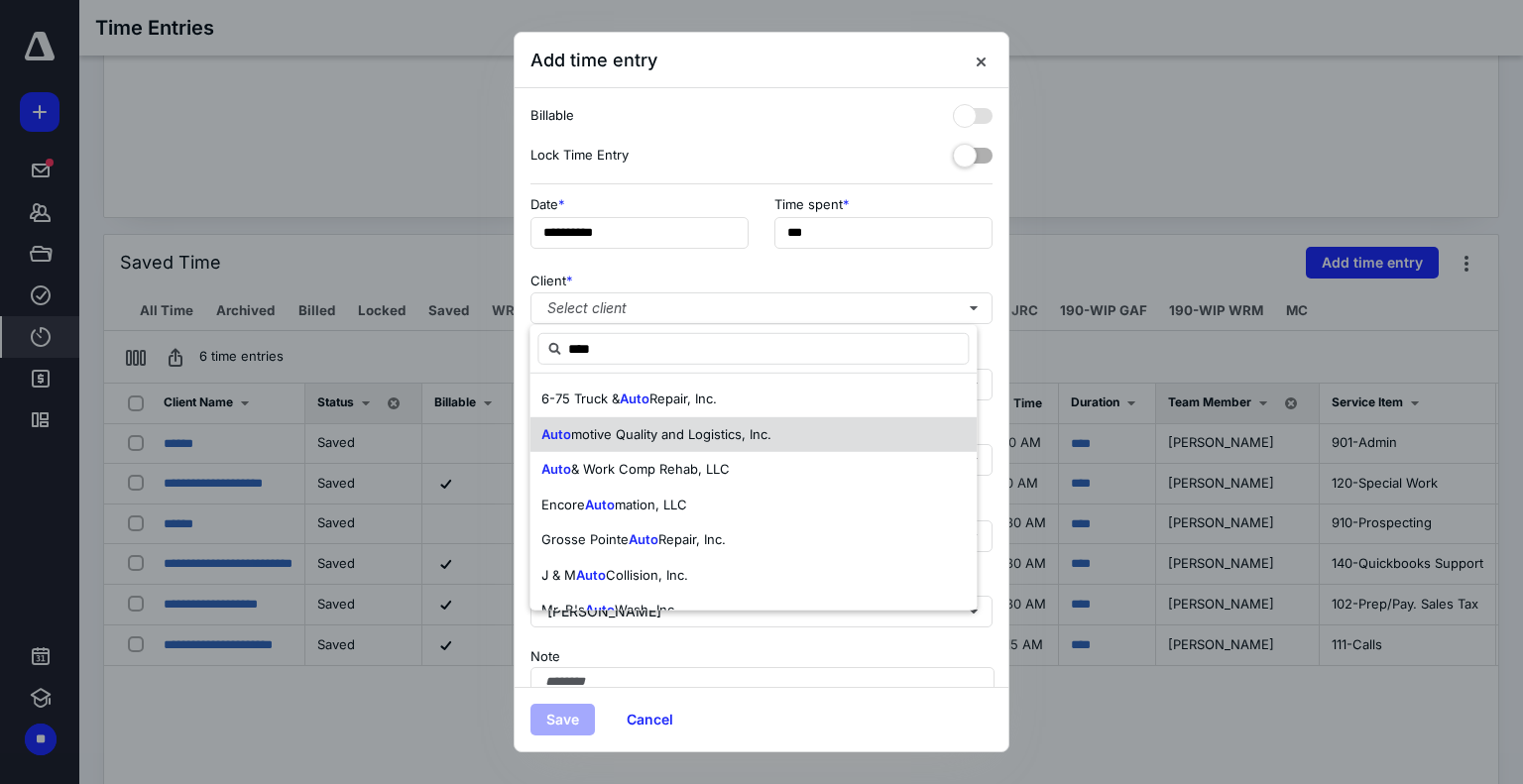 click on "motive Quality and Logistics, Inc." at bounding box center (671, 433) 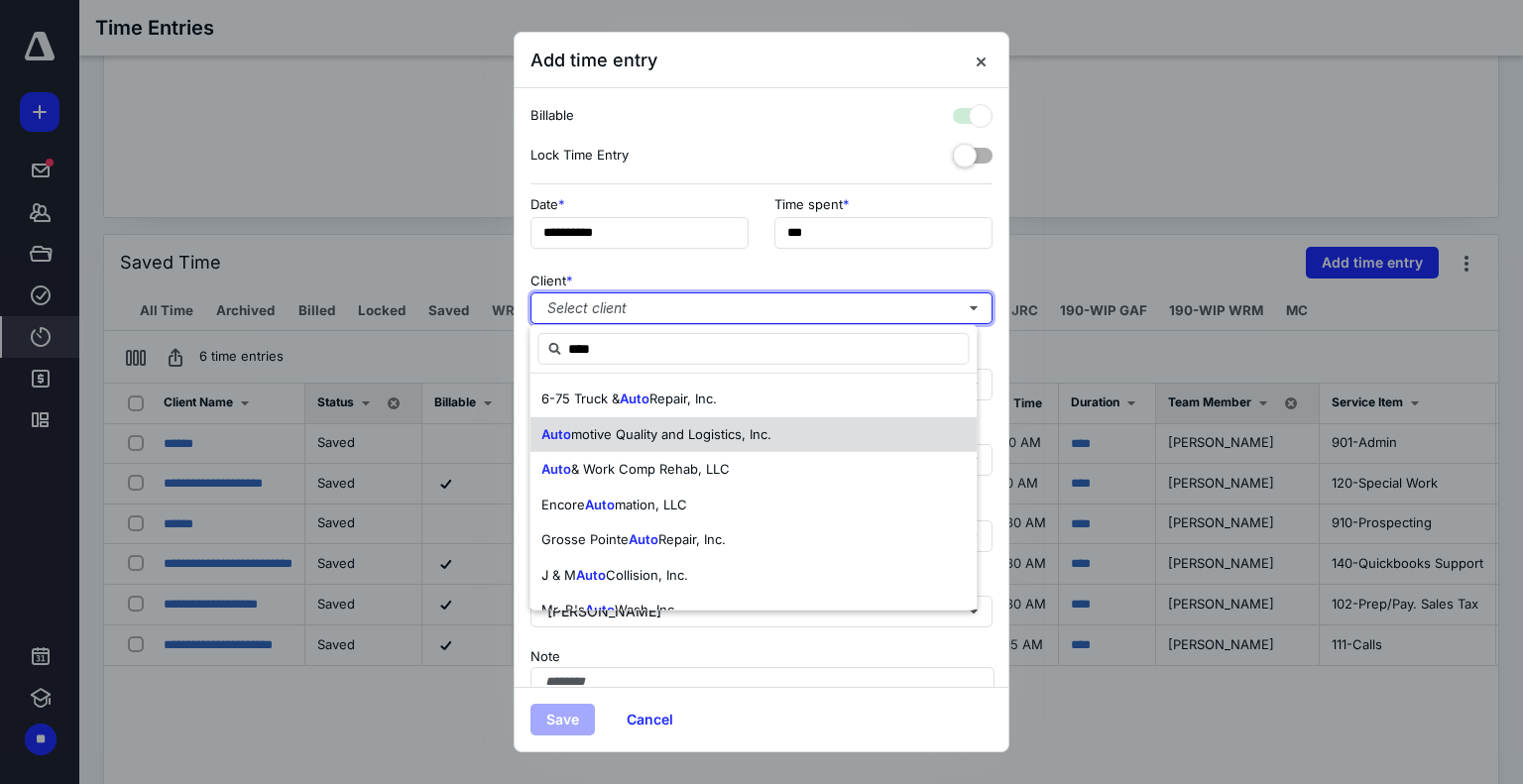 checkbox on "true" 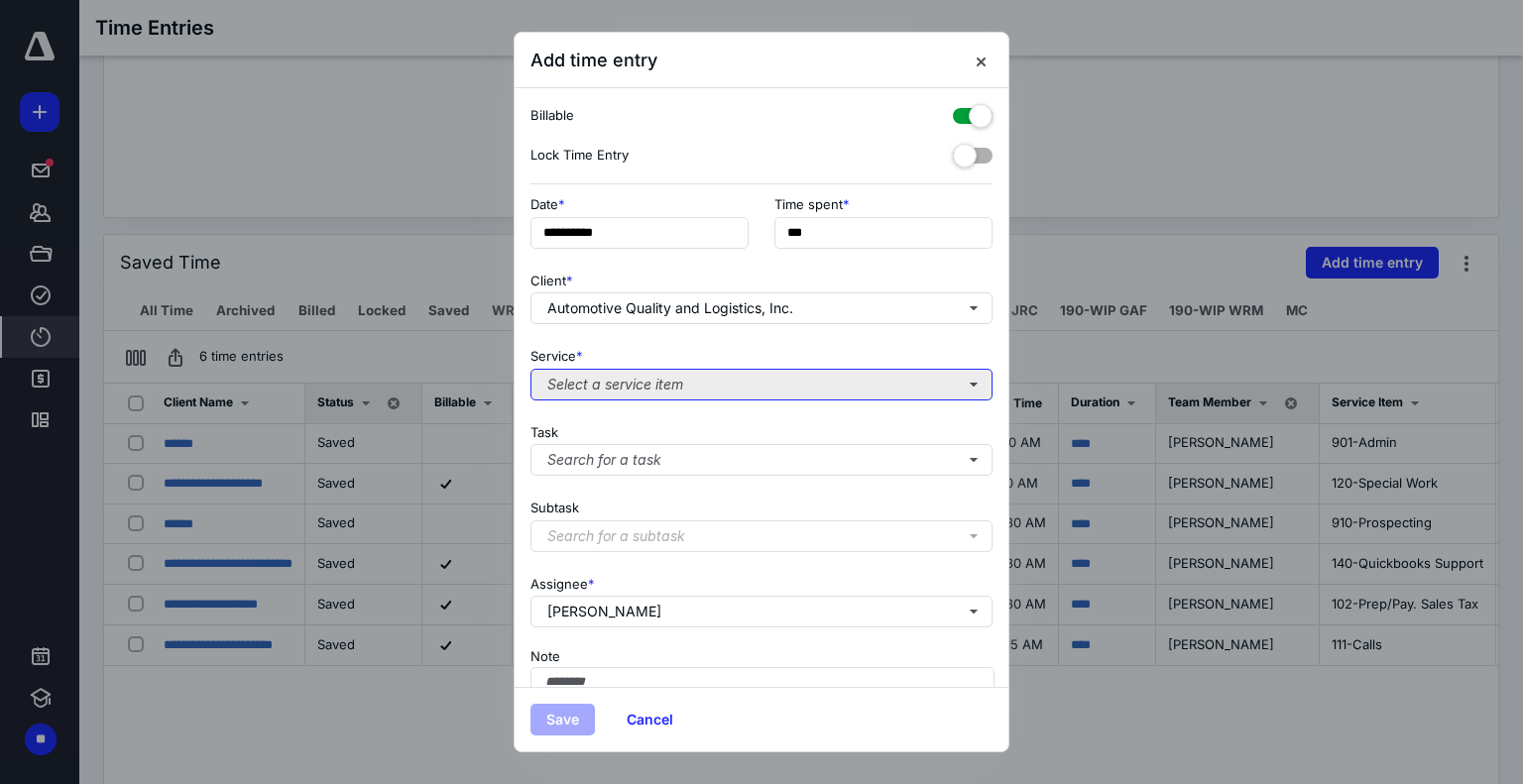 click on "Select a service item" at bounding box center (762, 385) 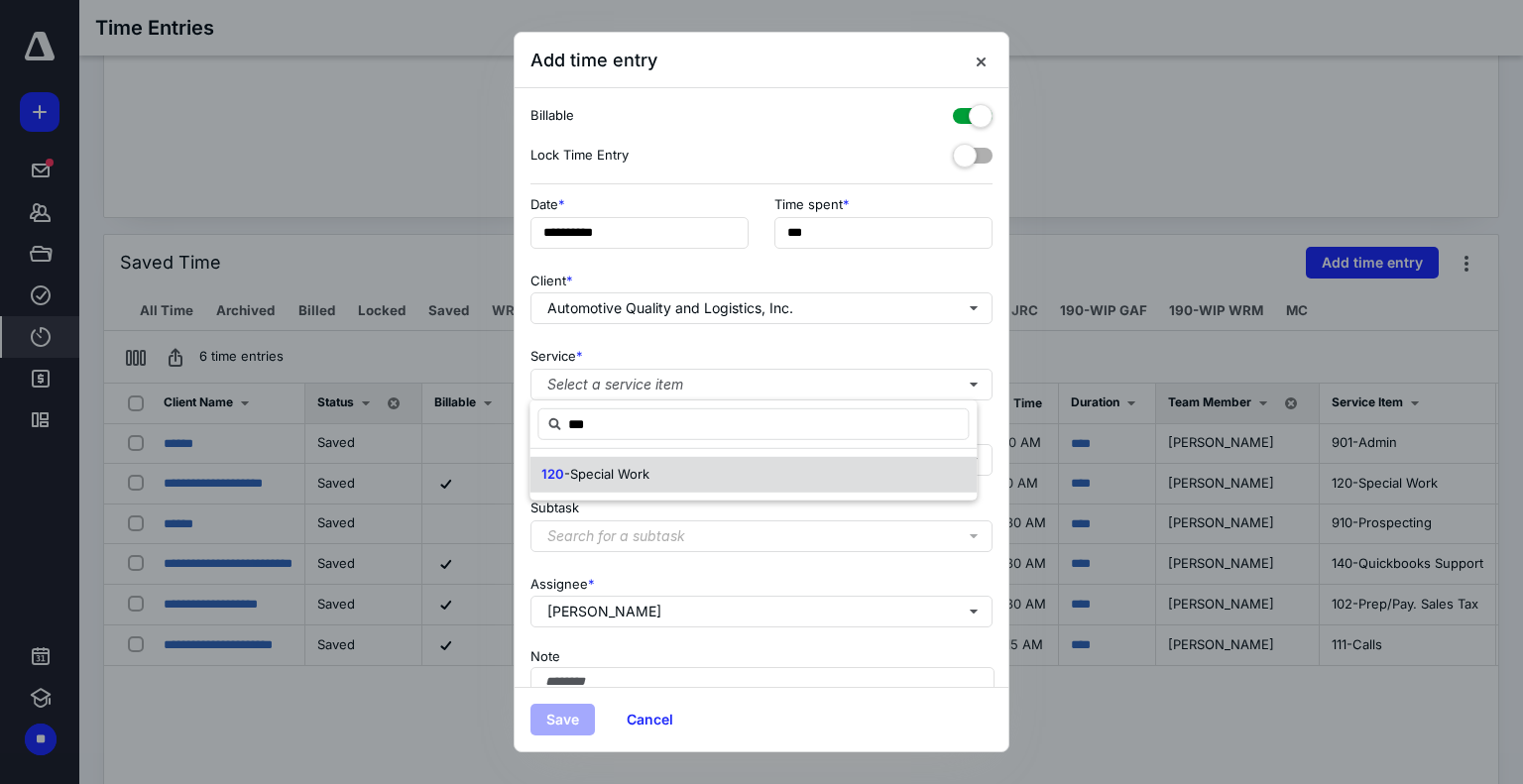 click on "120" at bounding box center (552, 474) 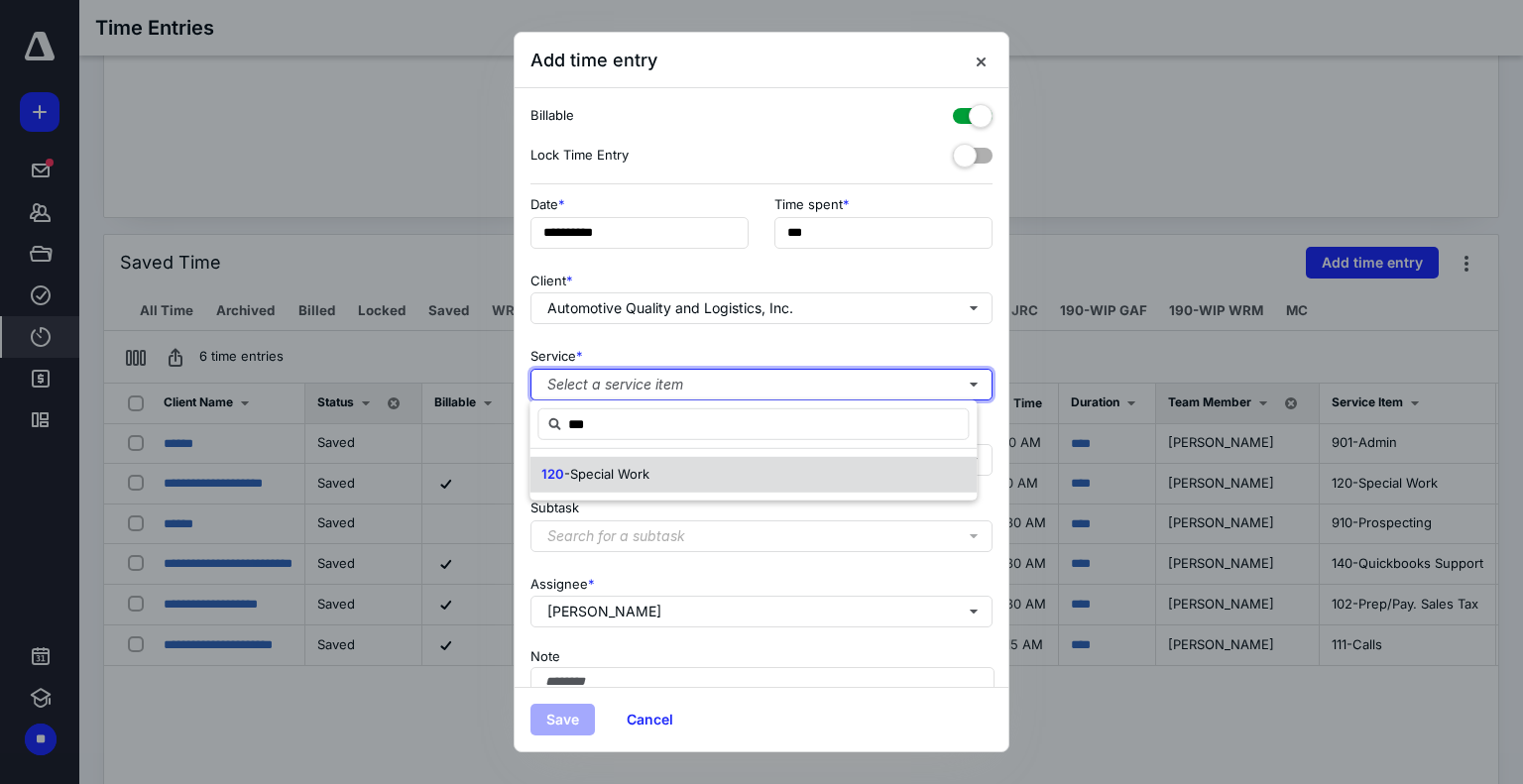 type 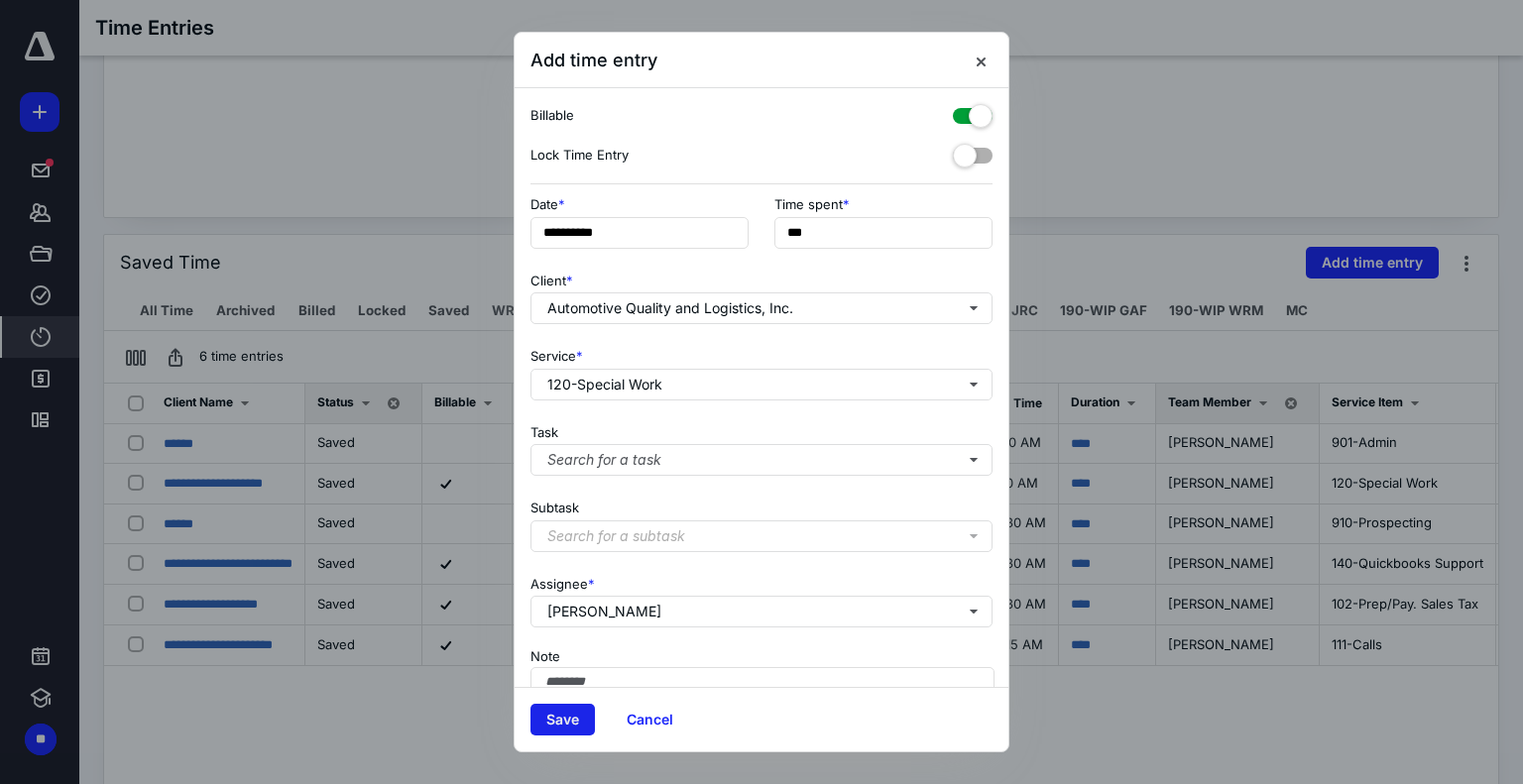 click on "Save" at bounding box center (562, 720) 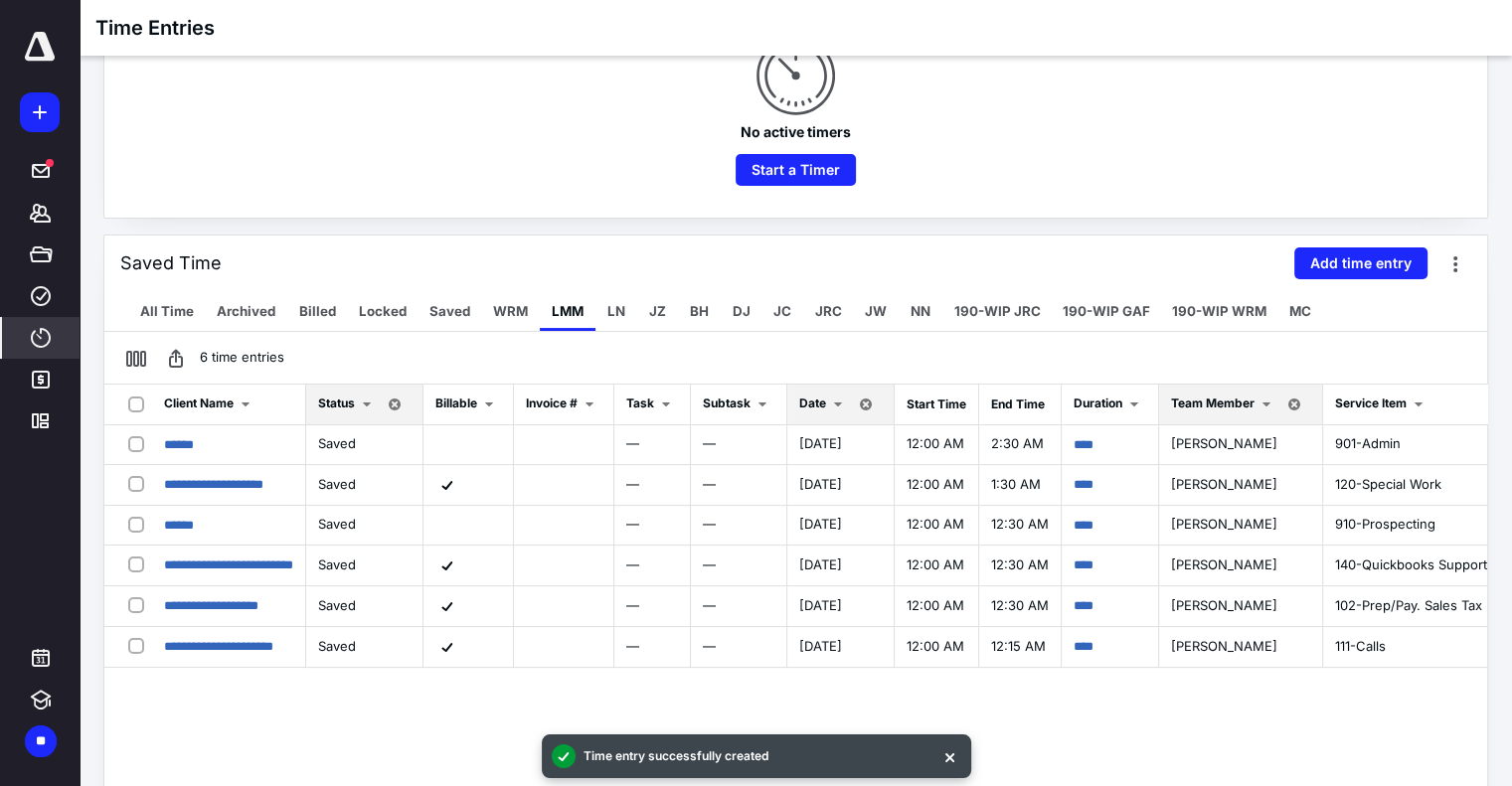 scroll, scrollTop: 0, scrollLeft: 0, axis: both 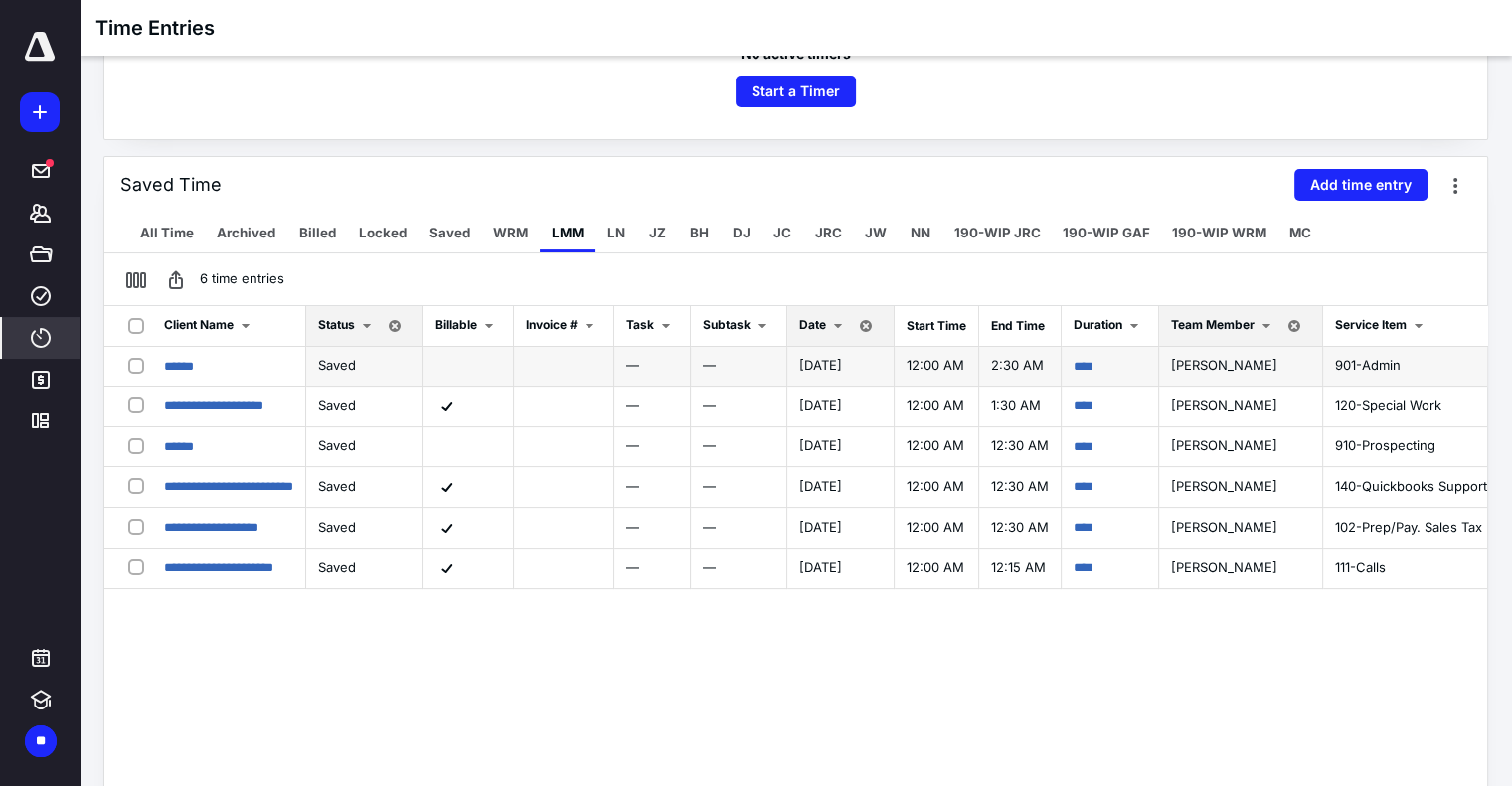 click on "****" at bounding box center [1110, 367] 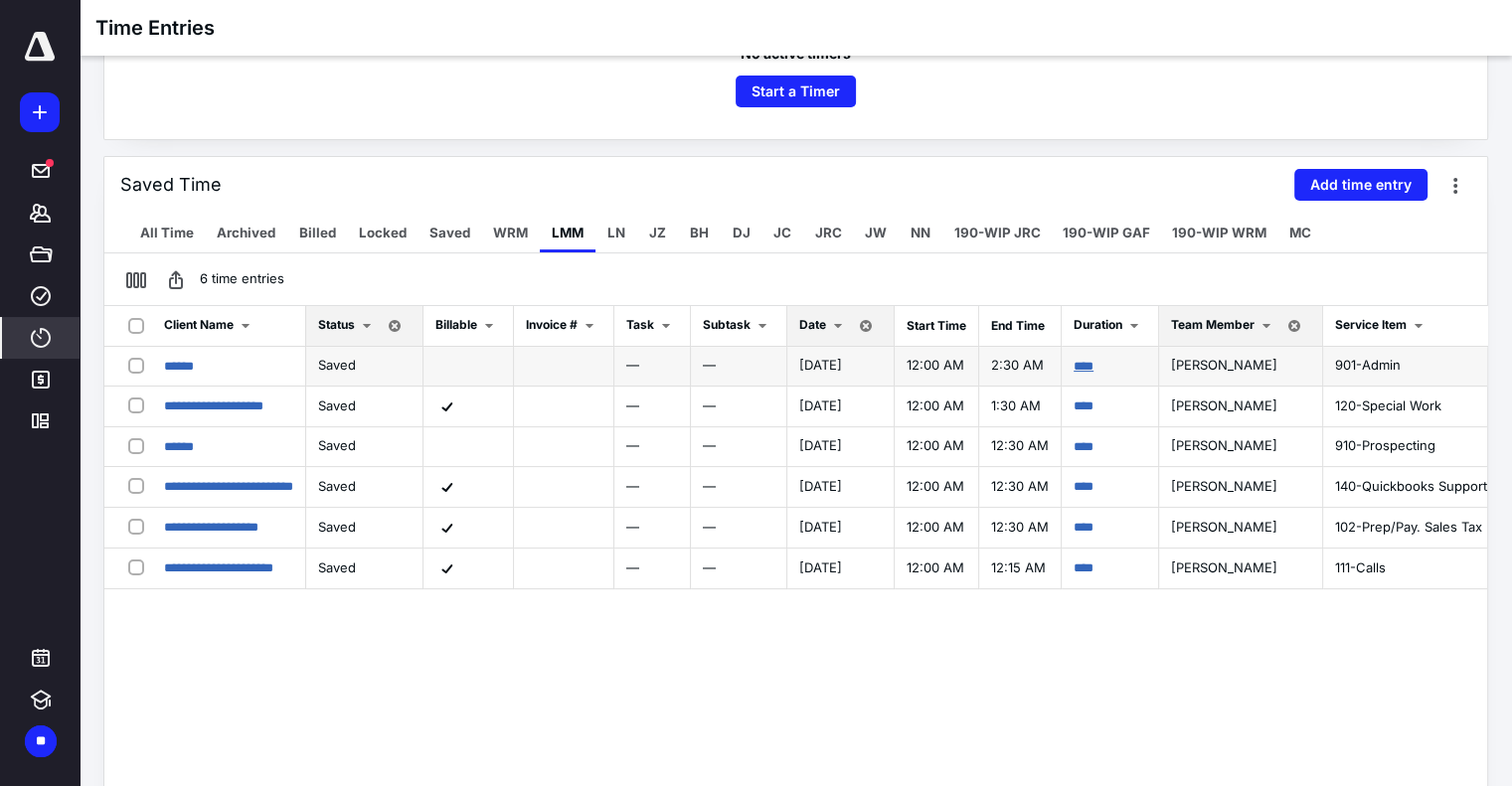 click on "****" at bounding box center [1084, 366] 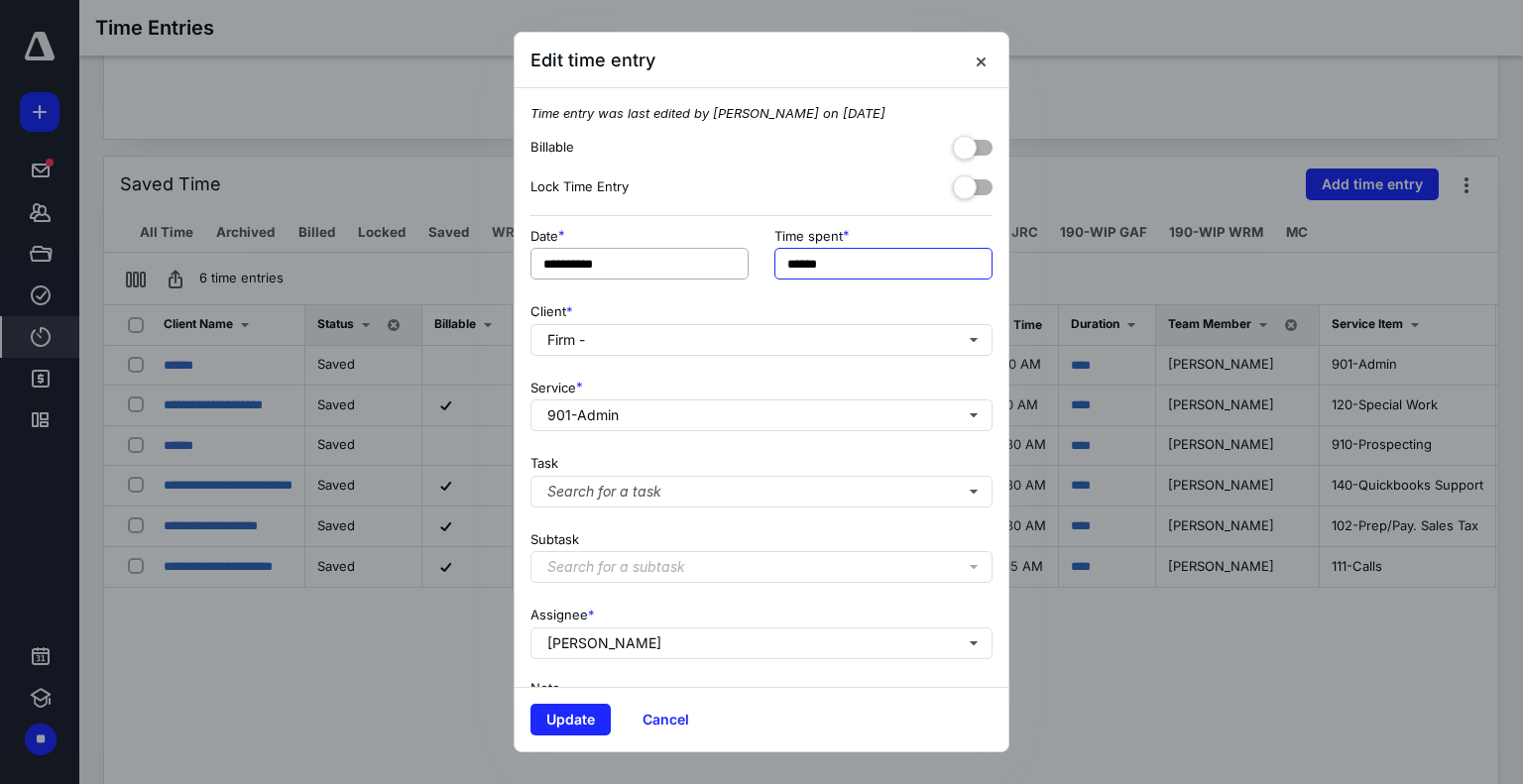 drag, startPoint x: 859, startPoint y: 265, endPoint x: 692, endPoint y: 263, distance: 167.012 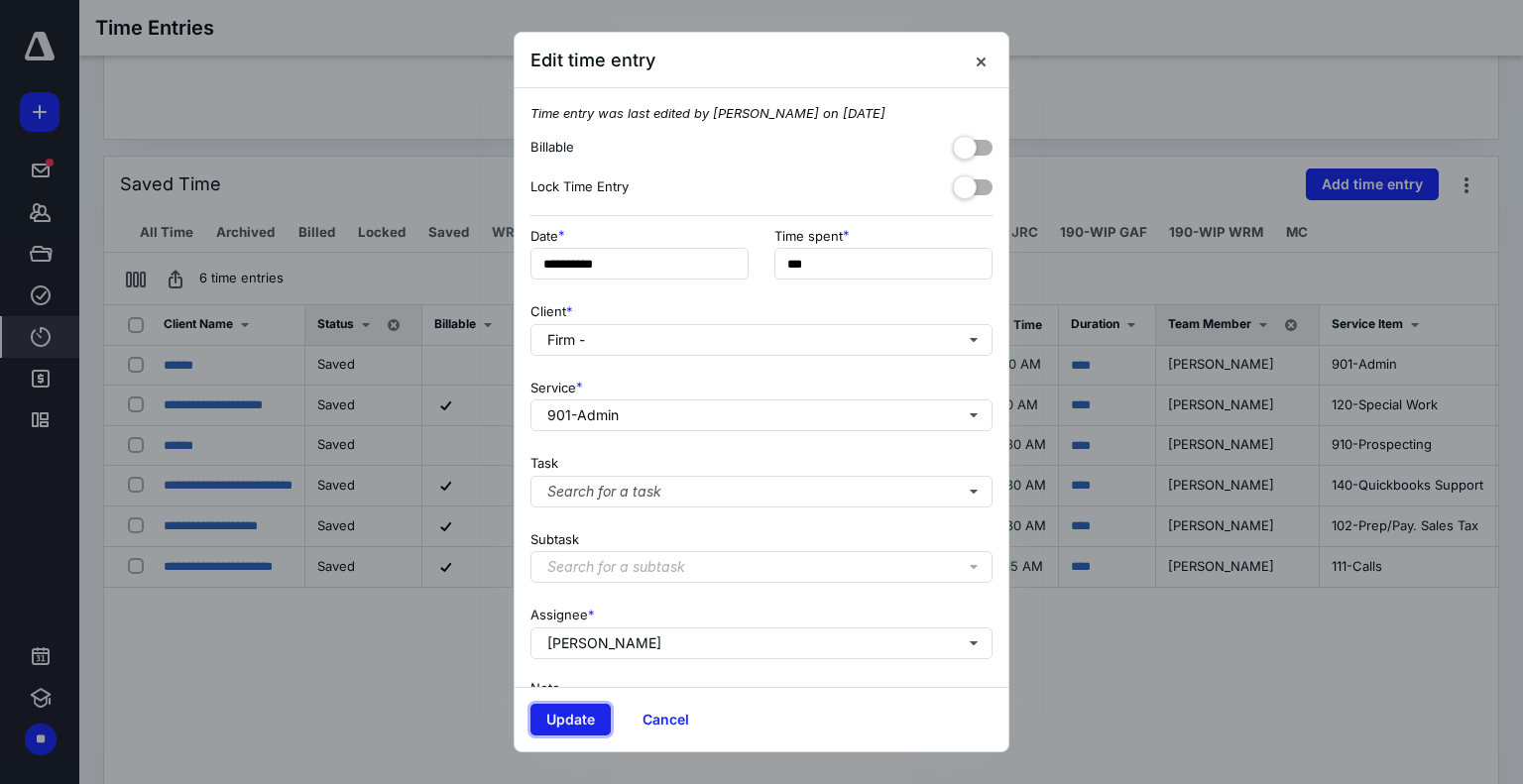 type on "**" 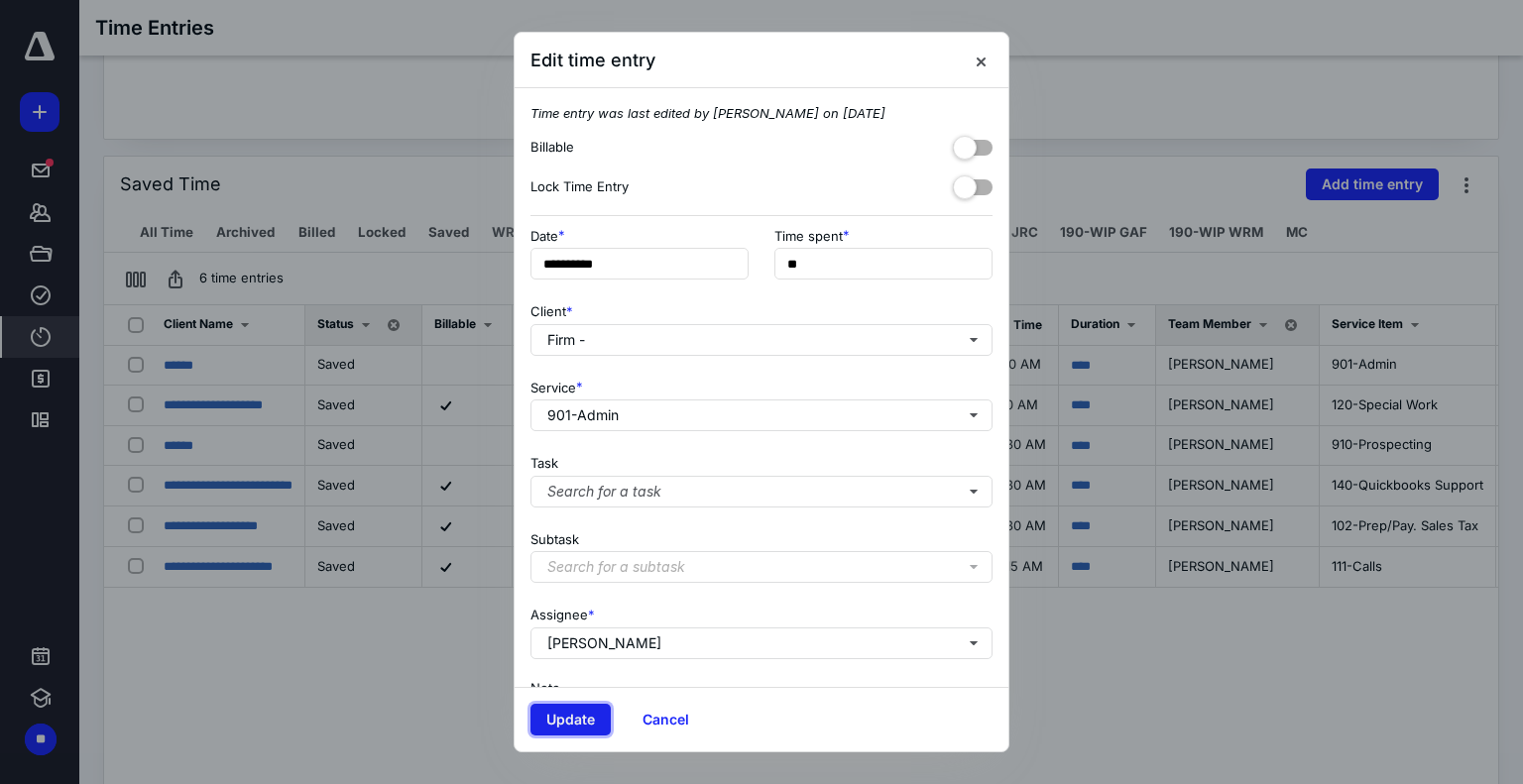 click on "Update" at bounding box center [570, 720] 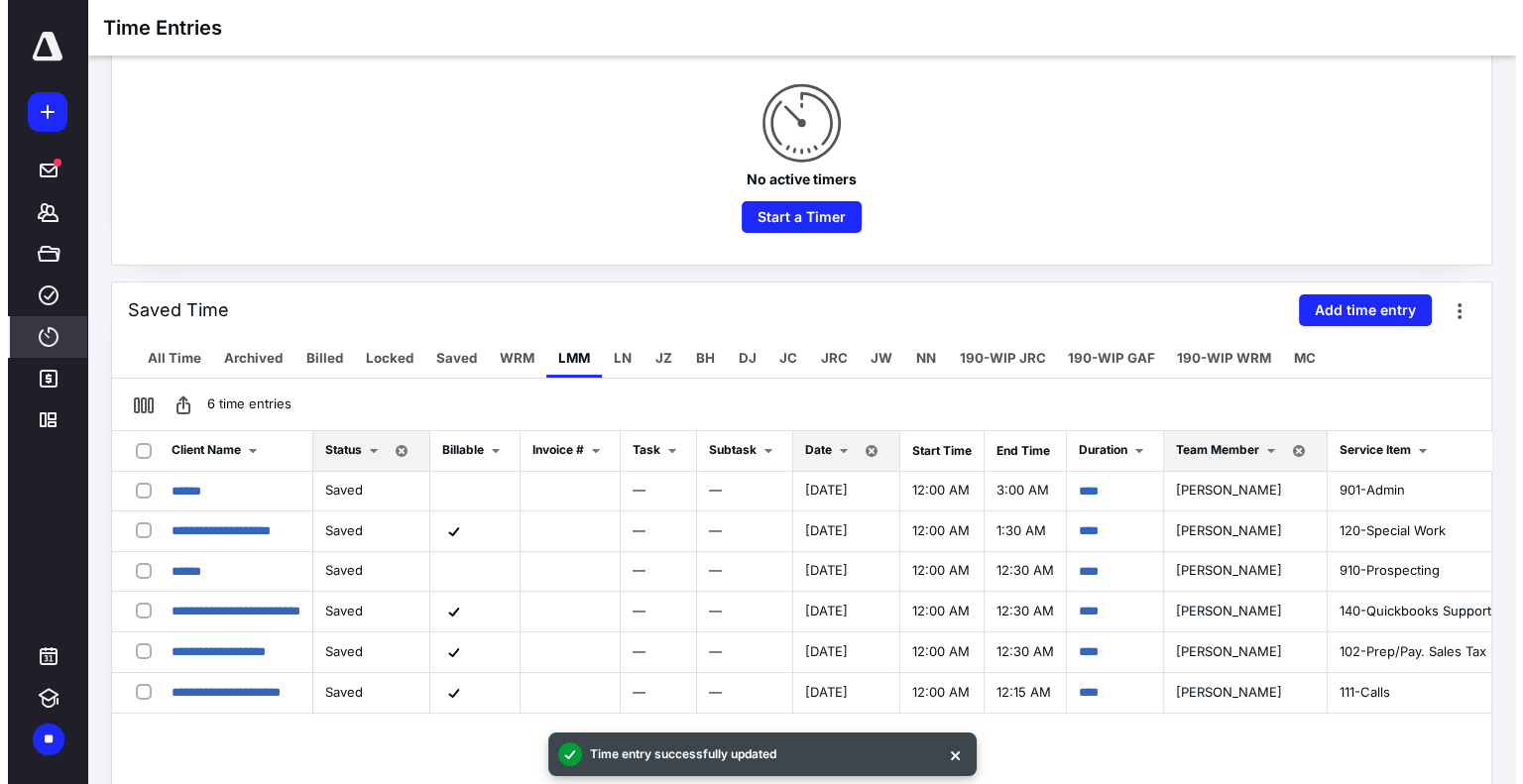 scroll, scrollTop: 290, scrollLeft: 0, axis: vertical 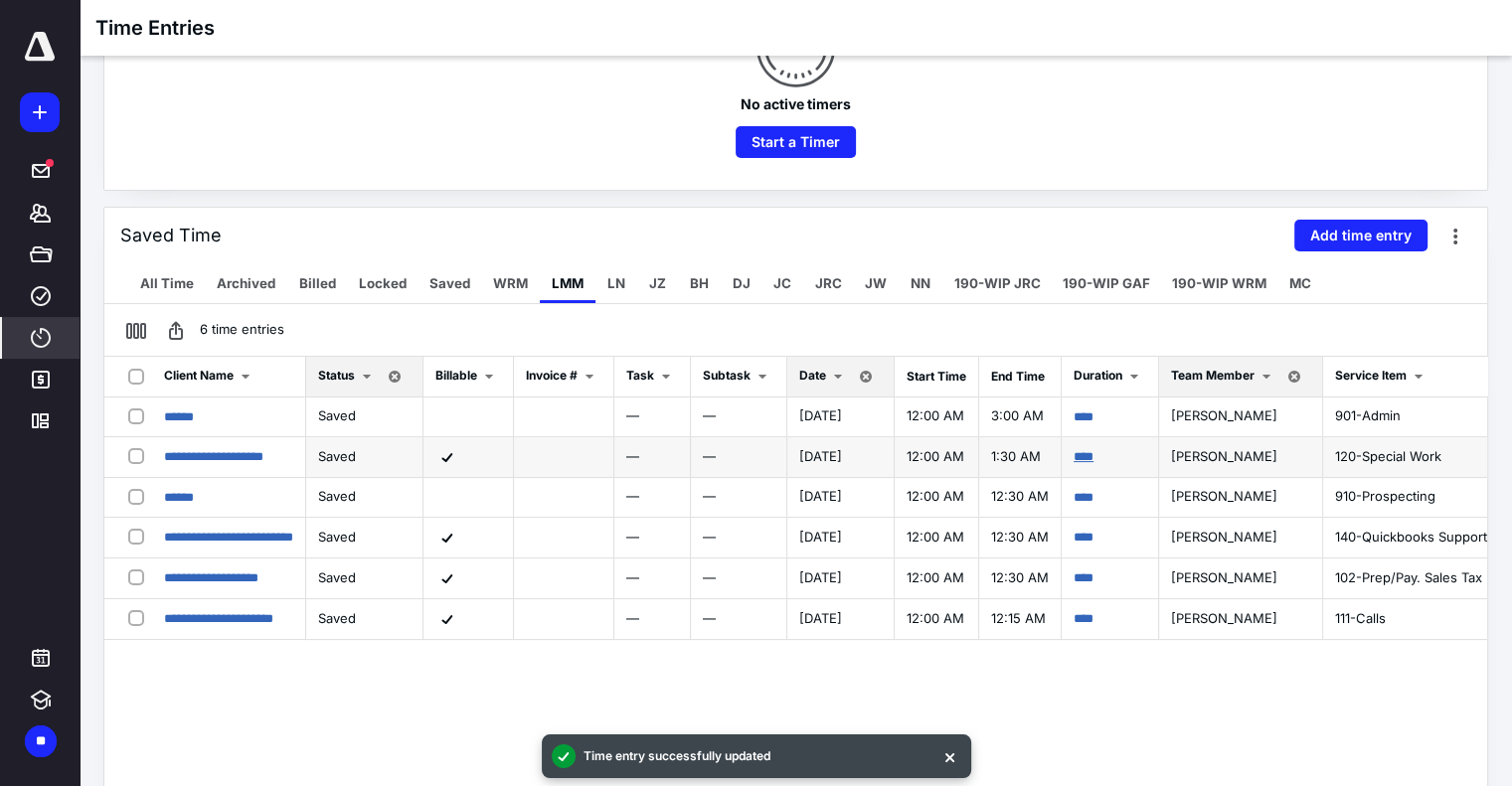 click on "****" at bounding box center [1084, 456] 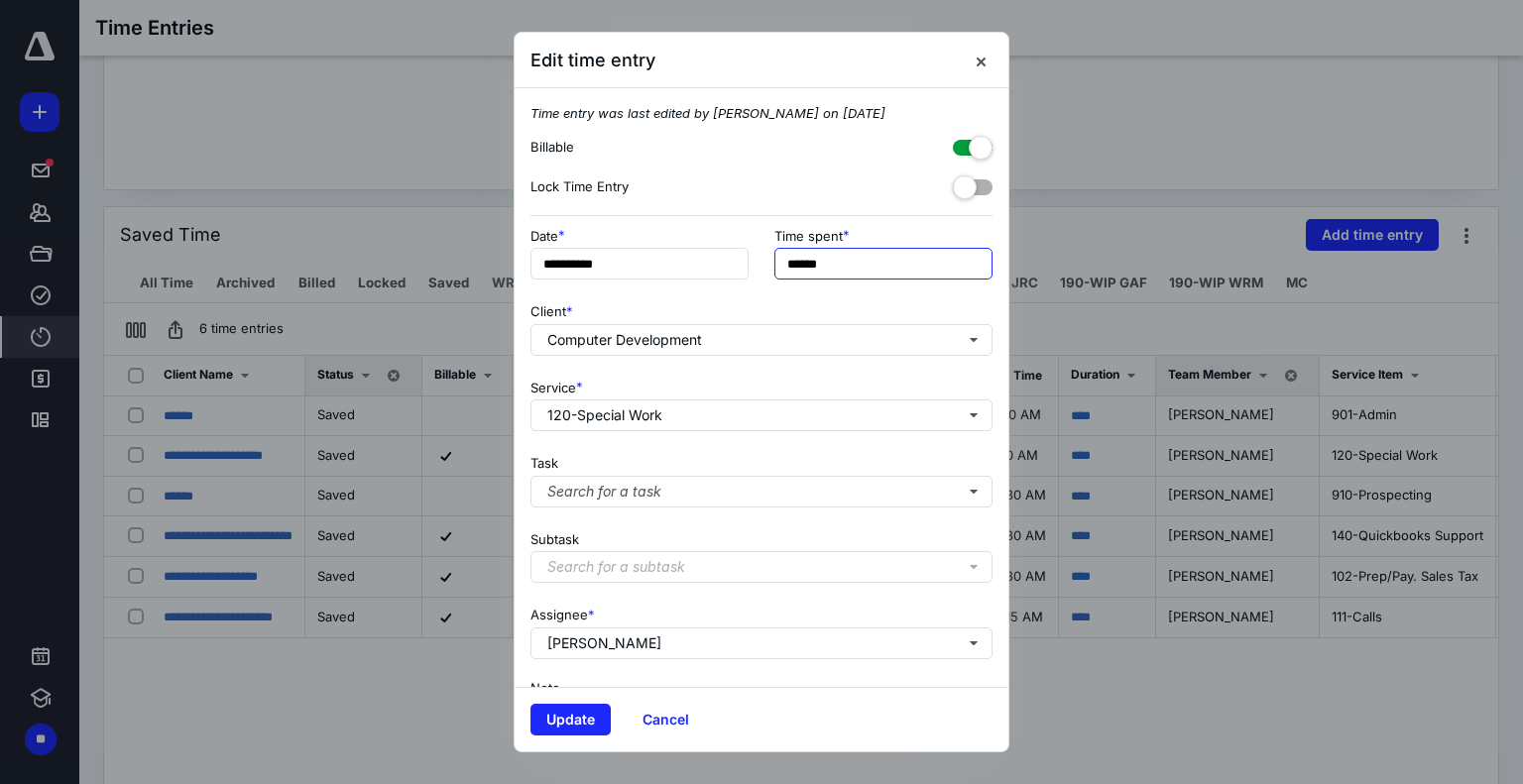 click on "******" at bounding box center [883, 264] 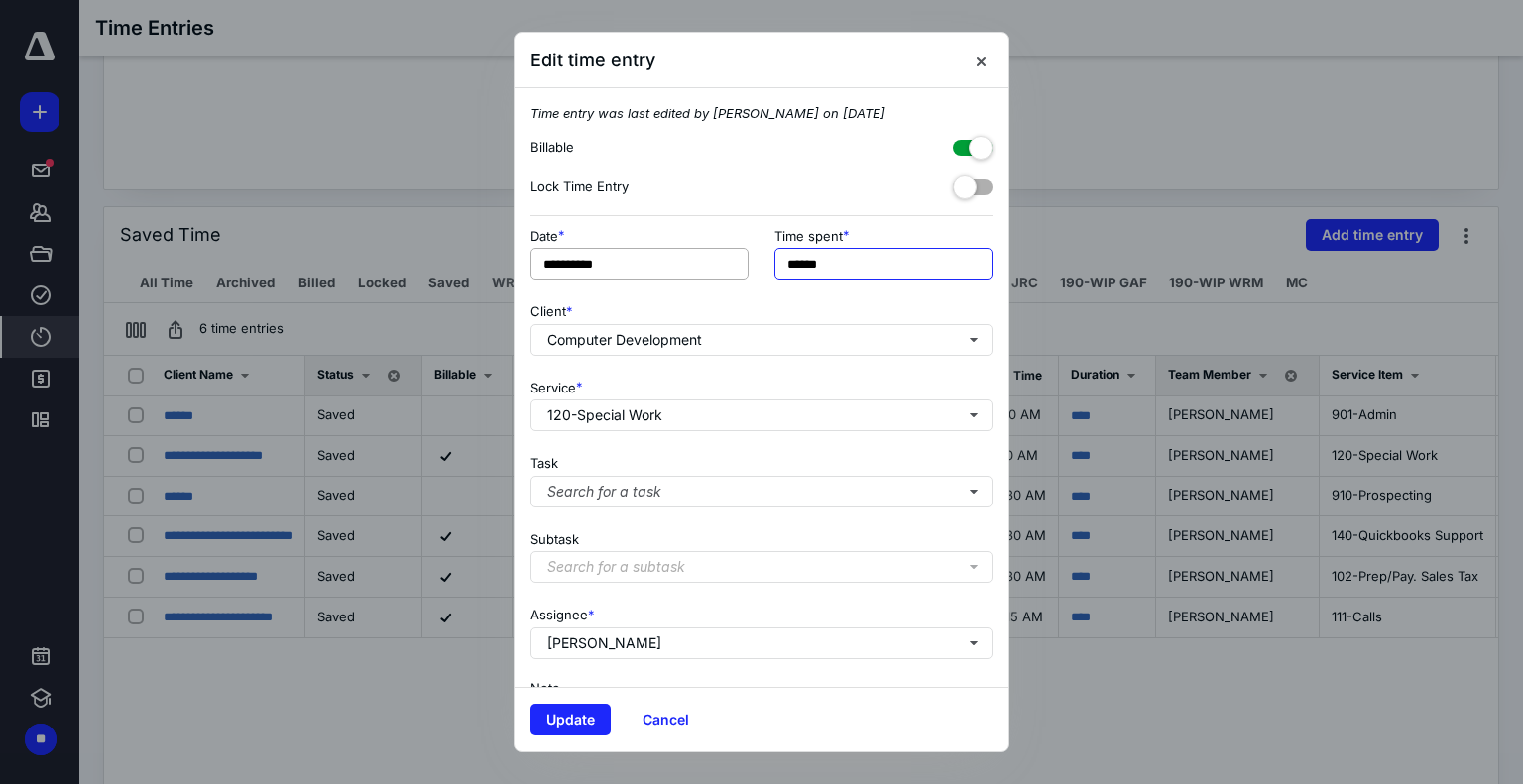 drag, startPoint x: 880, startPoint y: 252, endPoint x: 718, endPoint y: 251, distance: 162.00309 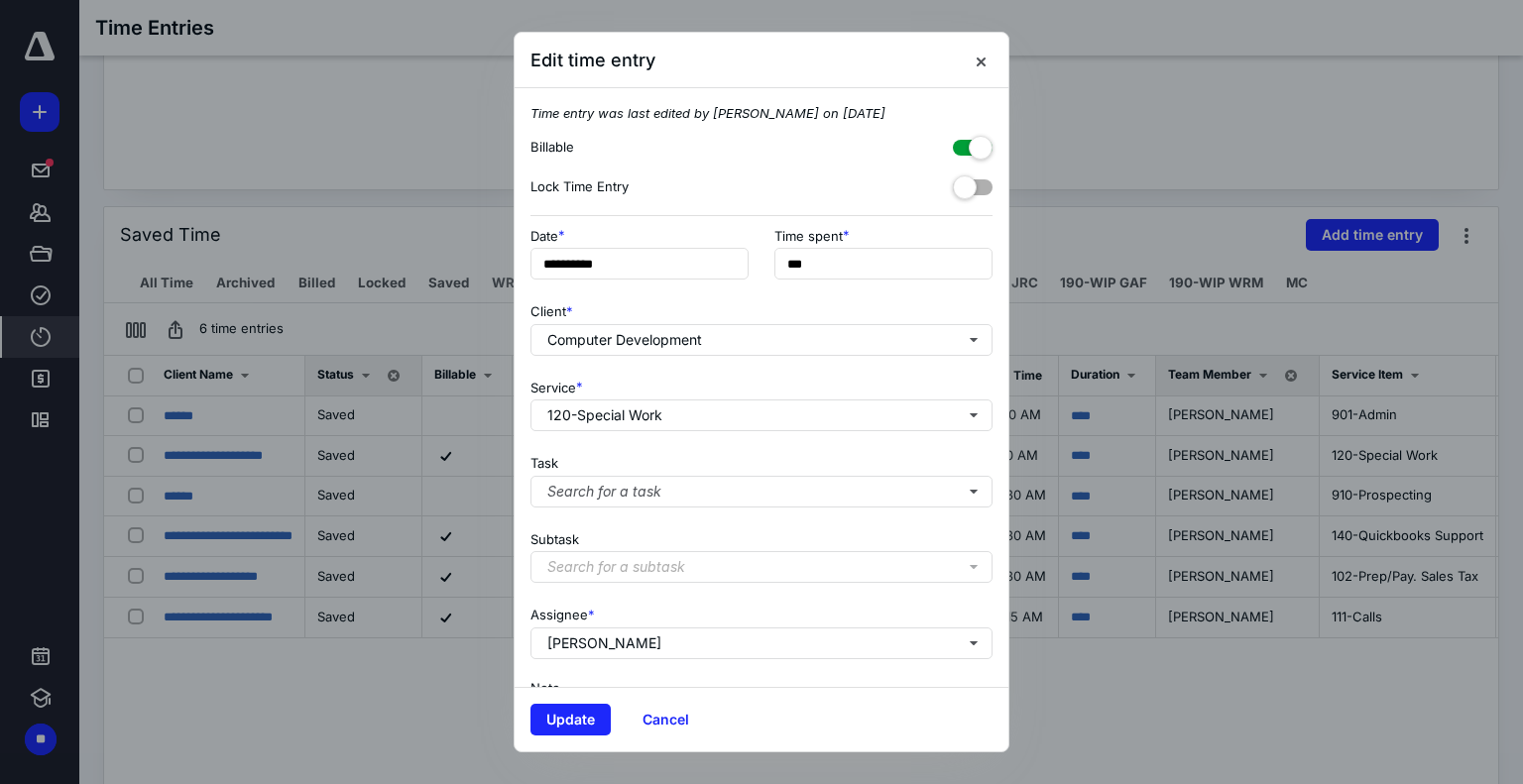 type on "**" 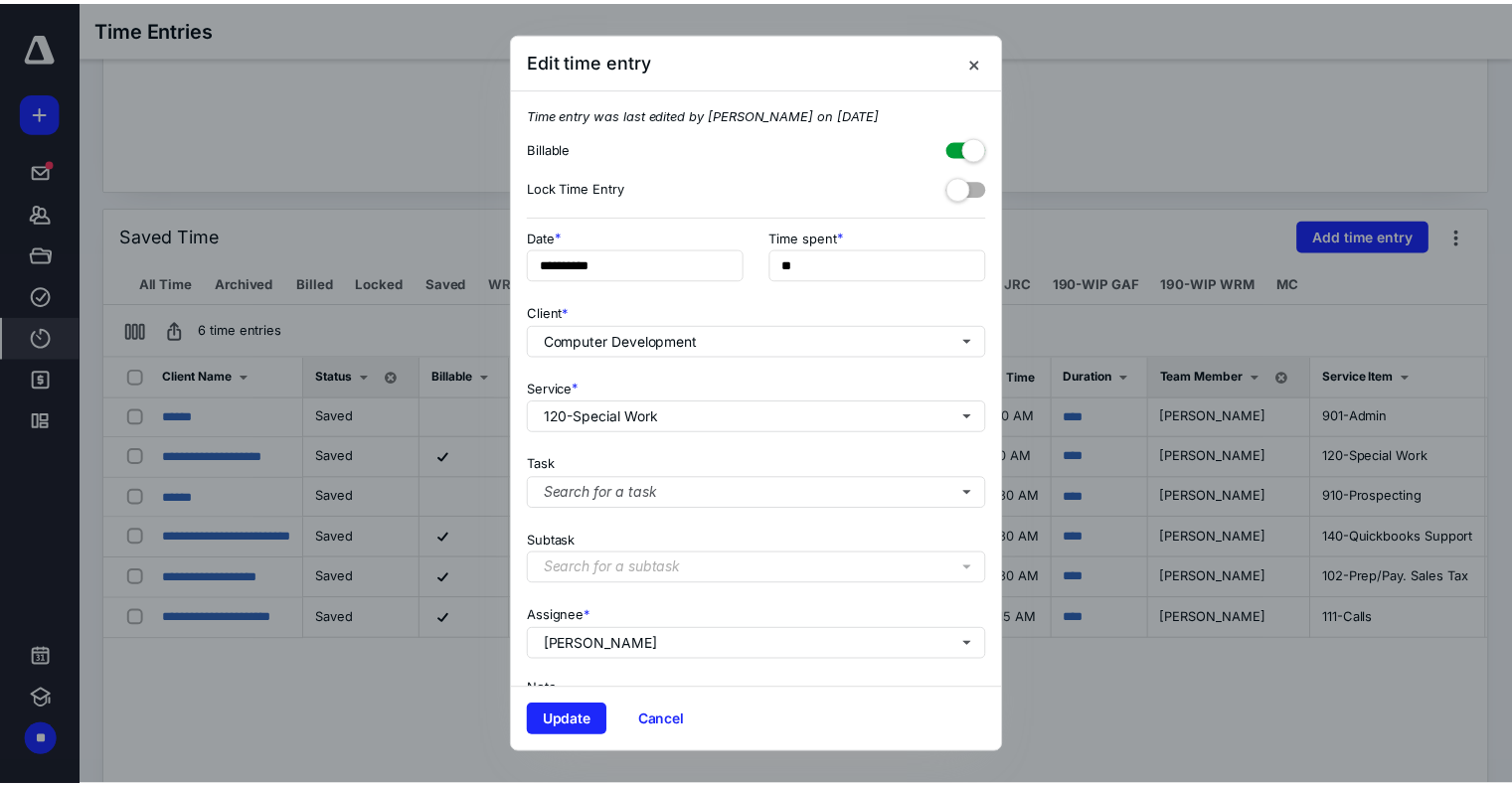 scroll, scrollTop: 140, scrollLeft: 0, axis: vertical 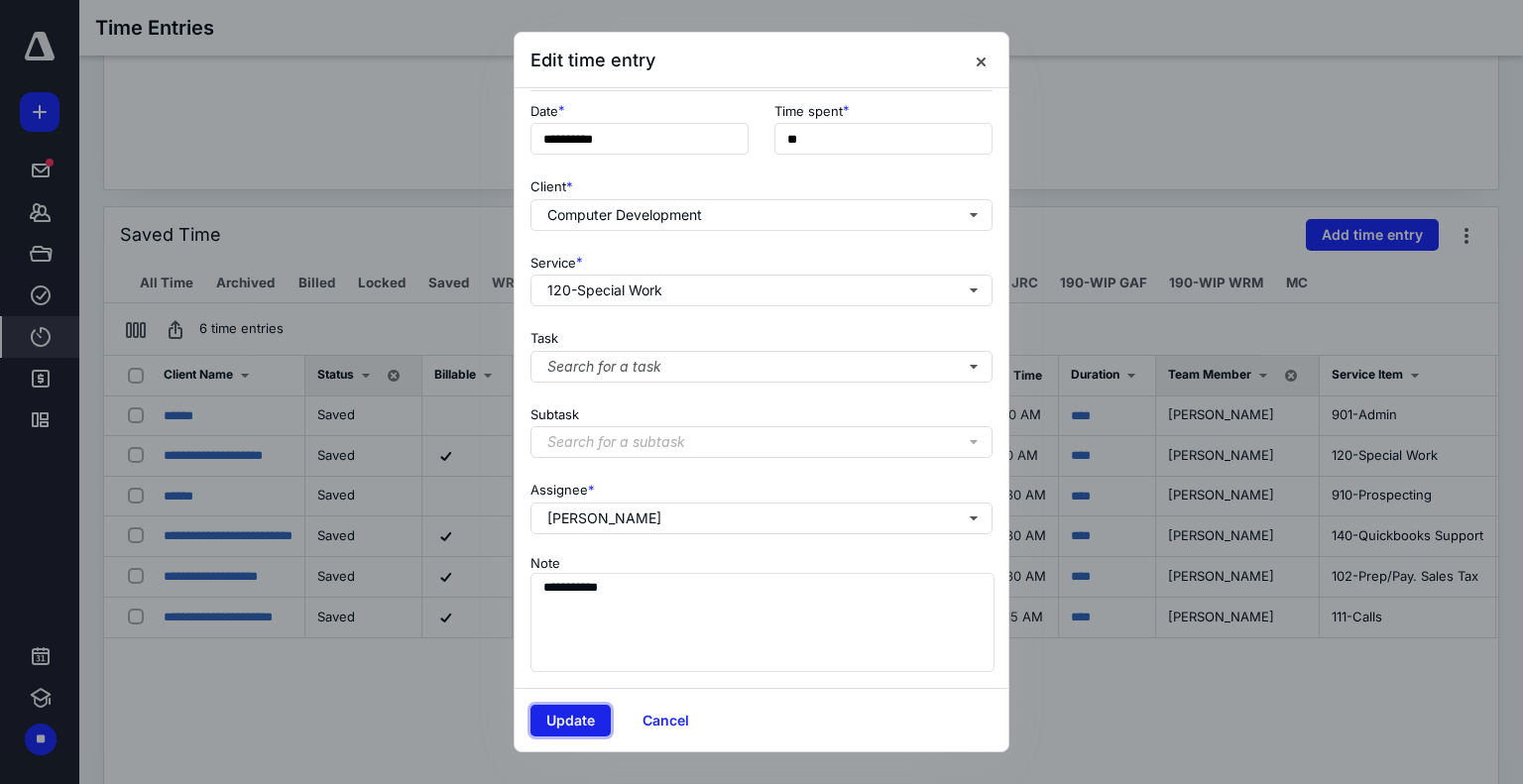 click on "Update" at bounding box center [570, 721] 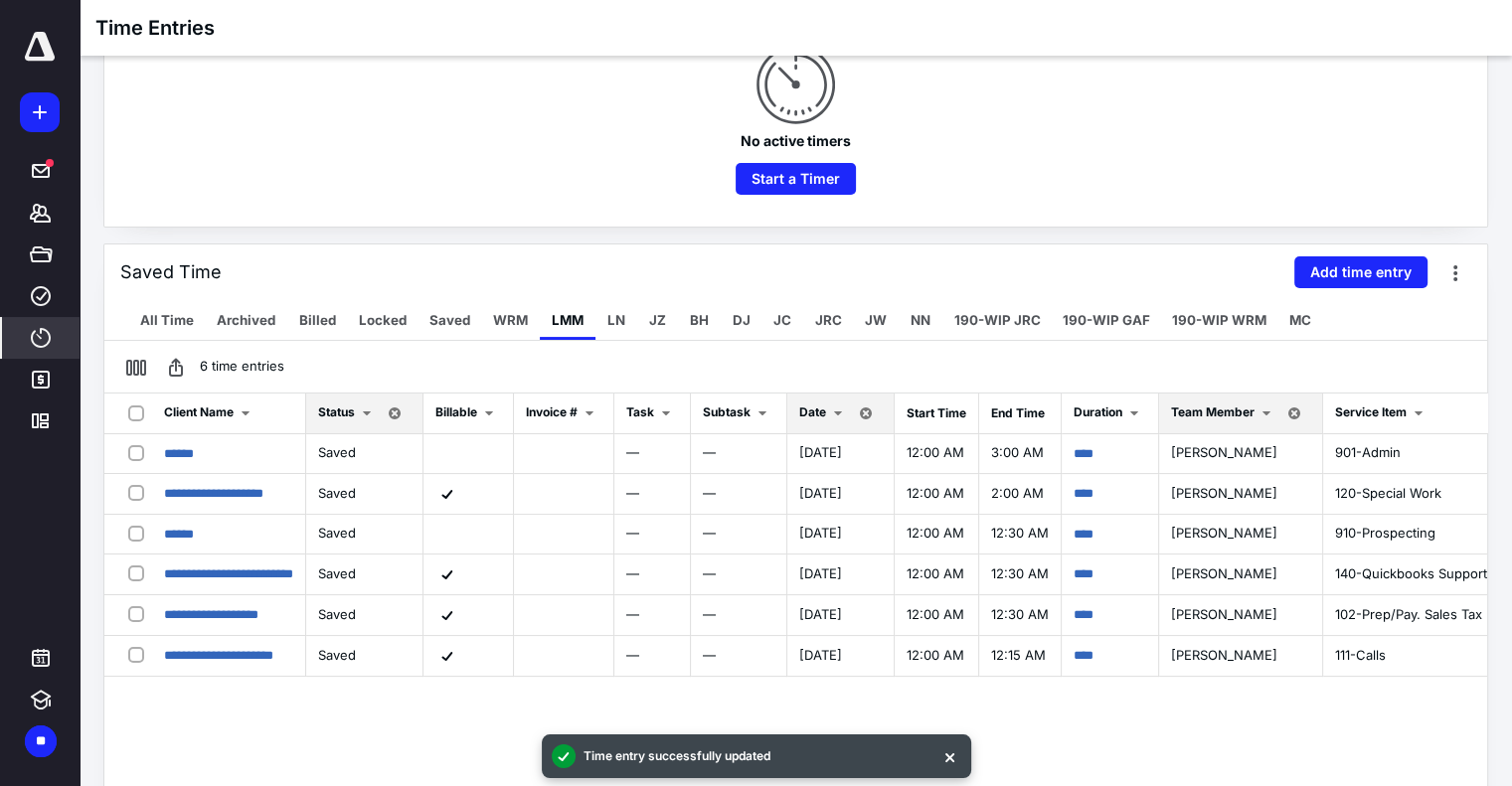 scroll, scrollTop: 267, scrollLeft: 0, axis: vertical 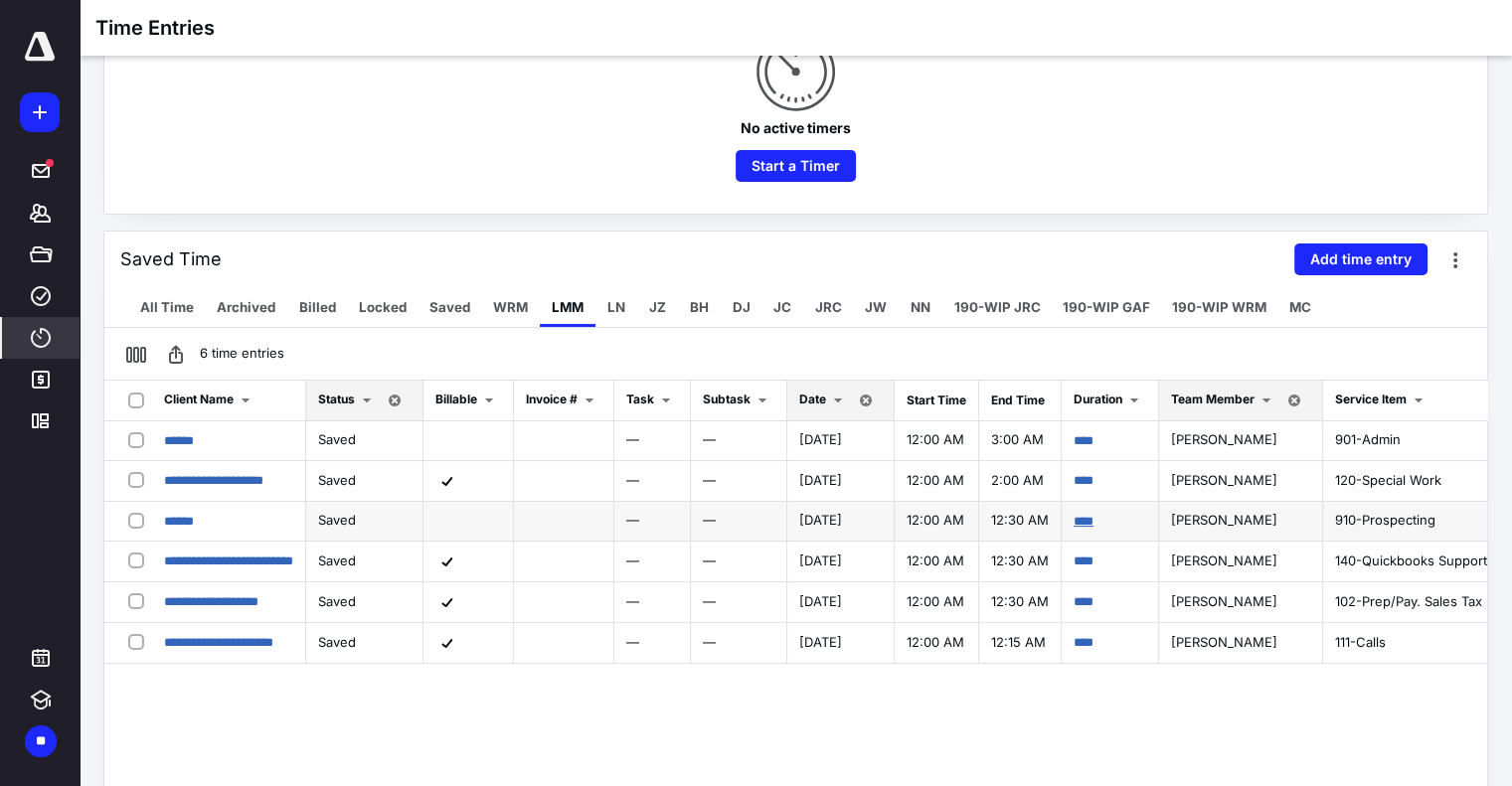 click on "****" at bounding box center [1084, 521] 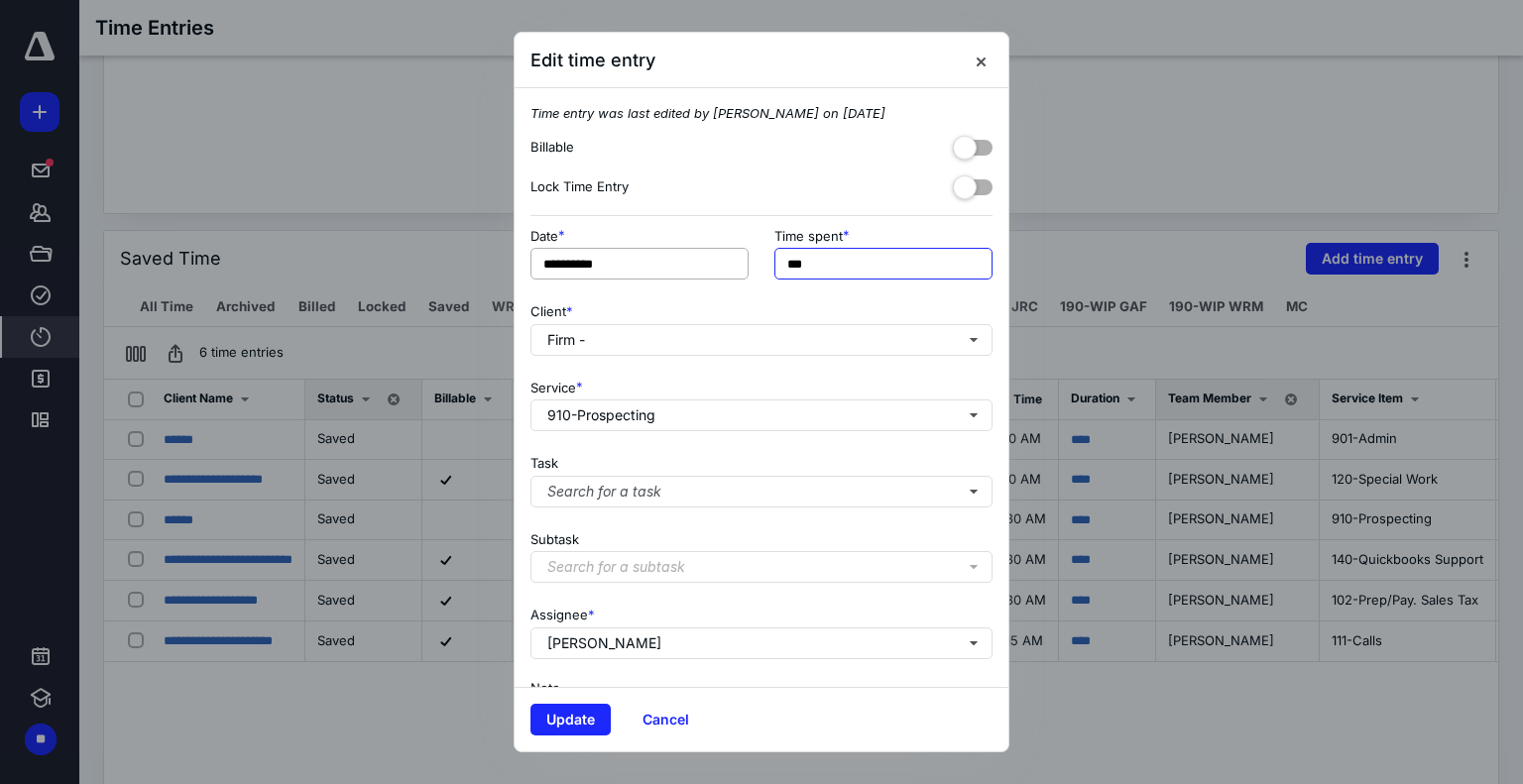 drag, startPoint x: 840, startPoint y: 259, endPoint x: 667, endPoint y: 254, distance: 173.07224 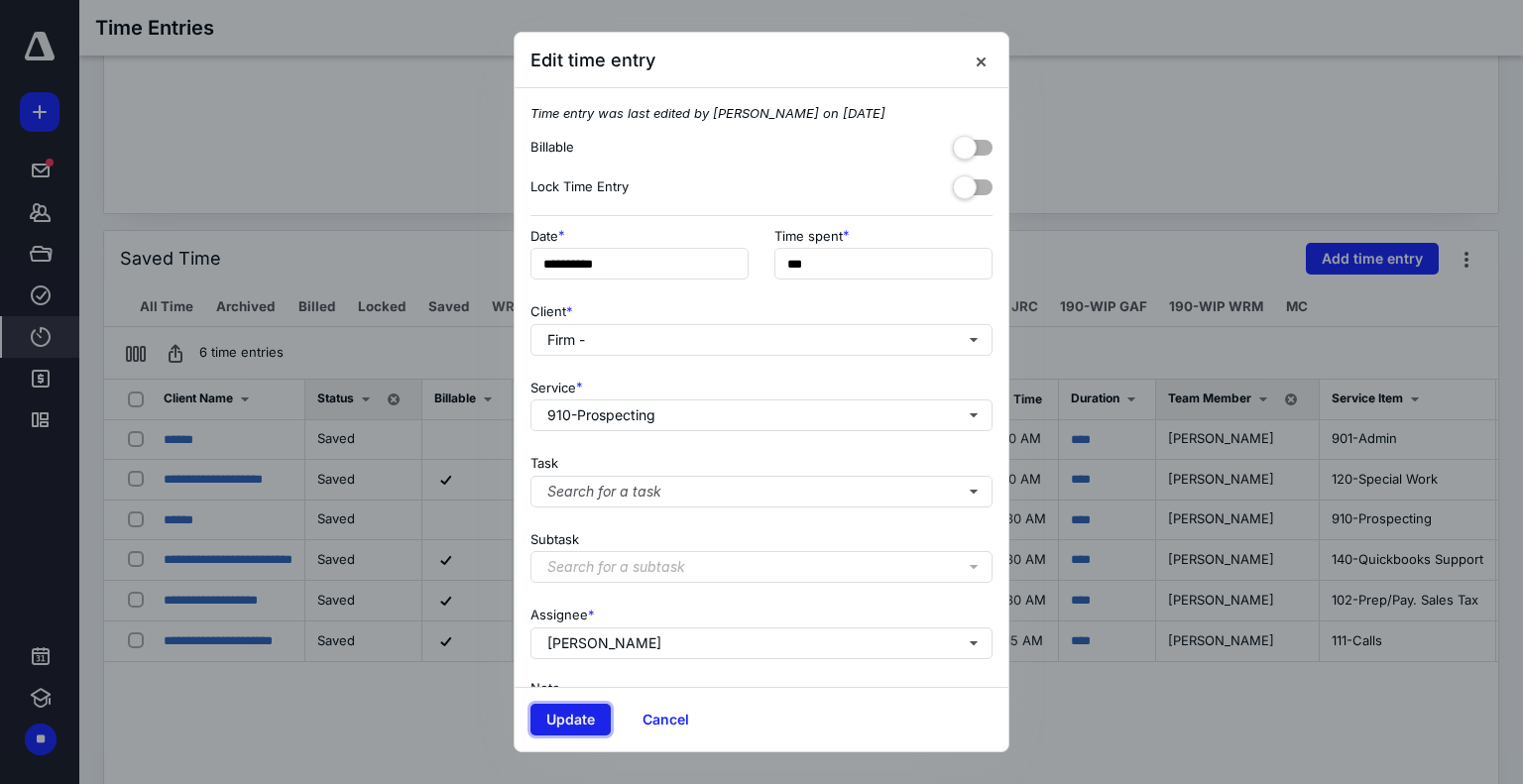 type on "***" 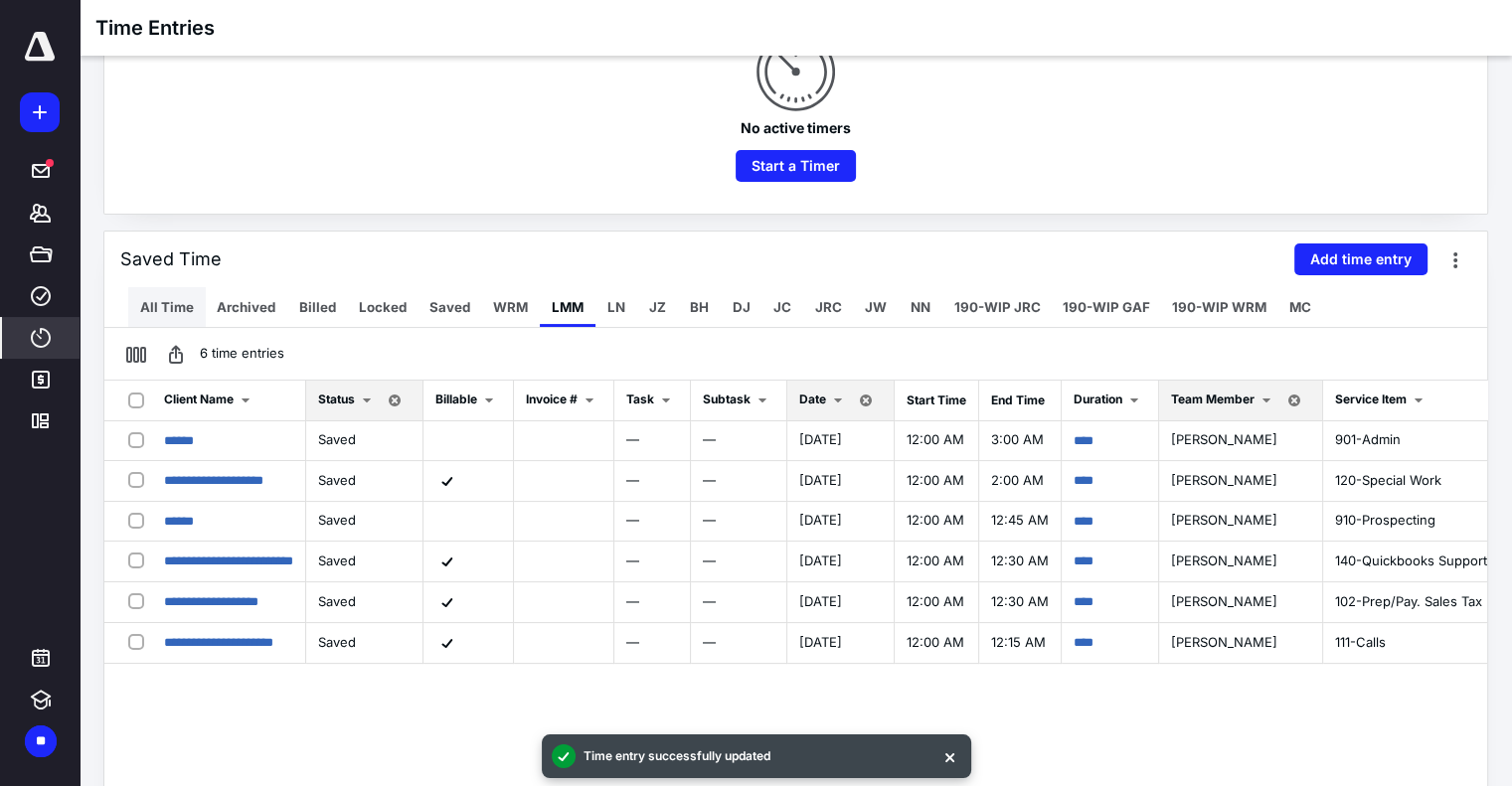 click on "All Time" at bounding box center [167, 307] 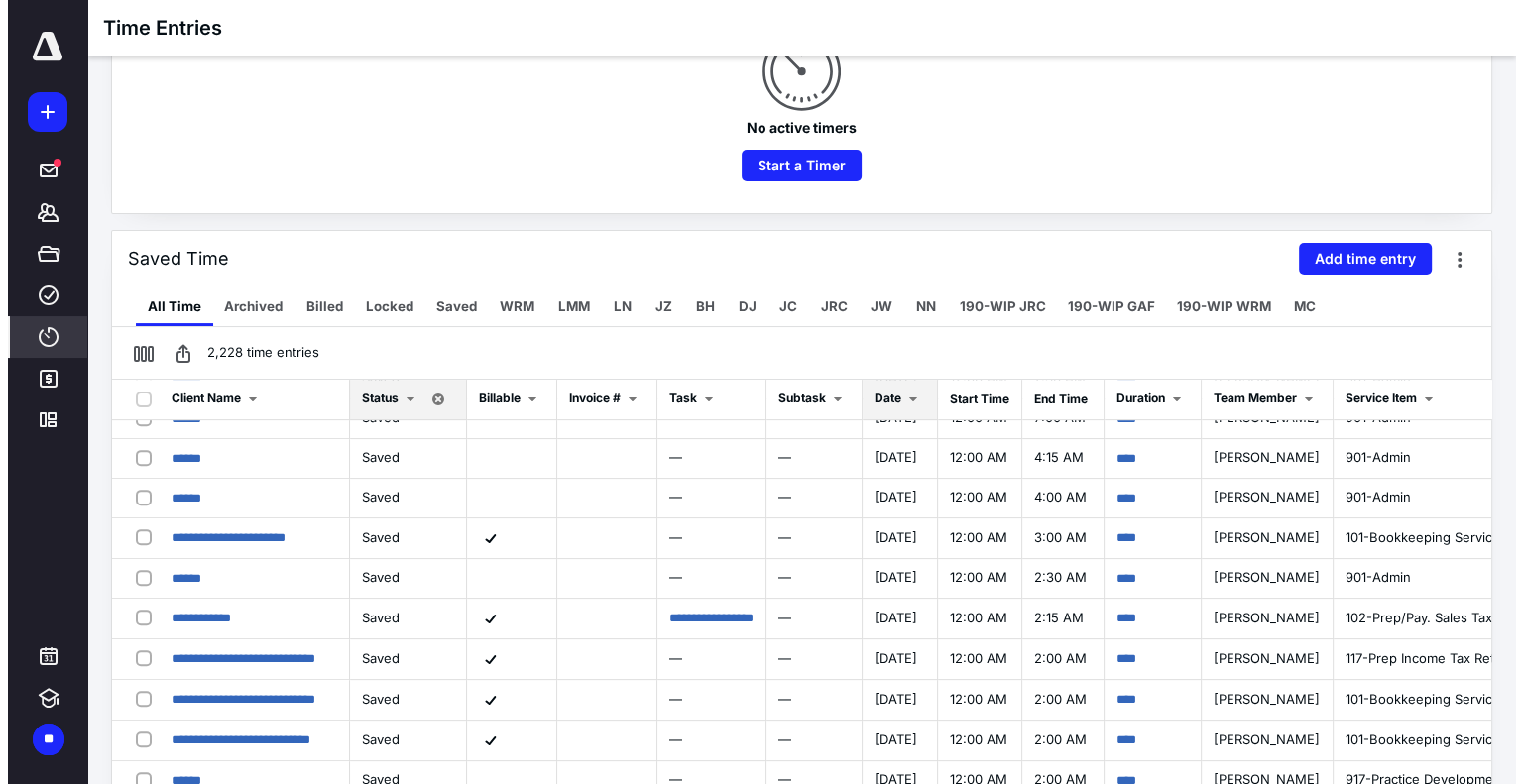 scroll, scrollTop: 922, scrollLeft: 0, axis: vertical 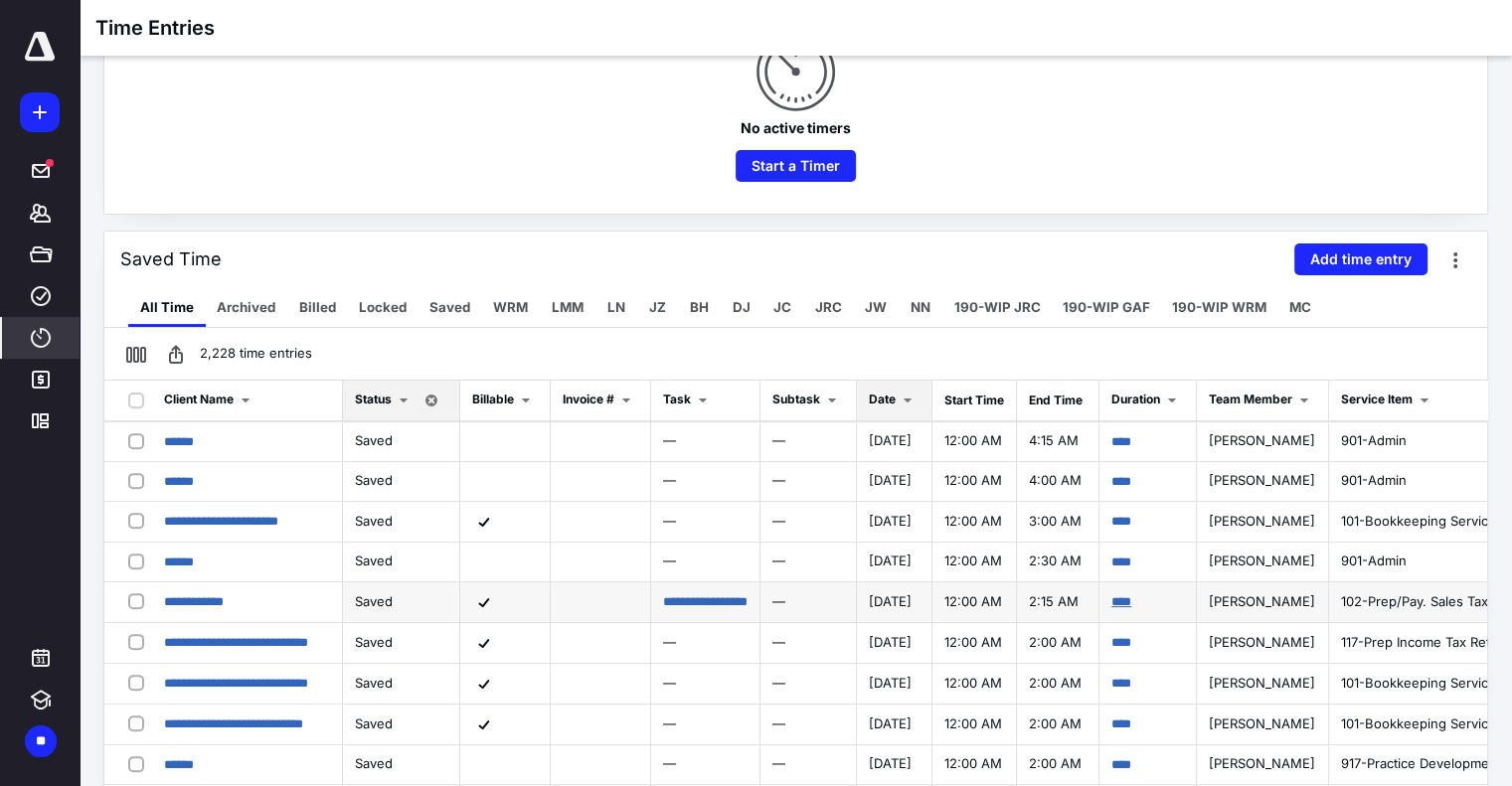 click on "****" at bounding box center [1121, 601] 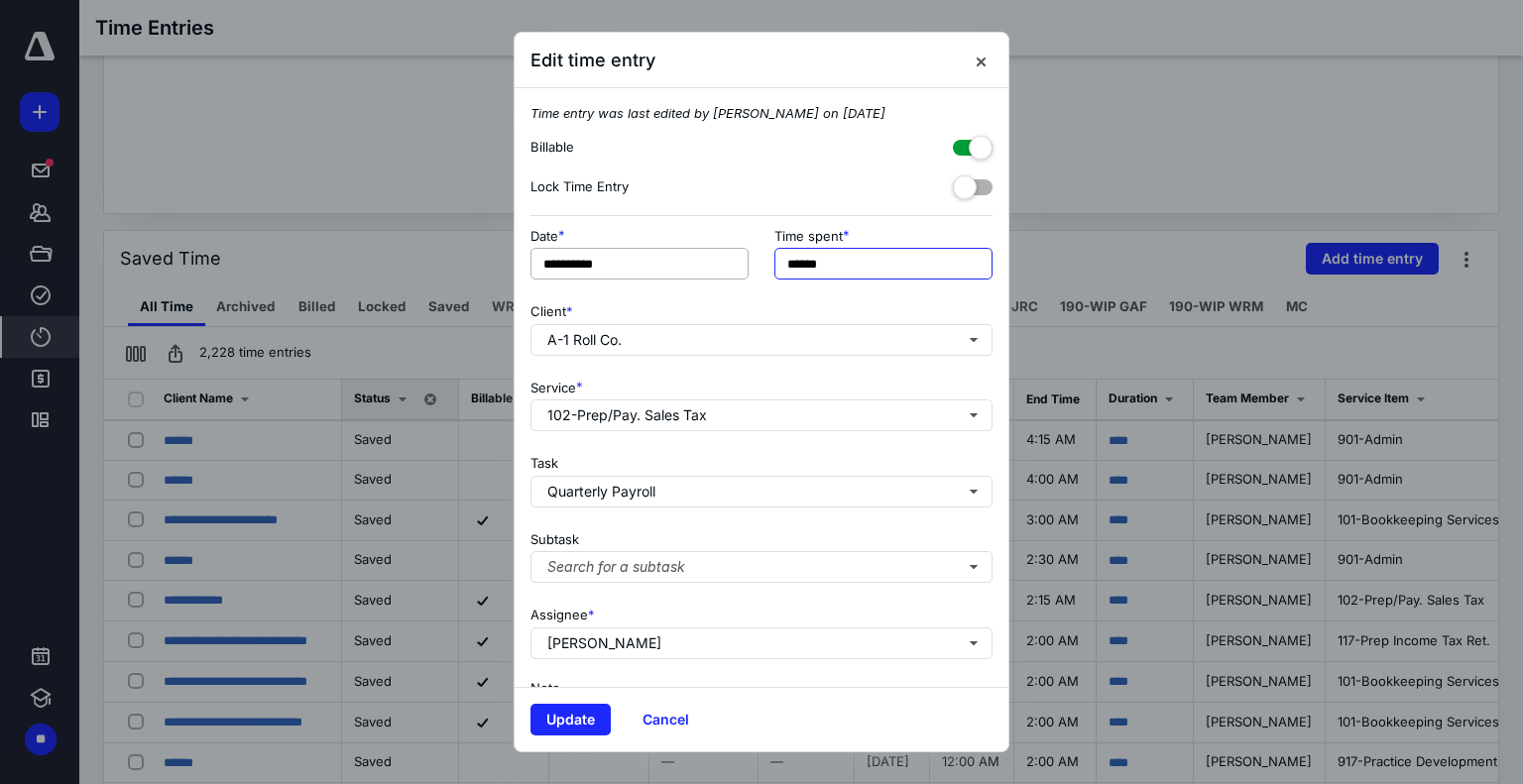 drag, startPoint x: 848, startPoint y: 256, endPoint x: 745, endPoint y: 250, distance: 103.174609 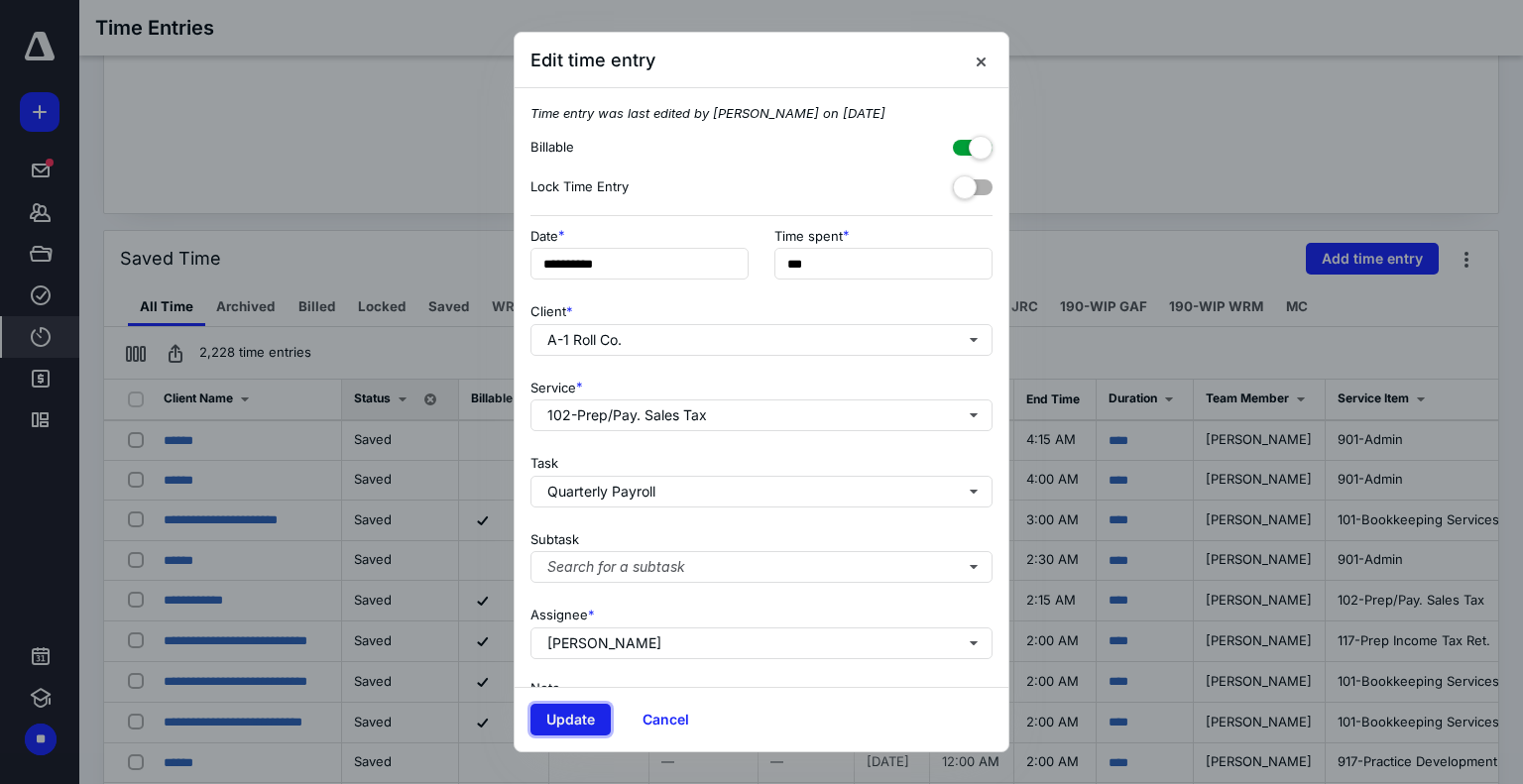 type on "******" 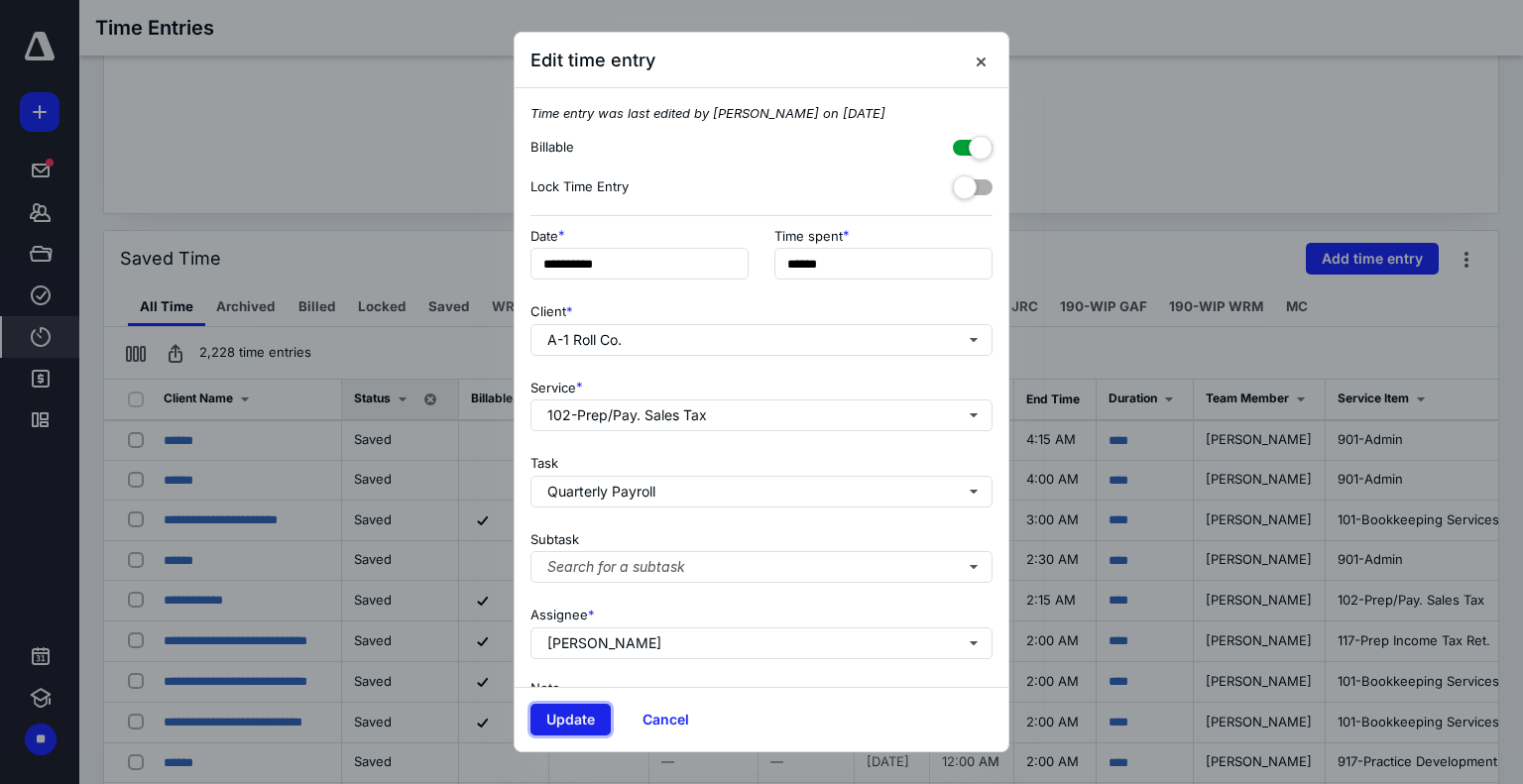 click on "Update" at bounding box center [570, 720] 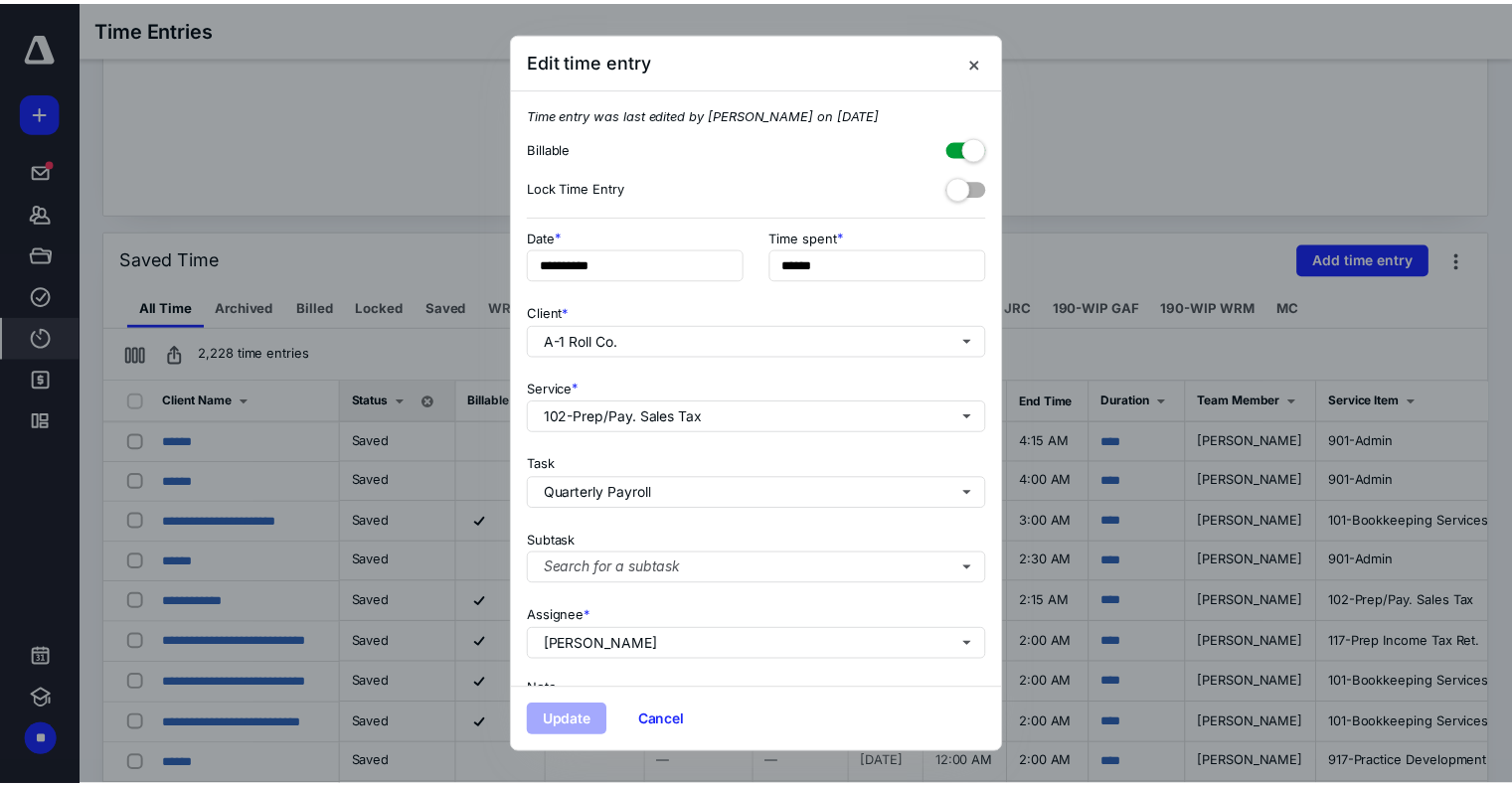 scroll, scrollTop: 0, scrollLeft: 0, axis: both 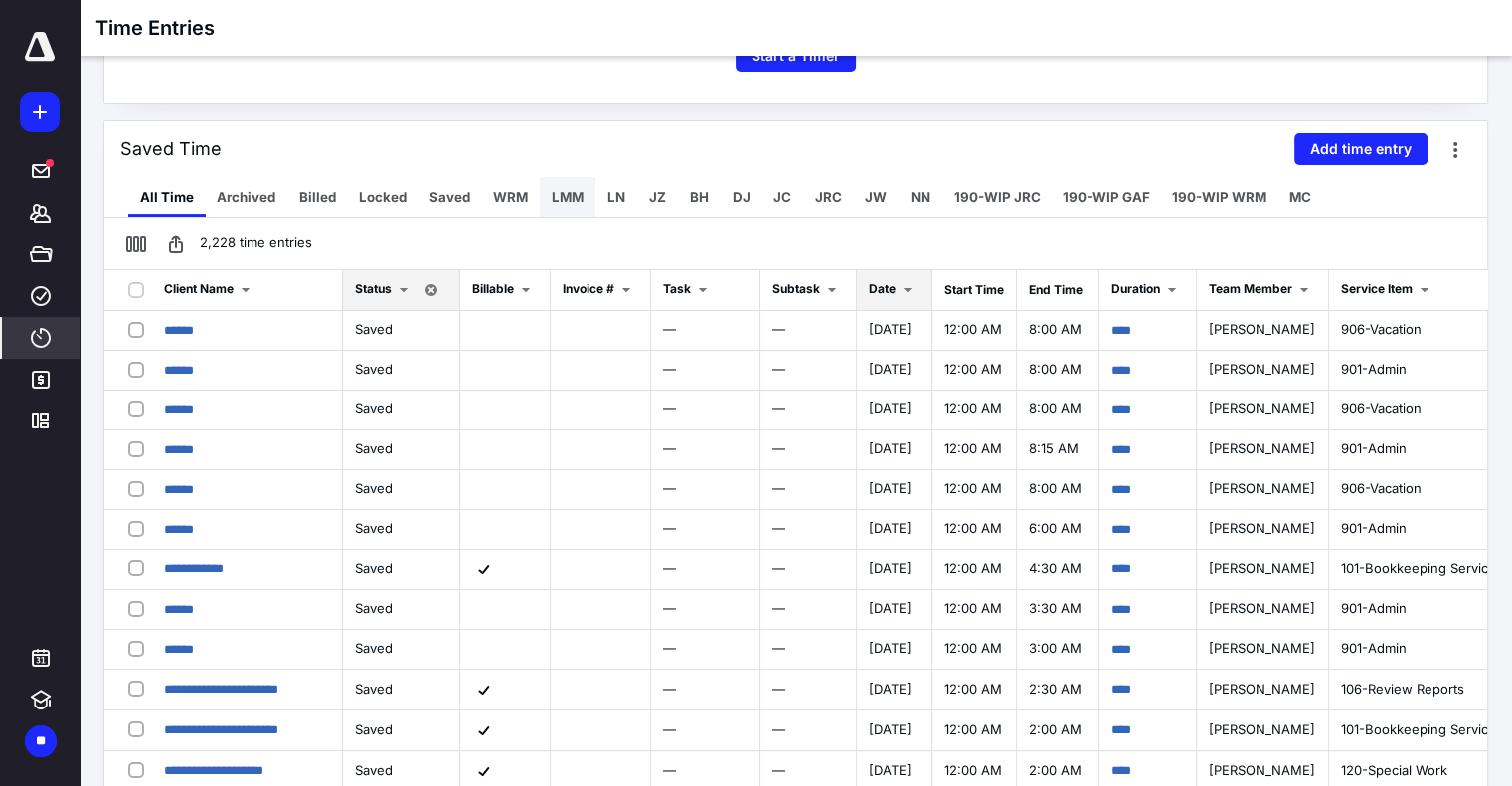 click on "LMM" at bounding box center (568, 197) 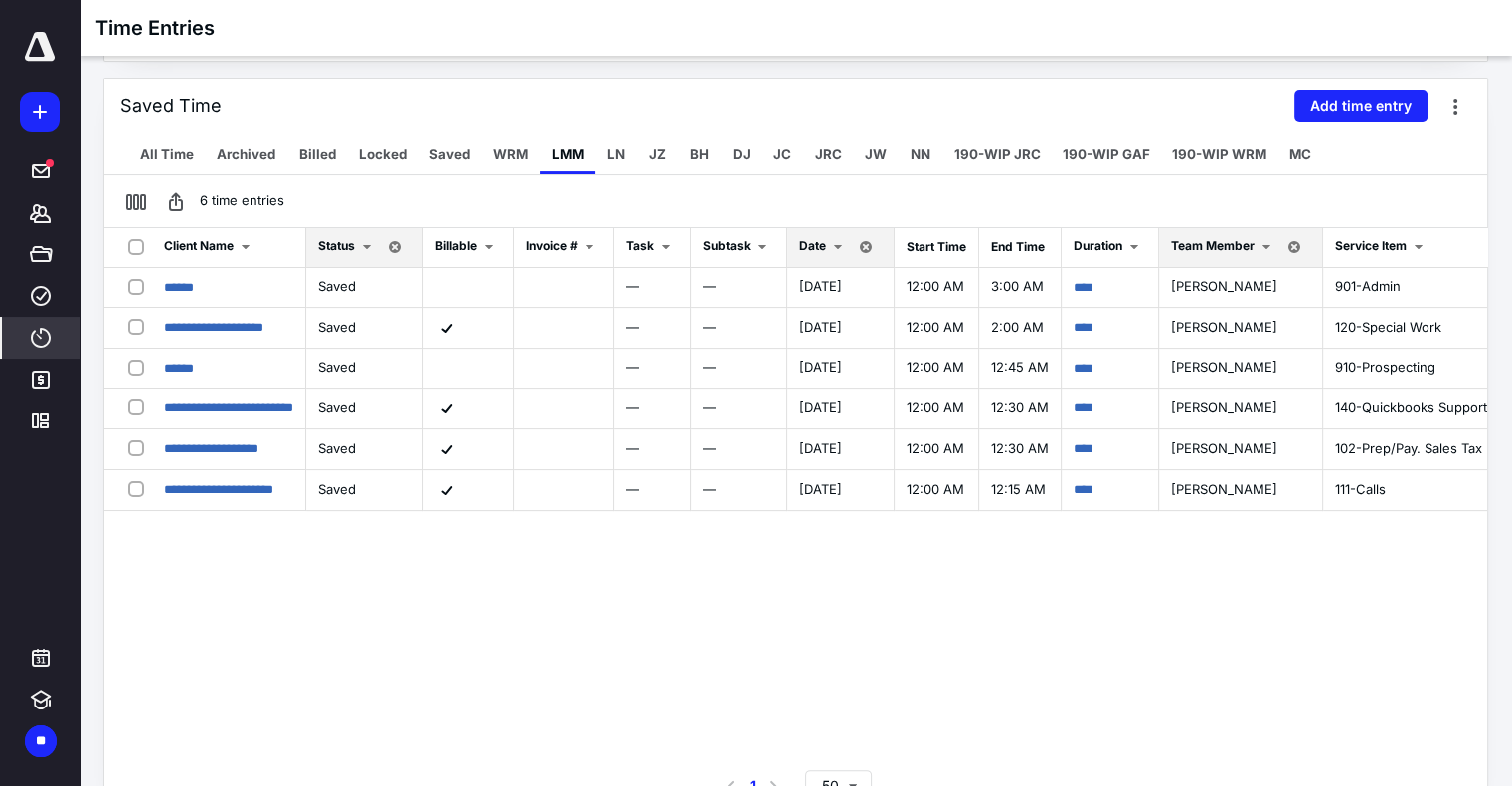 scroll, scrollTop: 439, scrollLeft: 0, axis: vertical 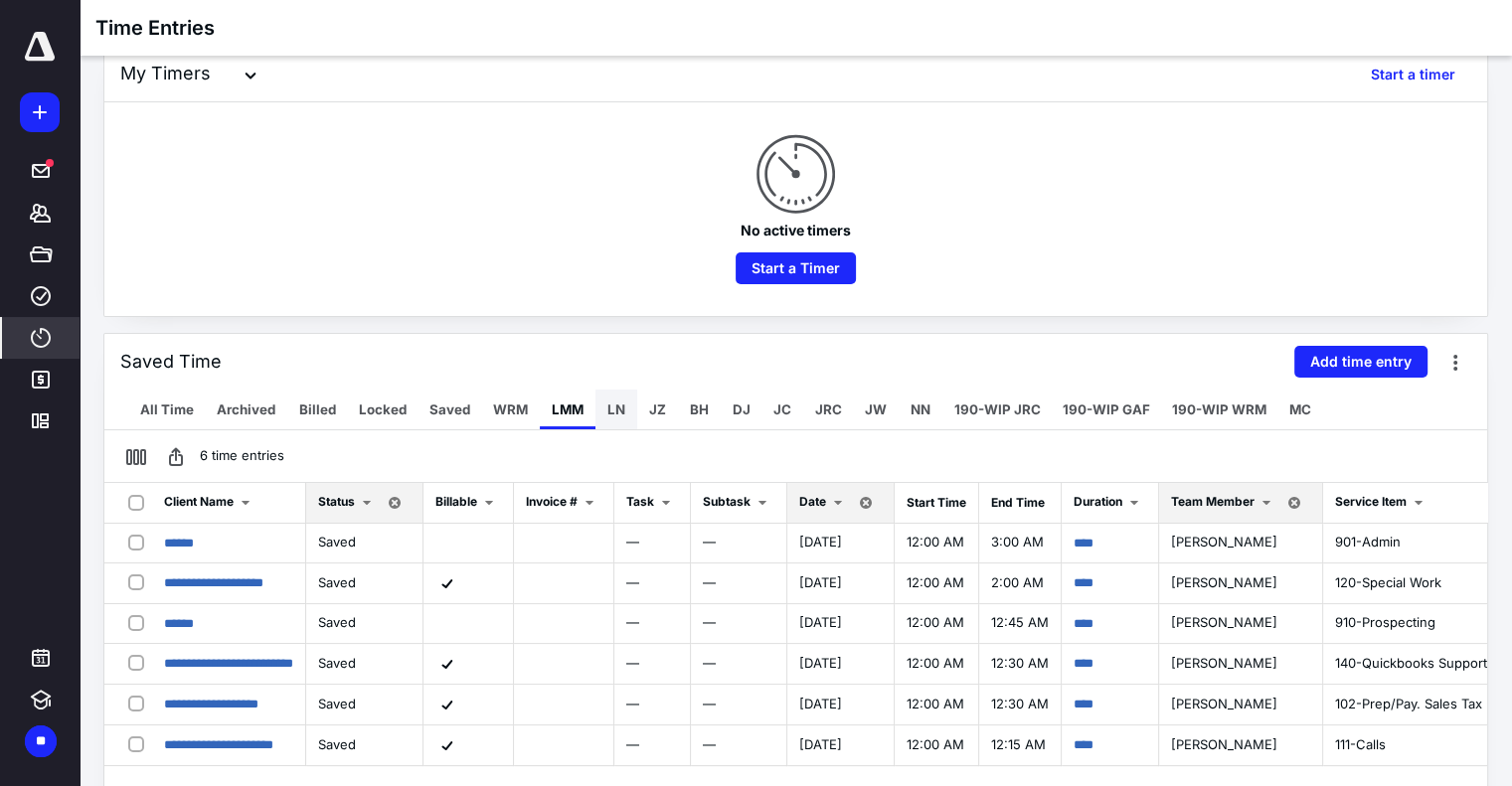 click on "LN" at bounding box center [616, 409] 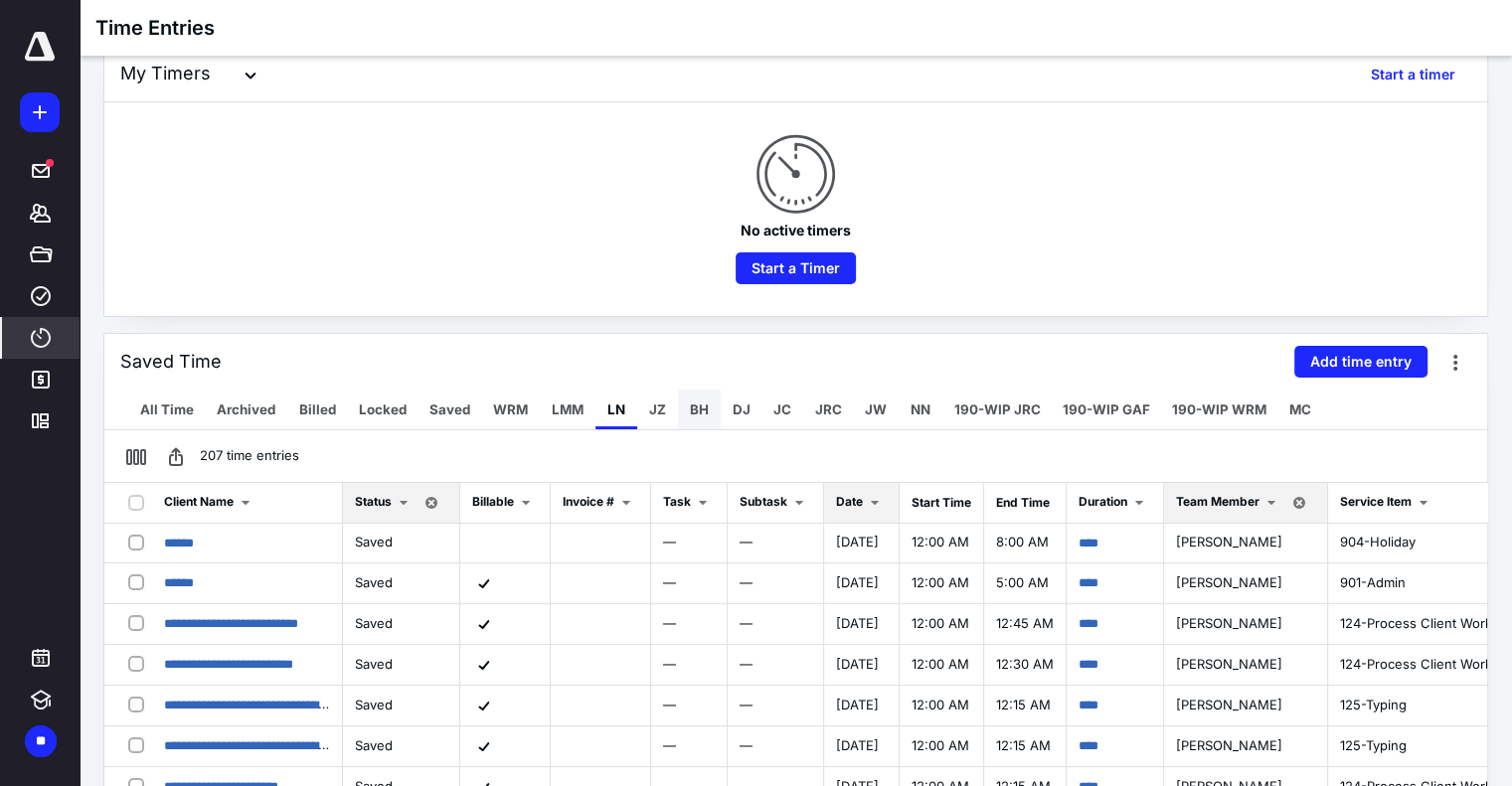 click on "BH" at bounding box center (699, 409) 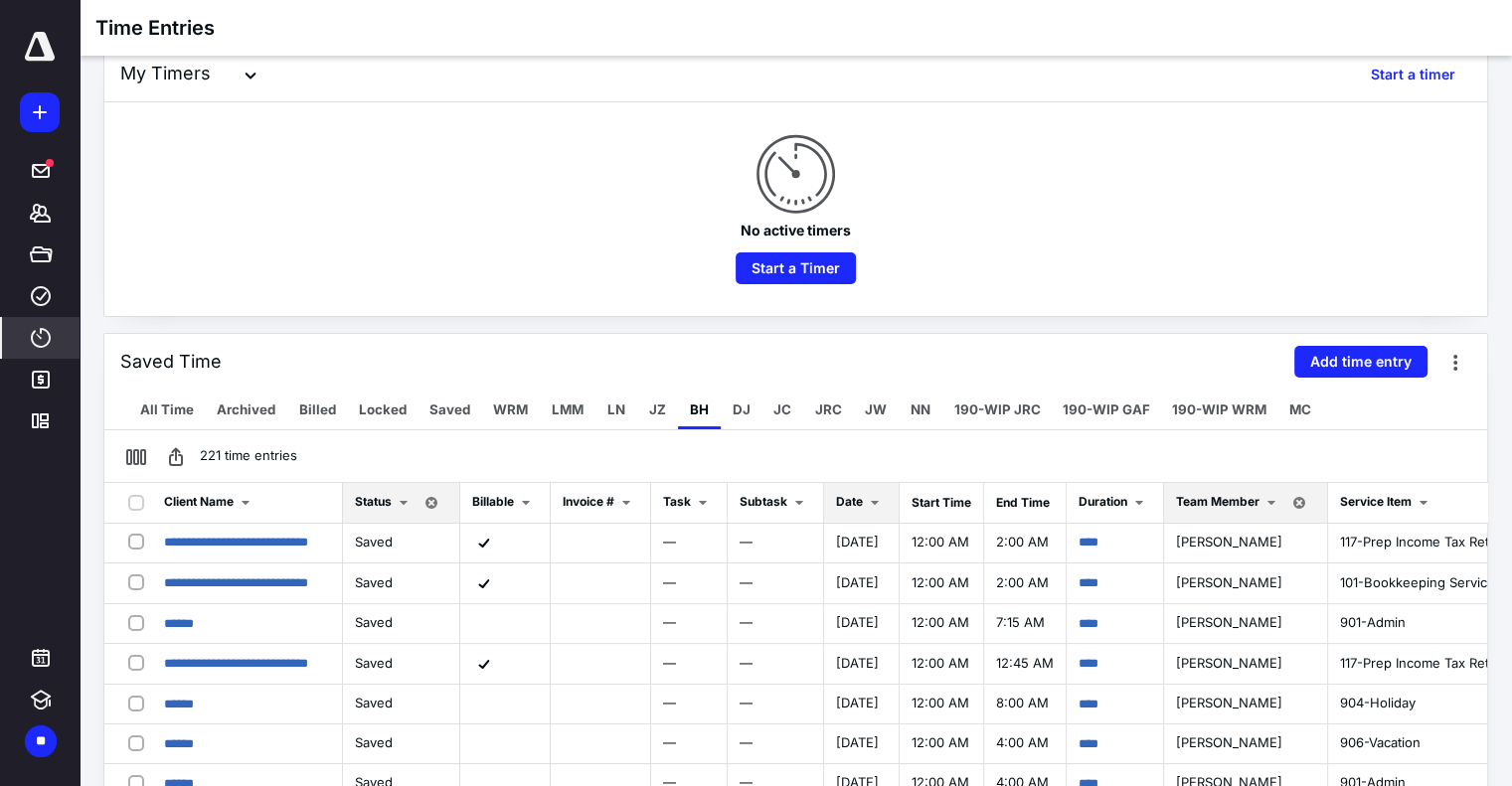 scroll, scrollTop: 118, scrollLeft: 0, axis: vertical 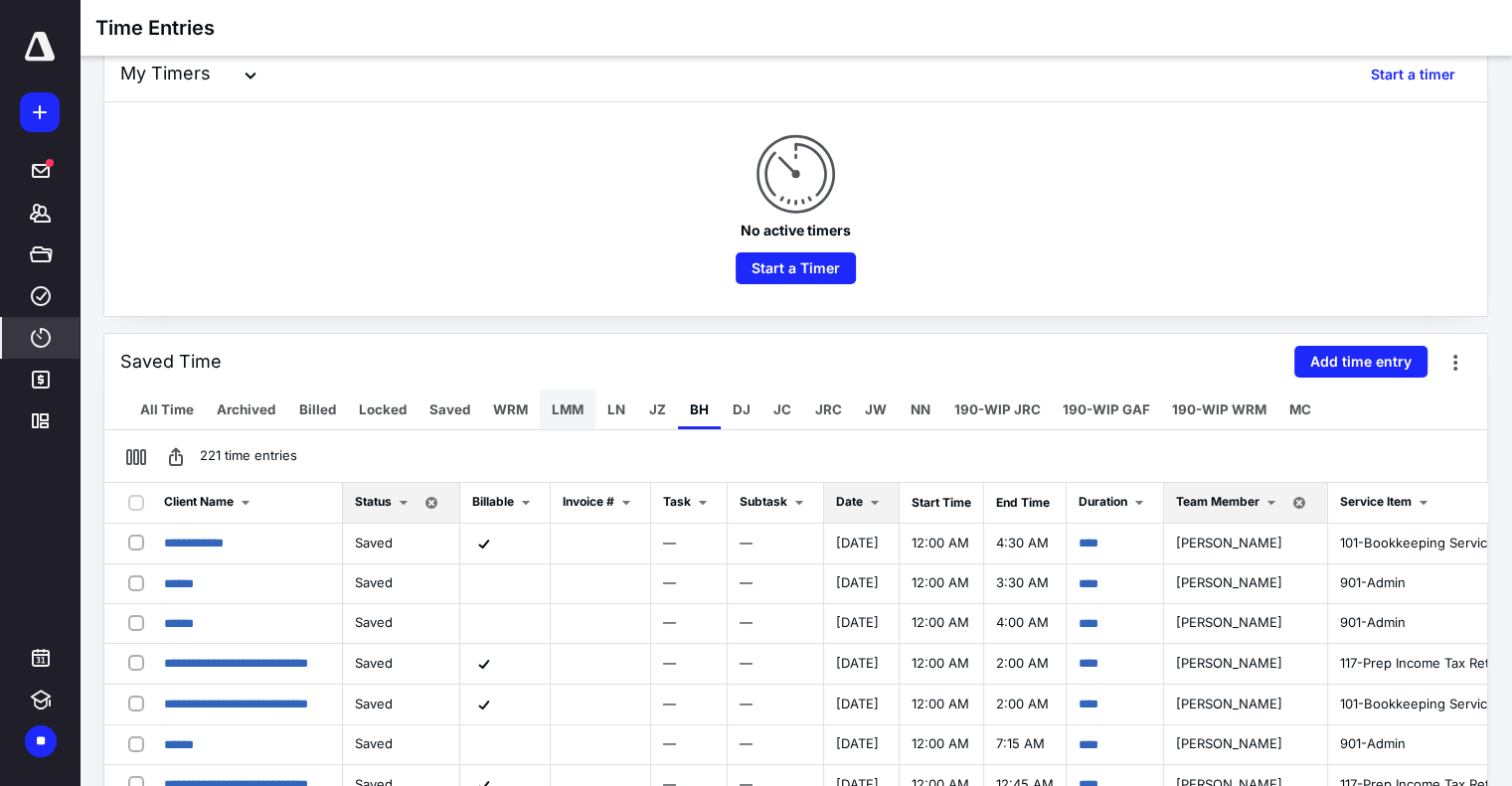 click on "LMM" at bounding box center [568, 409] 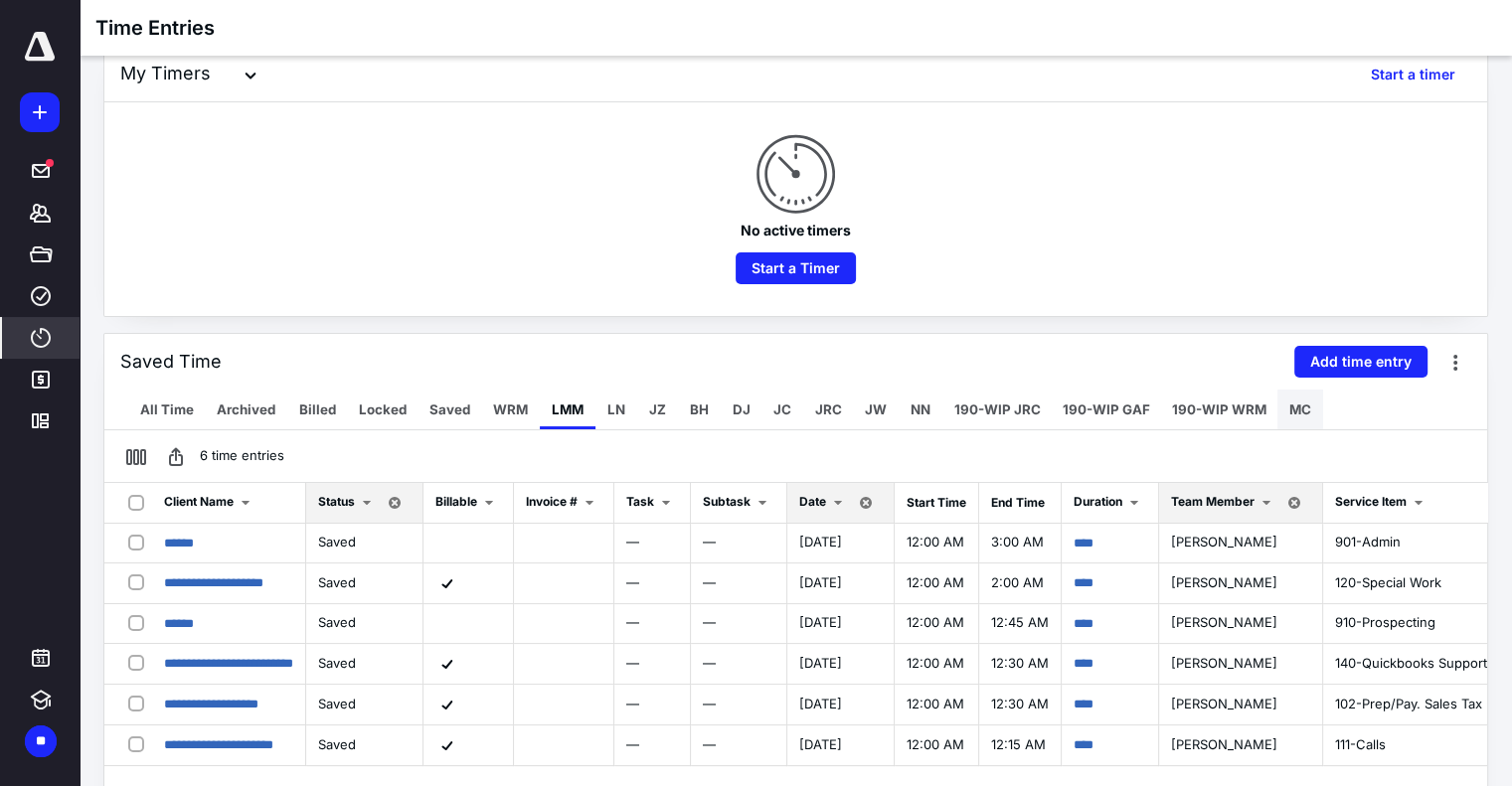 click on "MC" at bounding box center (1300, 409) 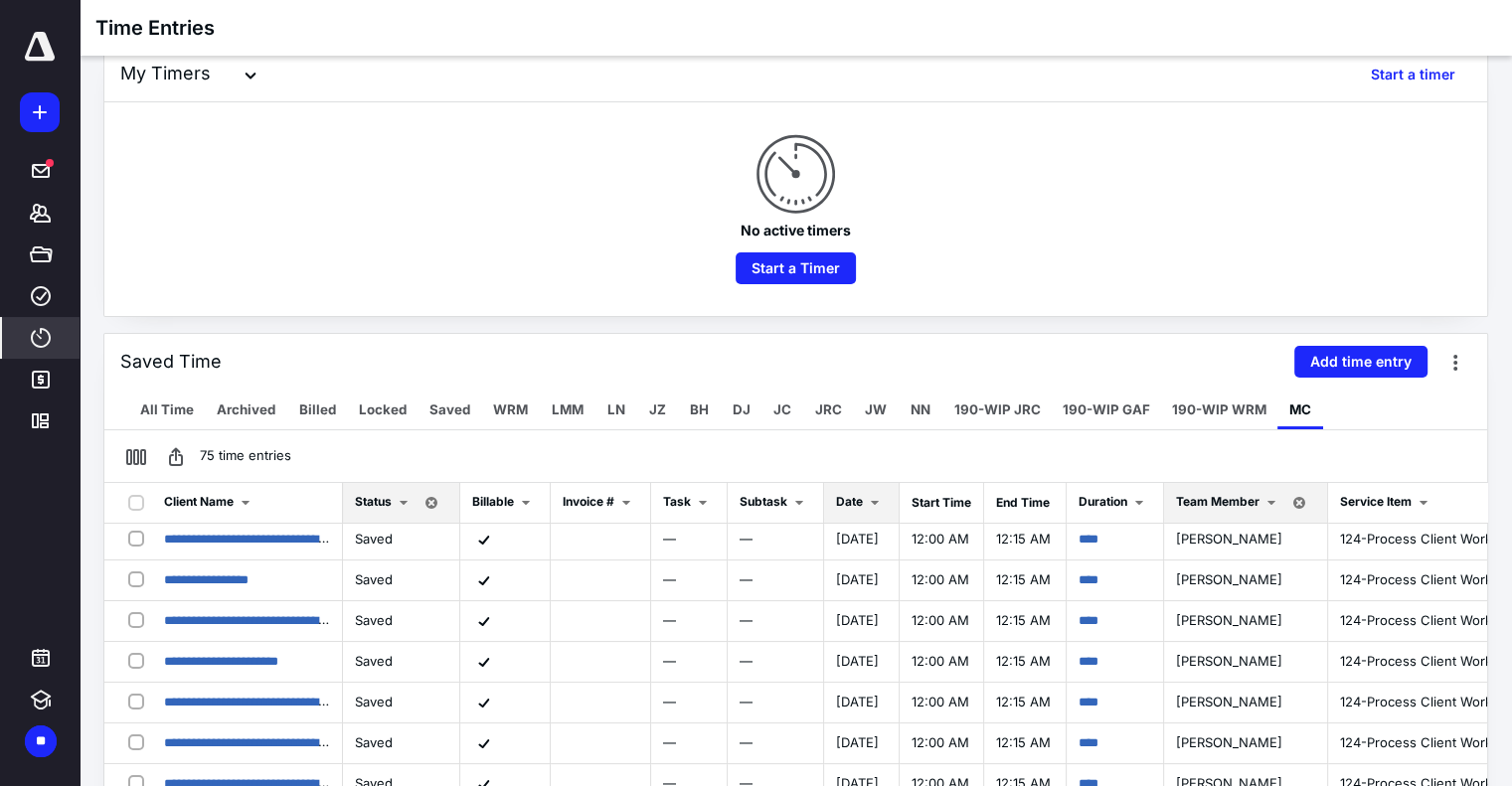 scroll, scrollTop: 0, scrollLeft: 0, axis: both 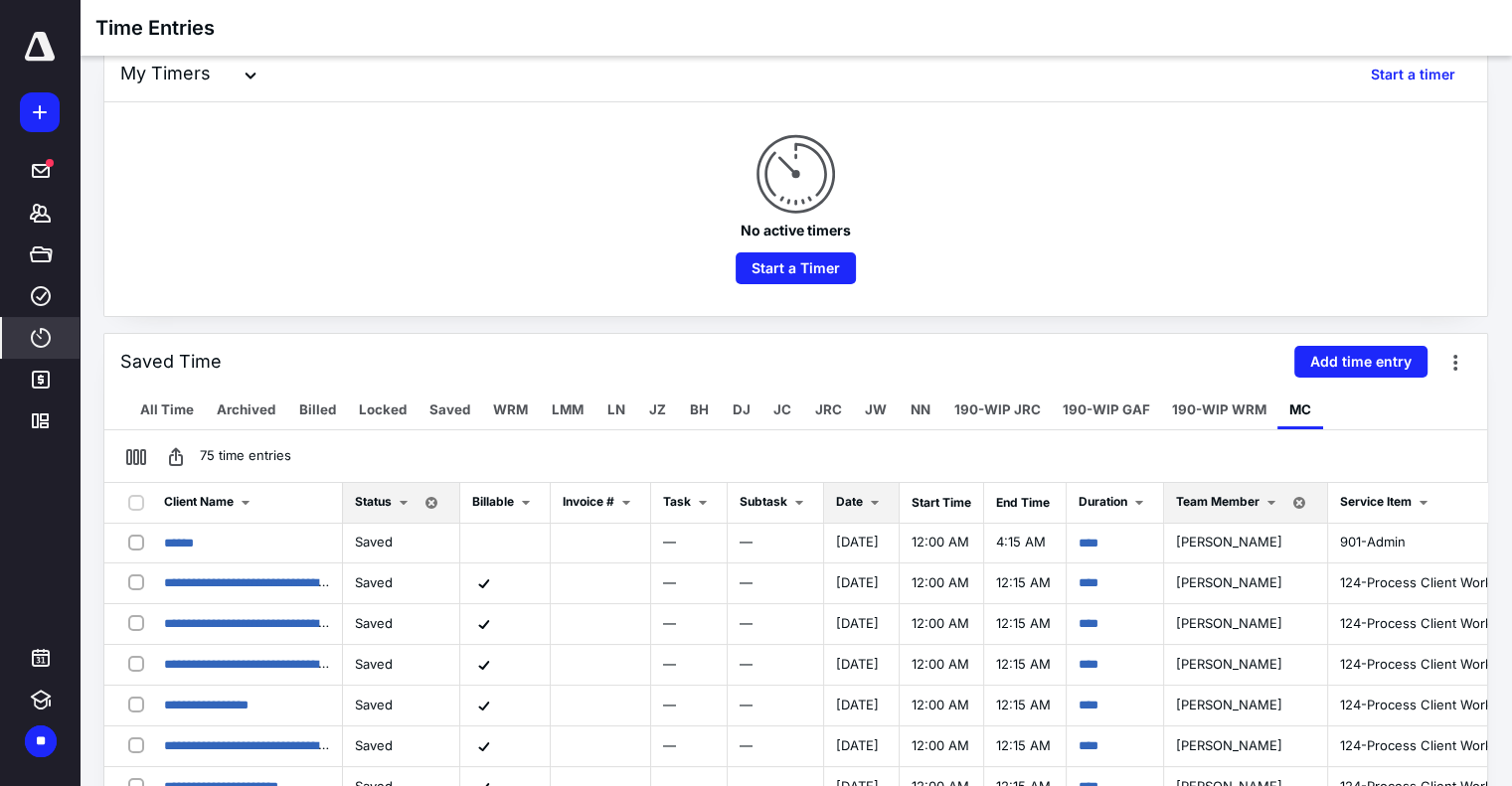 click on "Date" at bounding box center [849, 501] 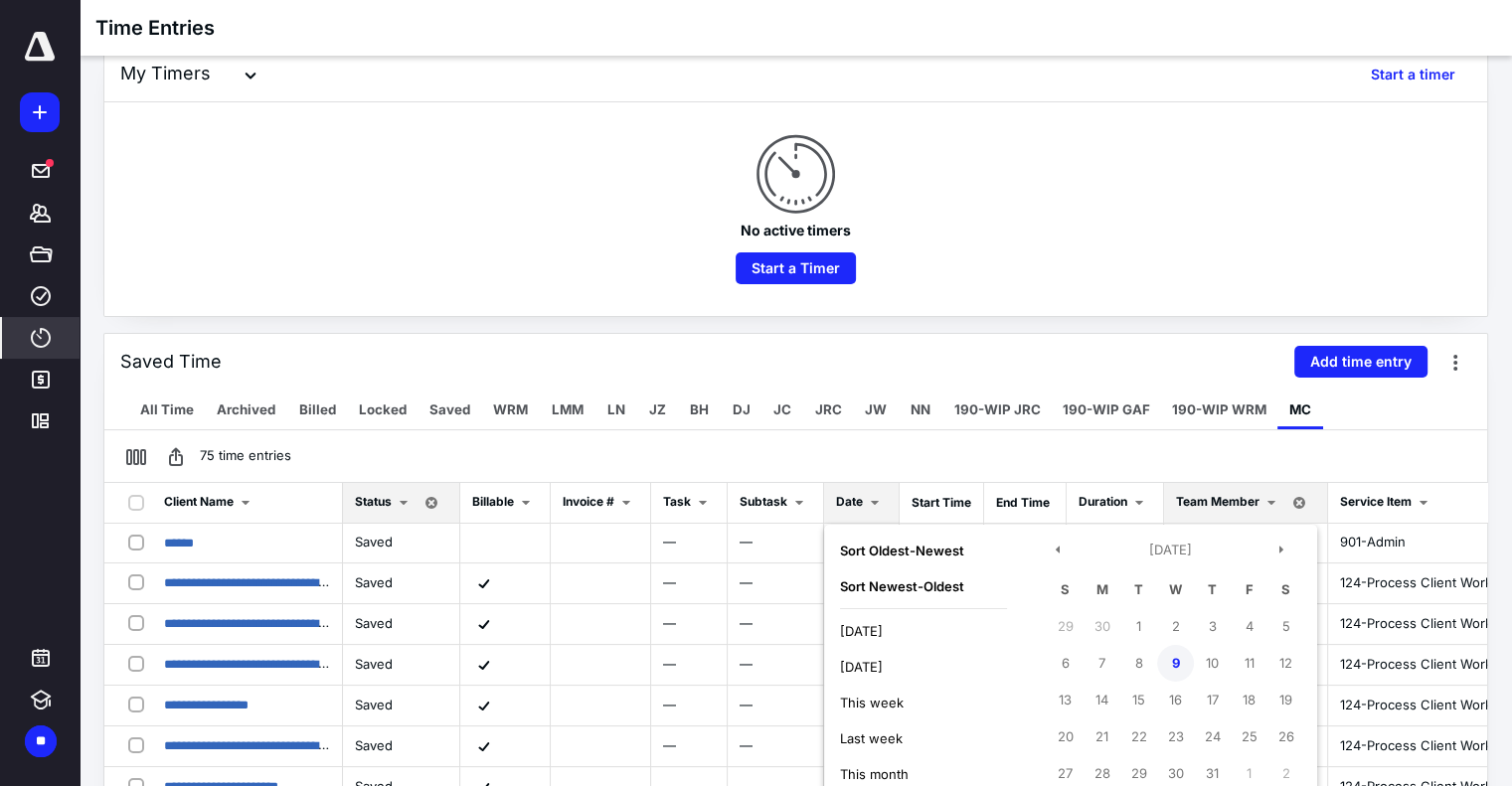 click on "9" at bounding box center (1175, 663) 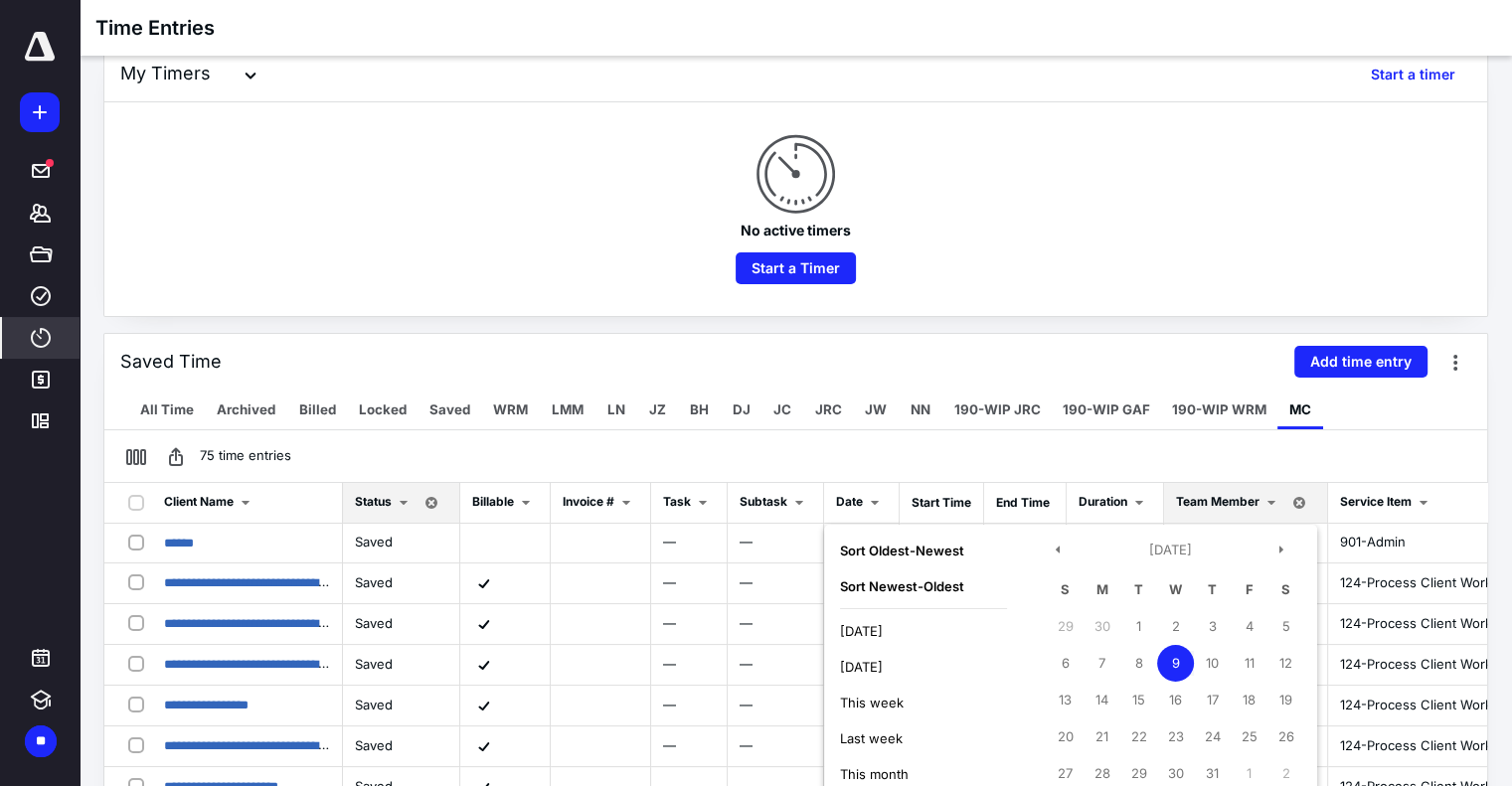 scroll, scrollTop: 359, scrollLeft: 0, axis: vertical 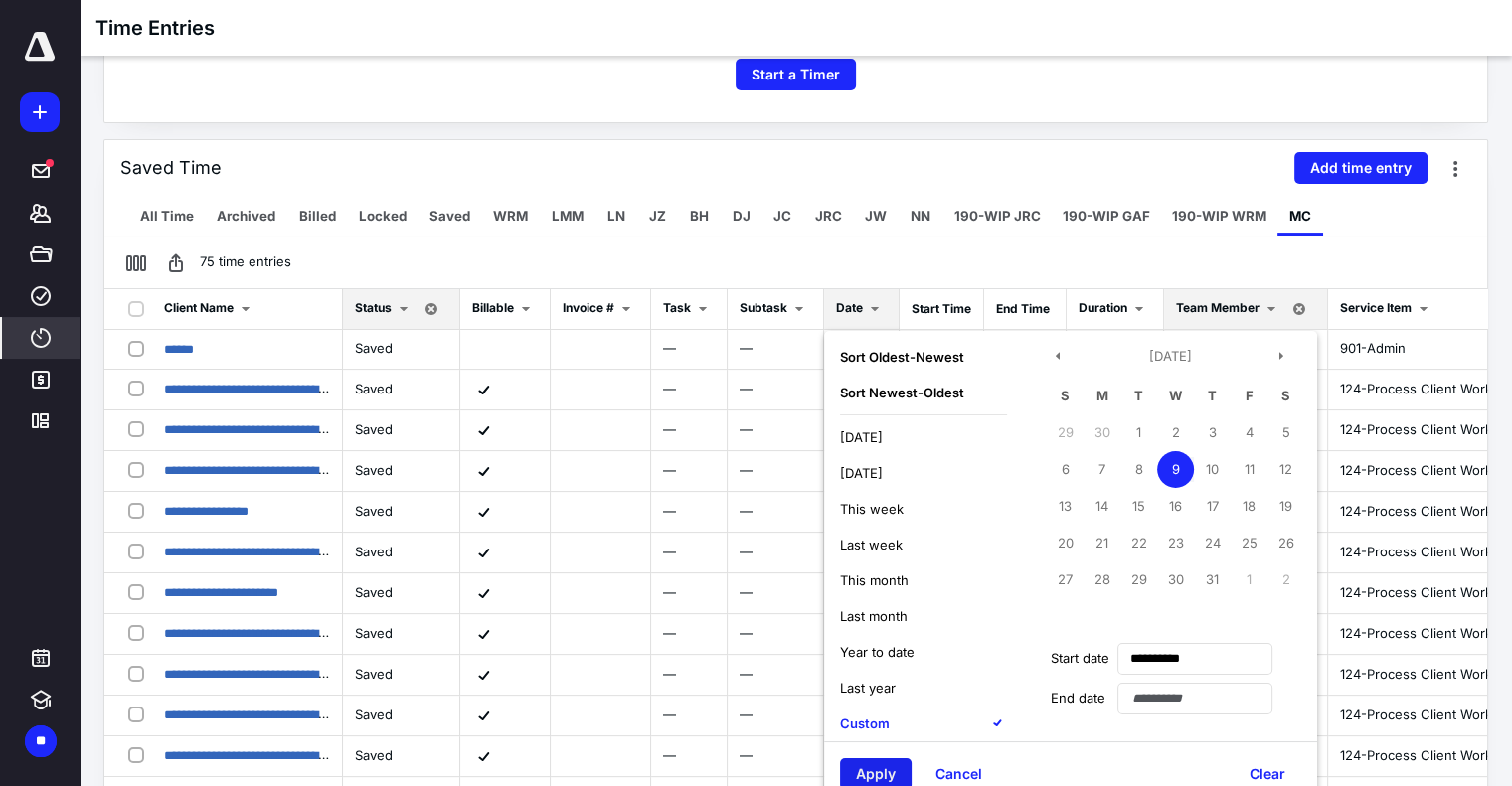 click on "Apply" at bounding box center (876, 774) 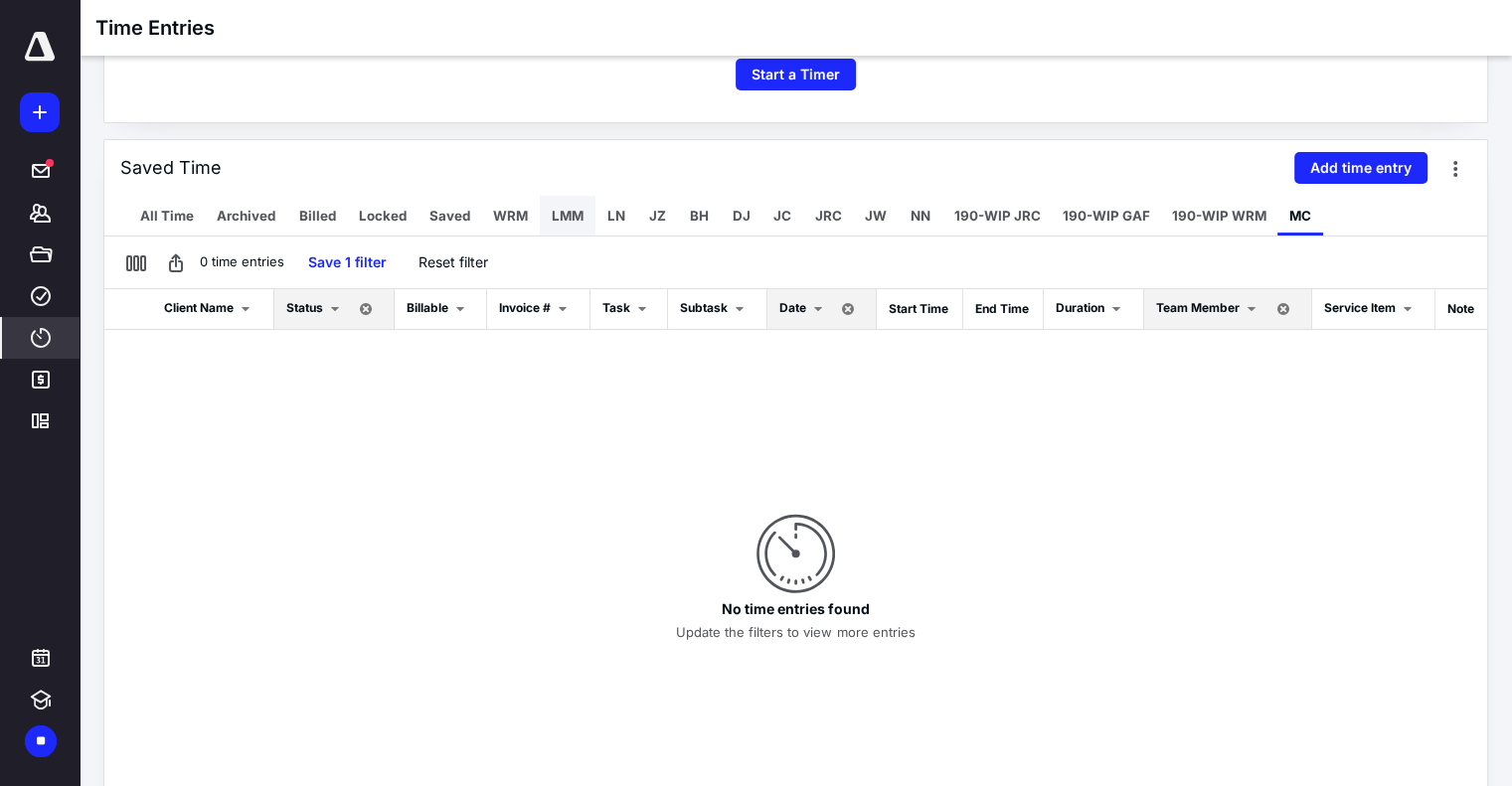click on "LMM" at bounding box center [568, 216] 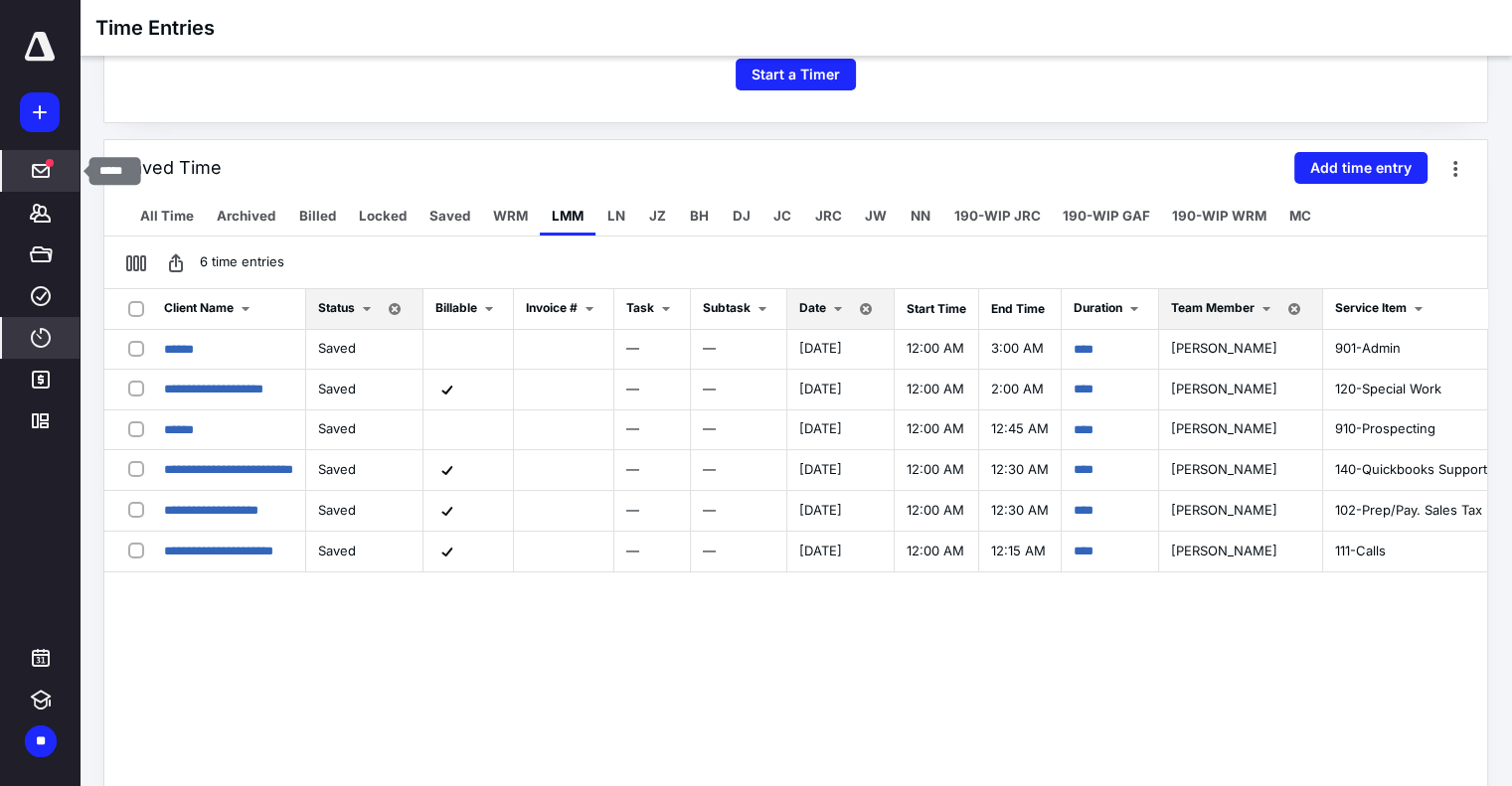 click 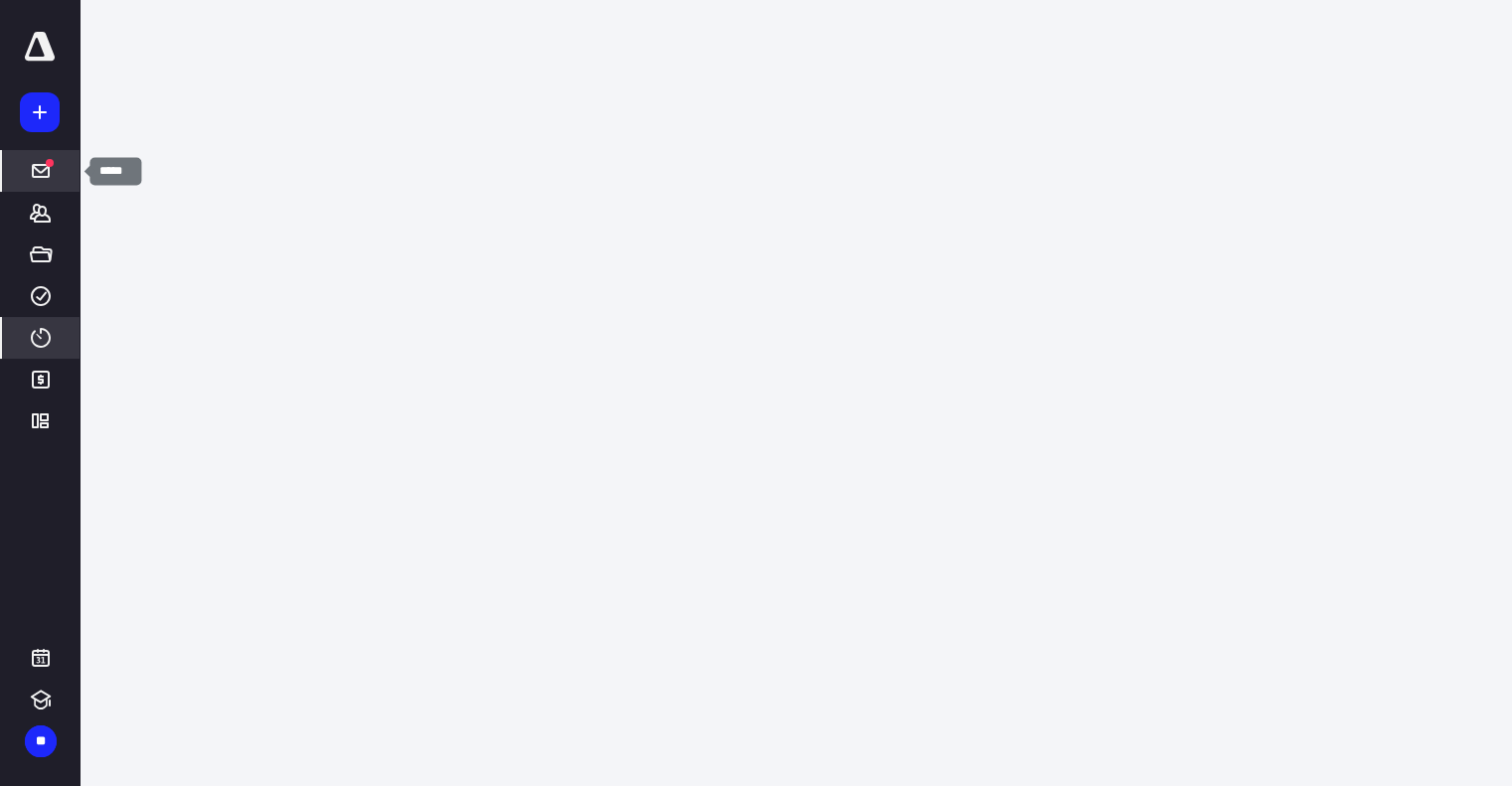 scroll, scrollTop: 0, scrollLeft: 0, axis: both 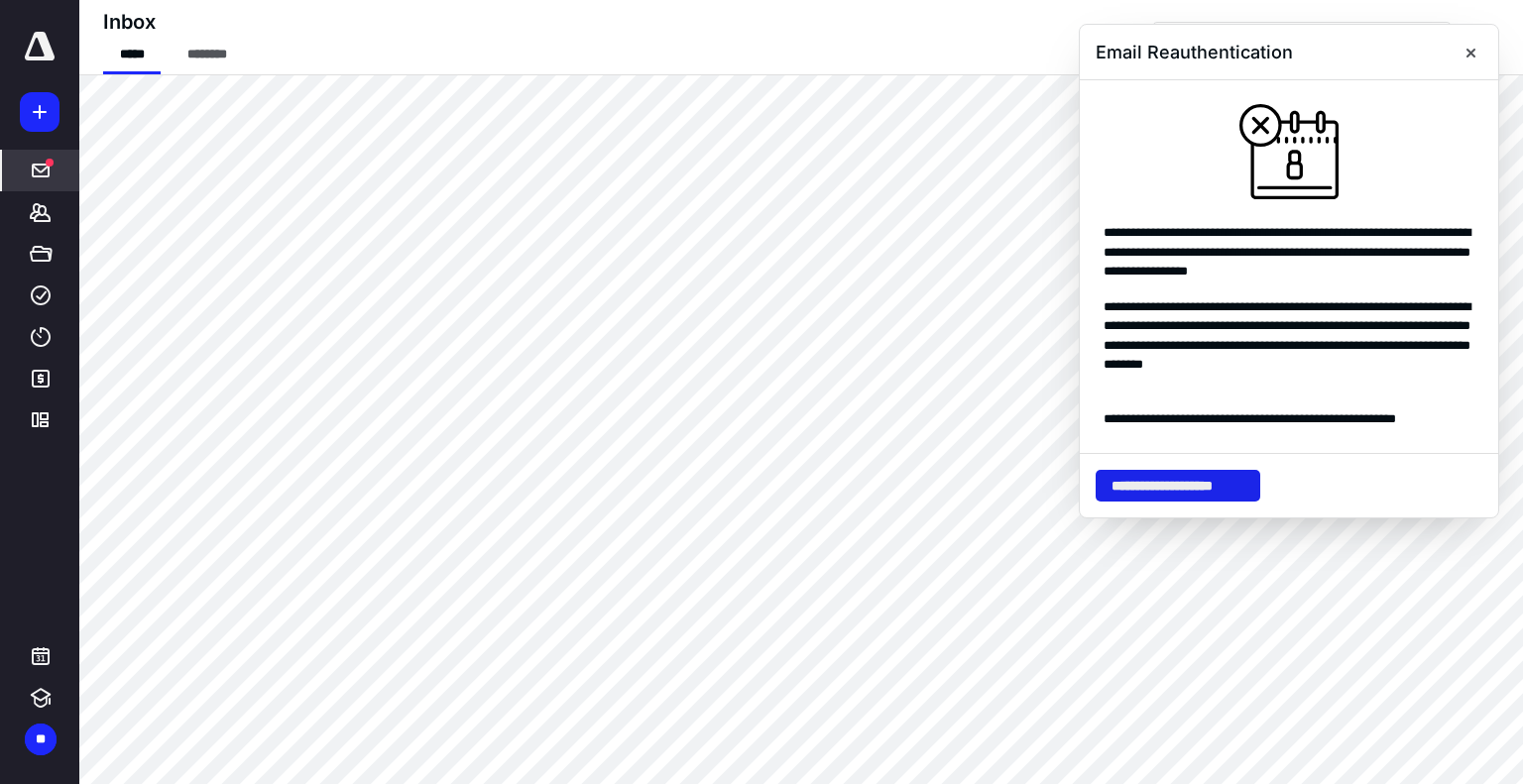 click on "**********" at bounding box center [1178, 486] 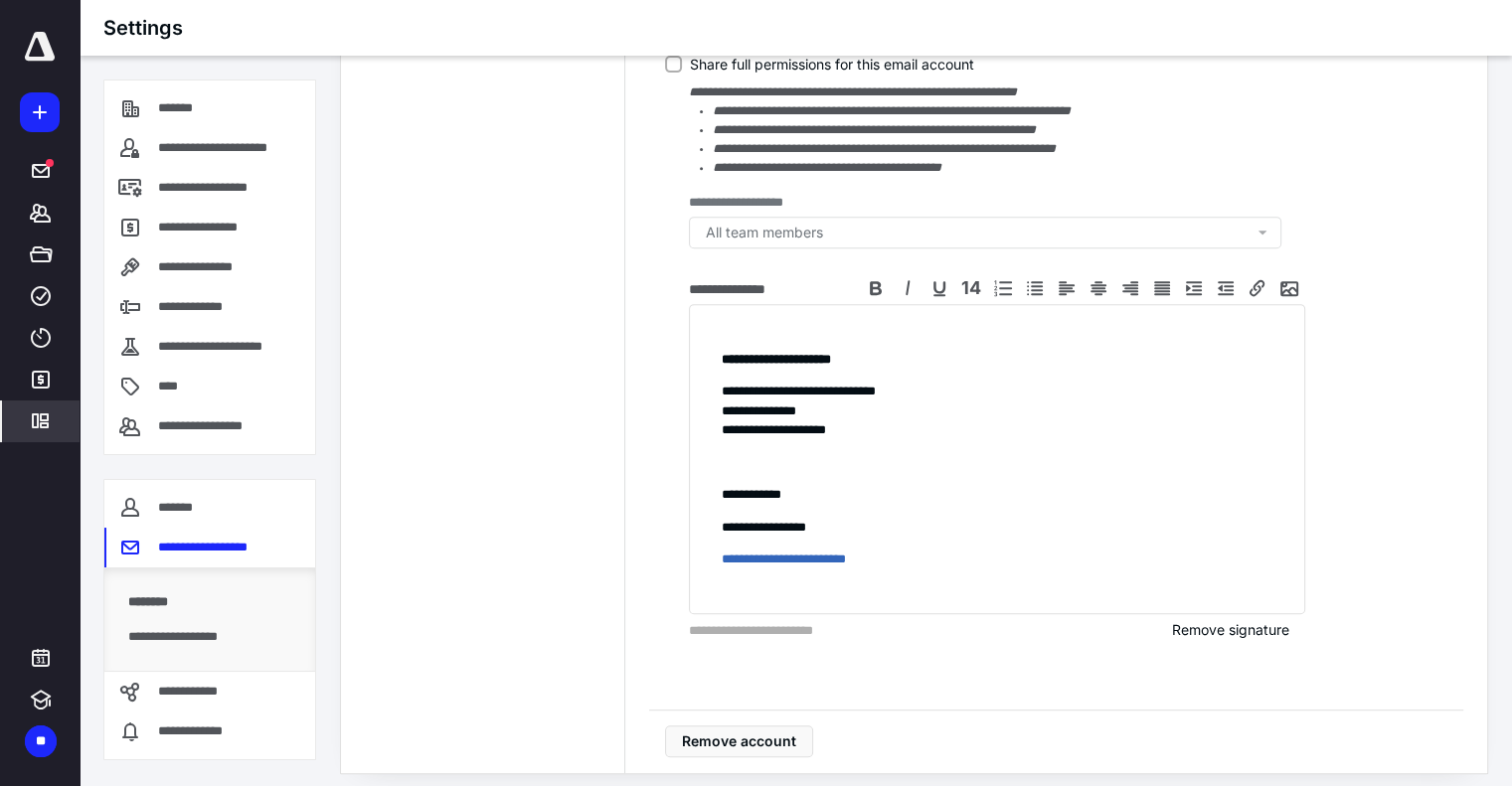 scroll, scrollTop: 792, scrollLeft: 0, axis: vertical 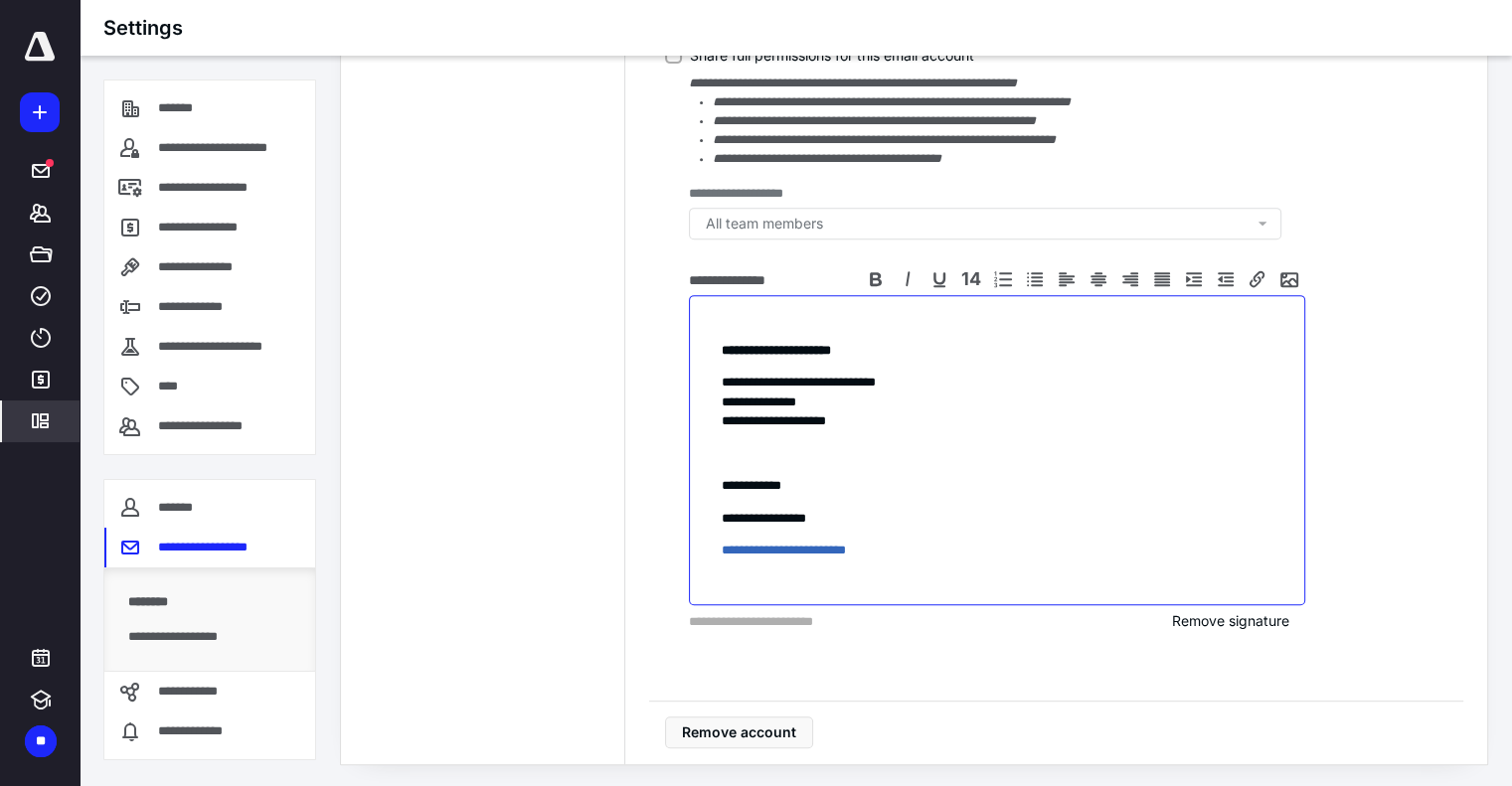 click on "**********" at bounding box center [997, 401] 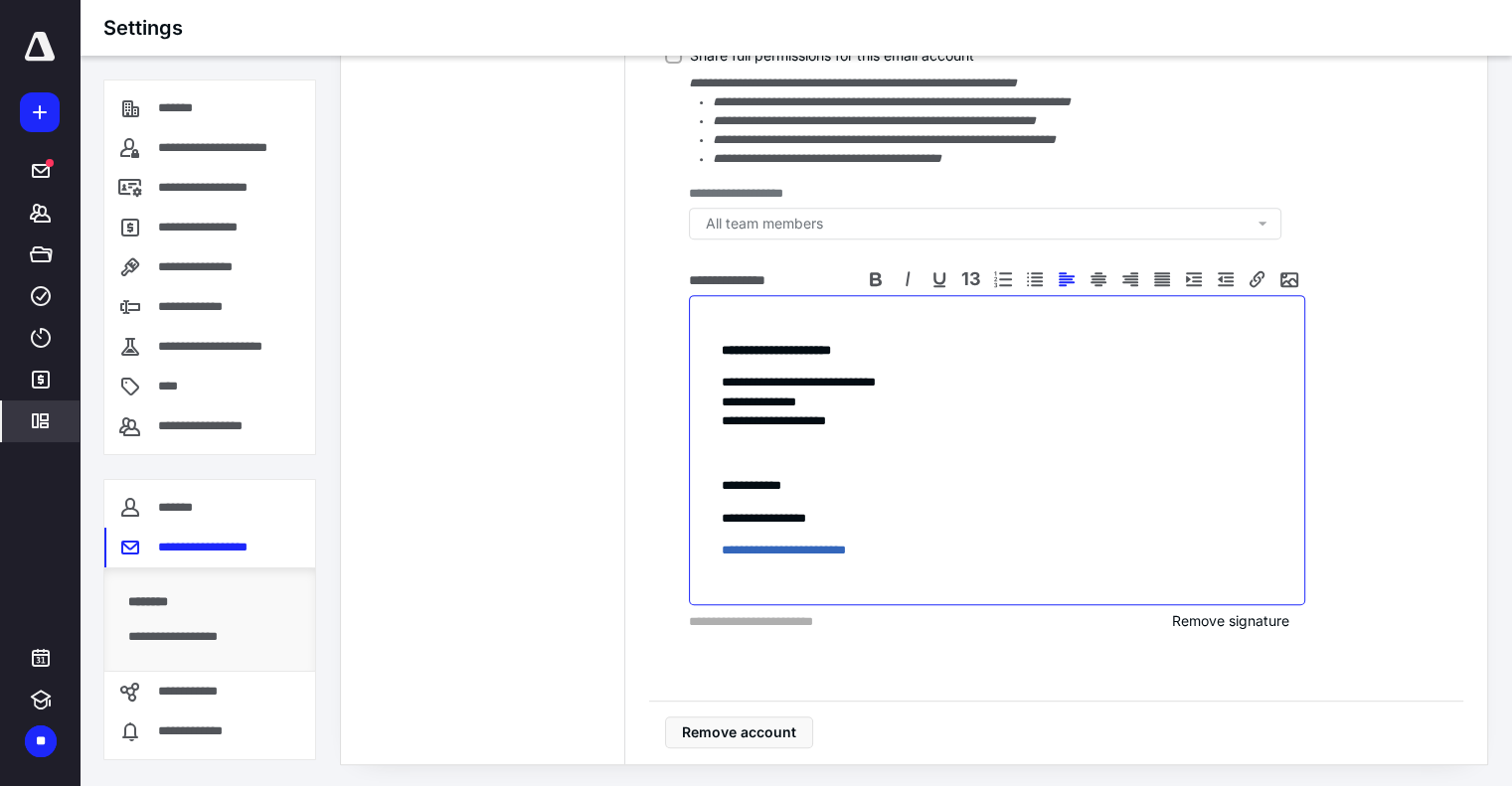 type 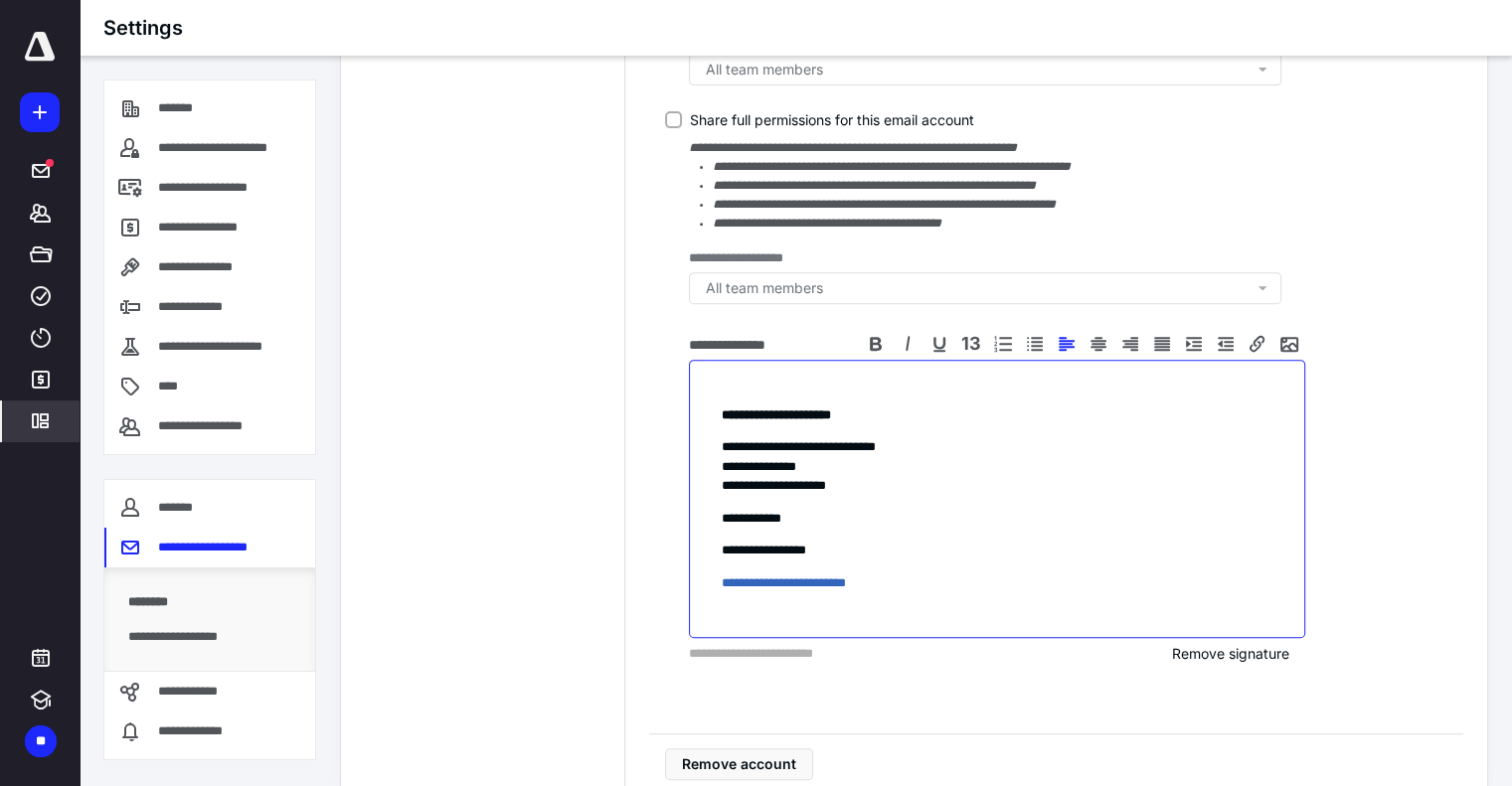 scroll, scrollTop: 759, scrollLeft: 0, axis: vertical 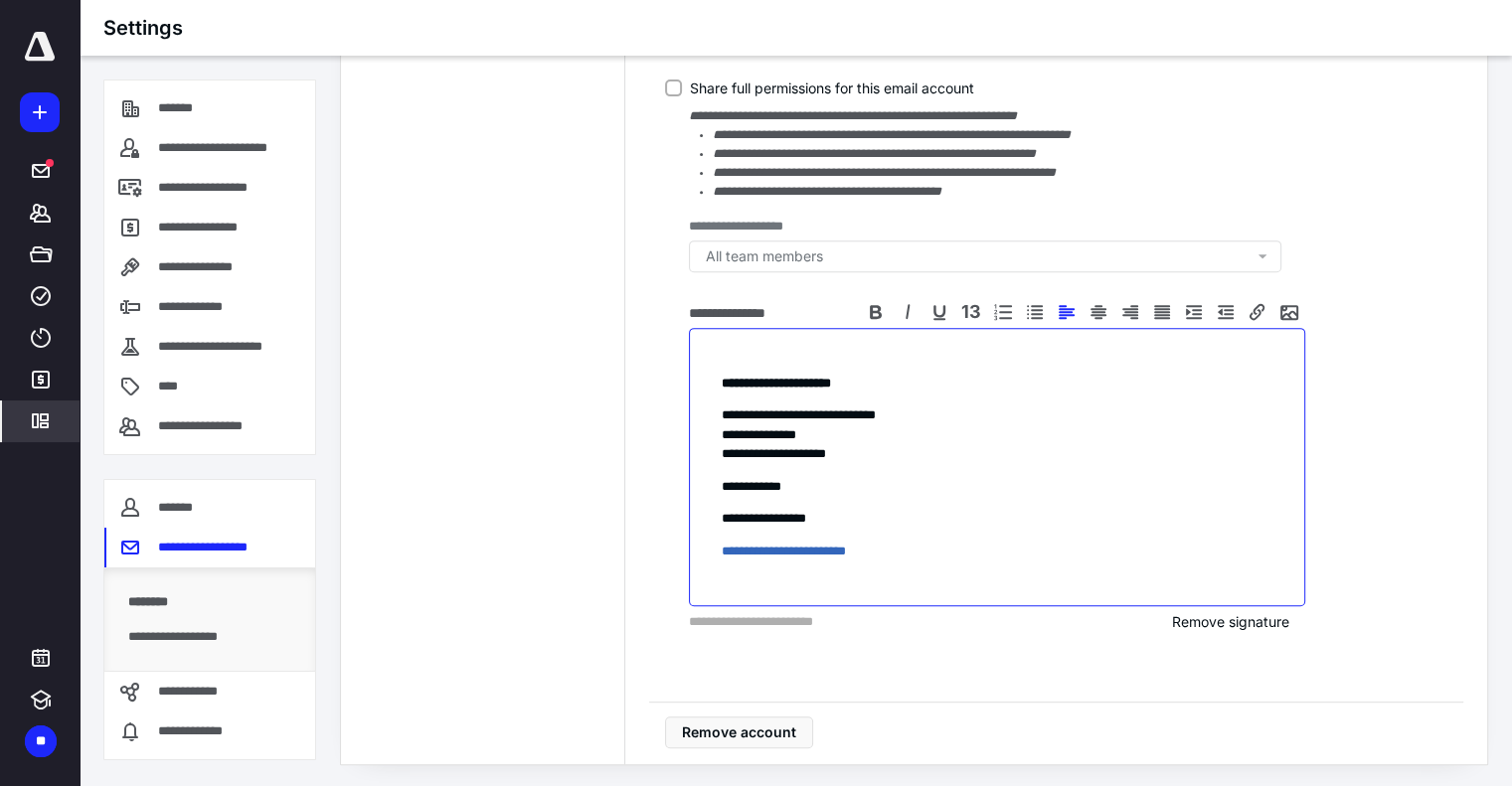 click on "**********" at bounding box center [997, 434] 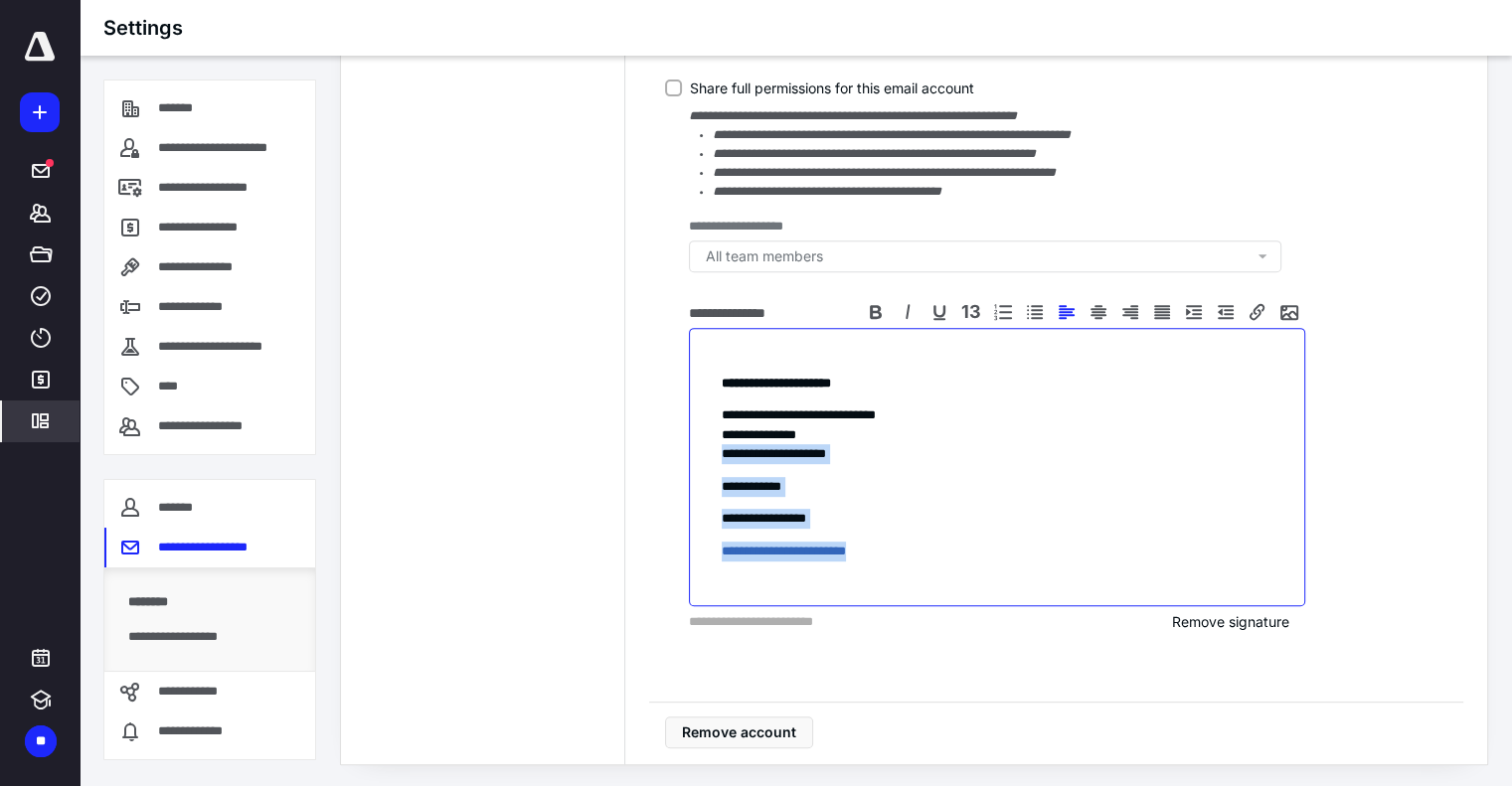 drag, startPoint x: 710, startPoint y: 459, endPoint x: 899, endPoint y: 540, distance: 205.6259 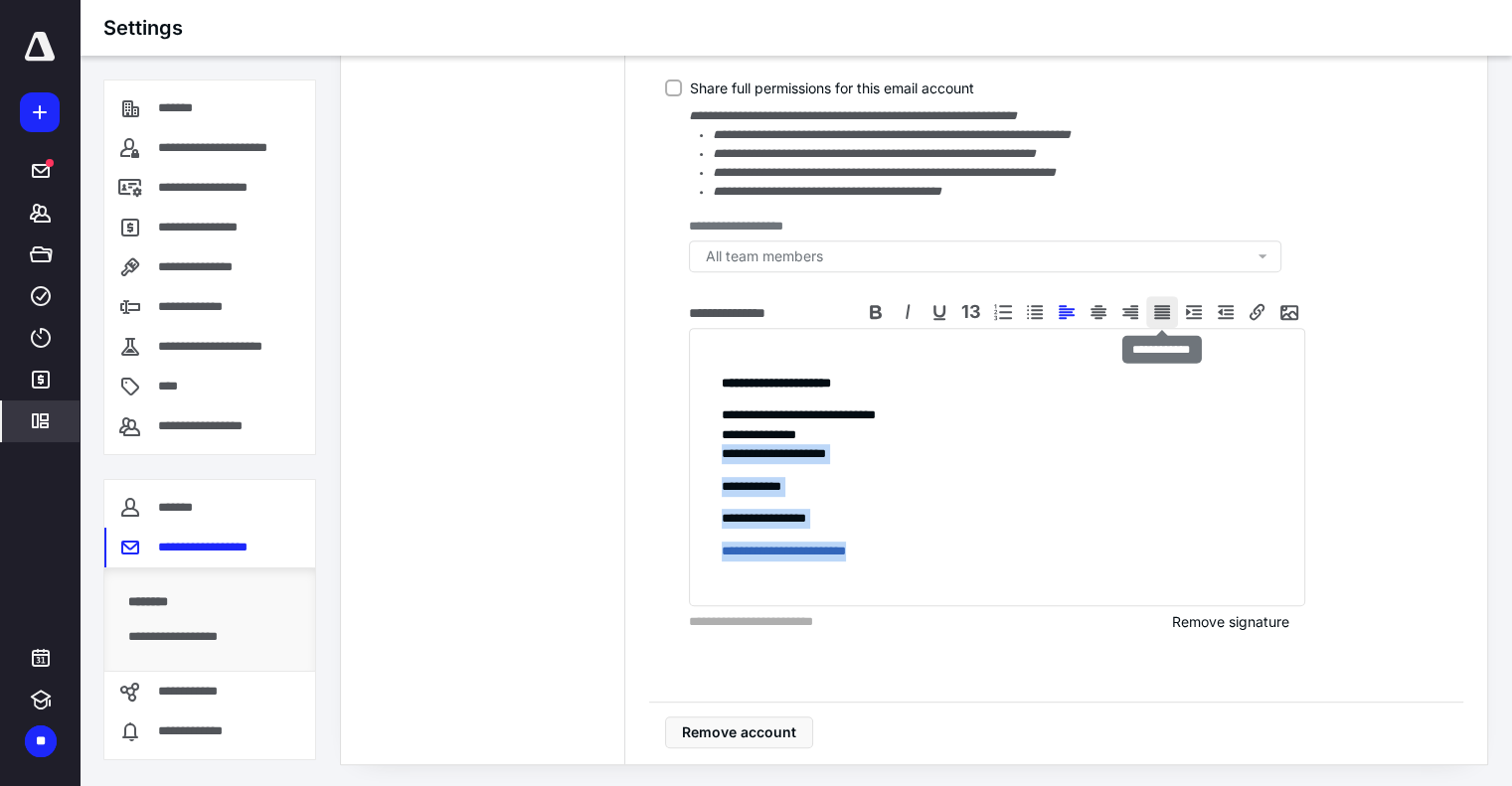 click at bounding box center (1162, 312) 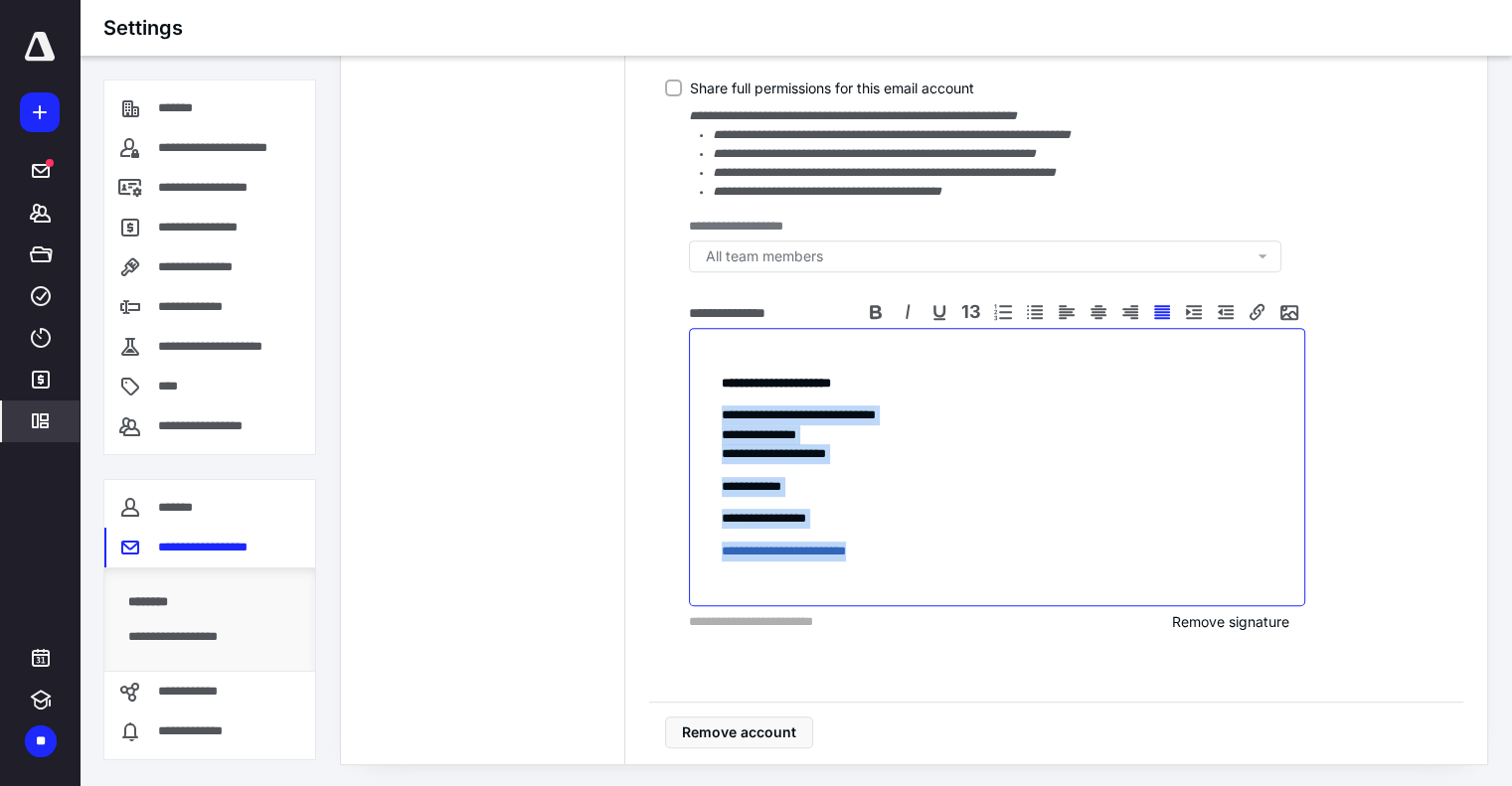 click on "**********" at bounding box center (997, 454) 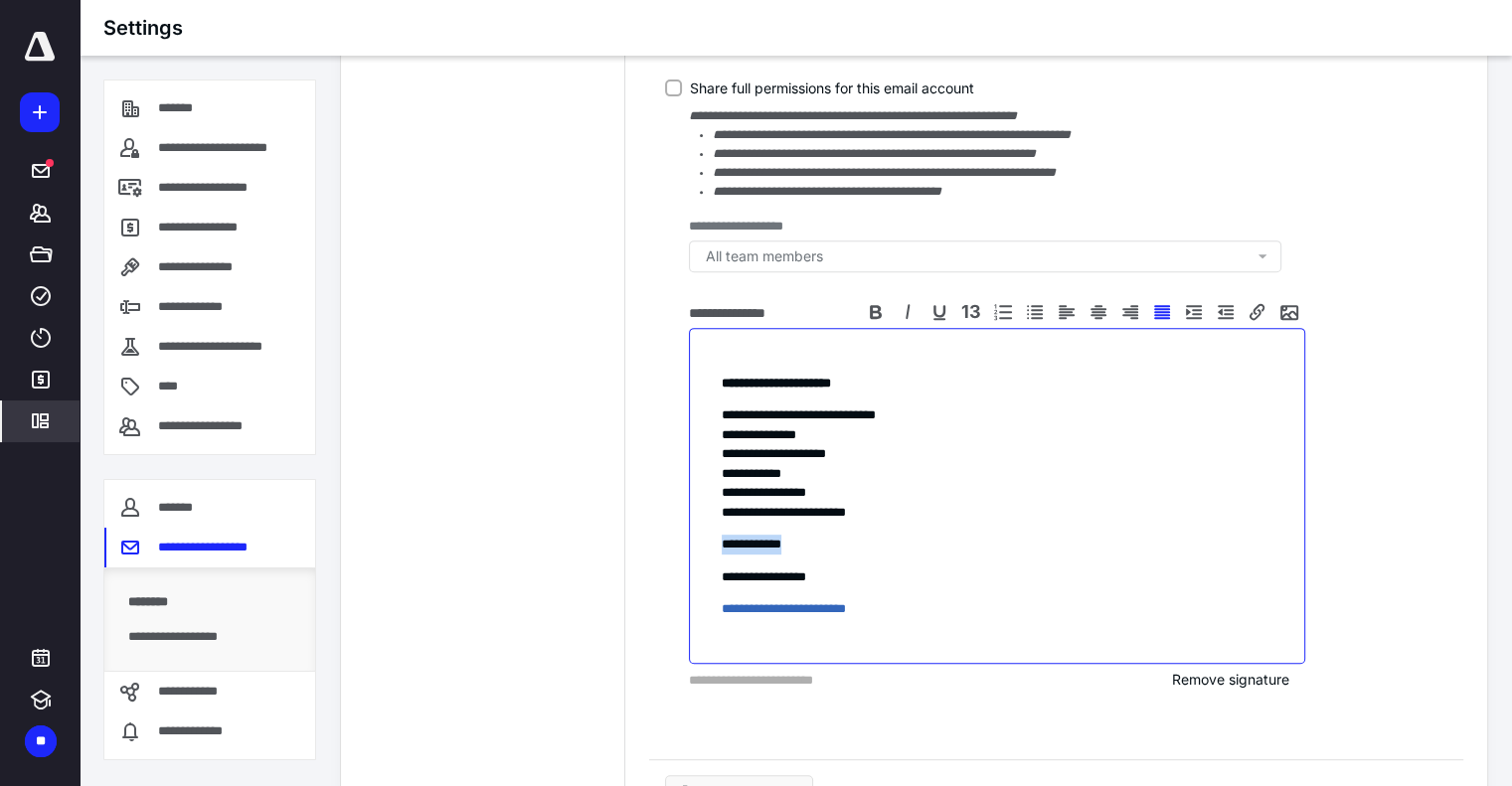 drag, startPoint x: 813, startPoint y: 540, endPoint x: 692, endPoint y: 542, distance: 121.016528 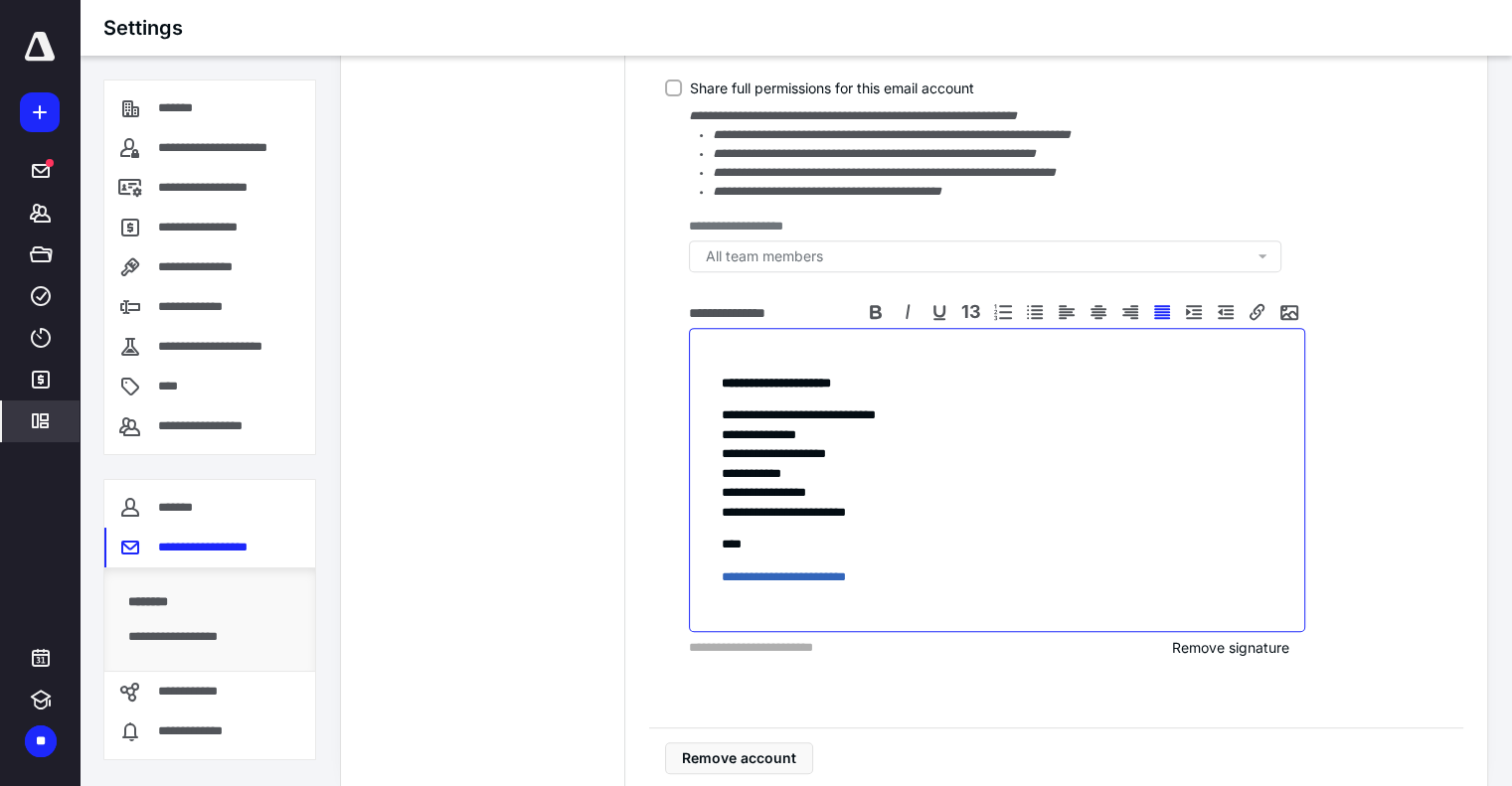 scroll, scrollTop: 753, scrollLeft: 0, axis: vertical 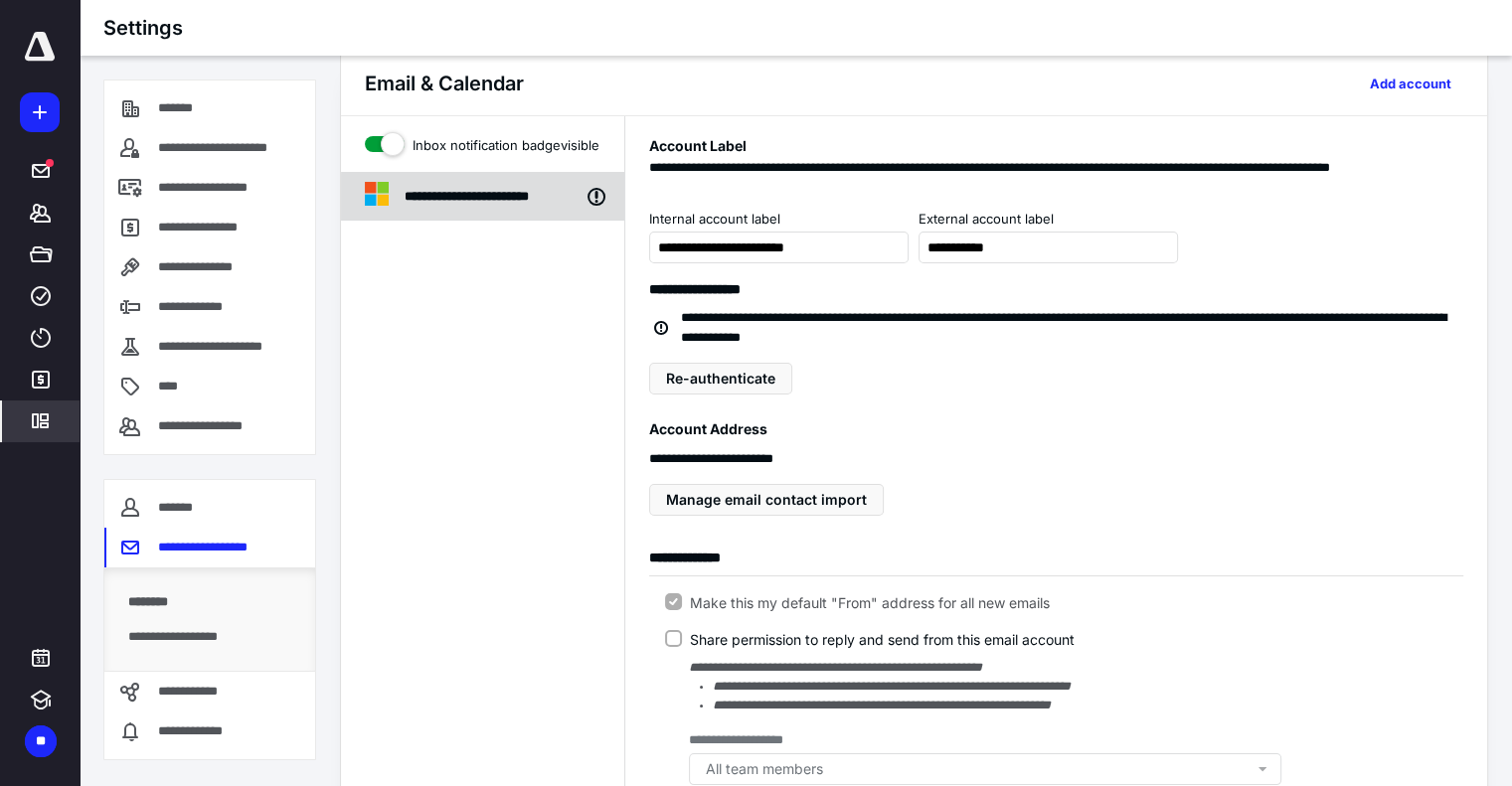 click on "**********" at bounding box center (506, 197) 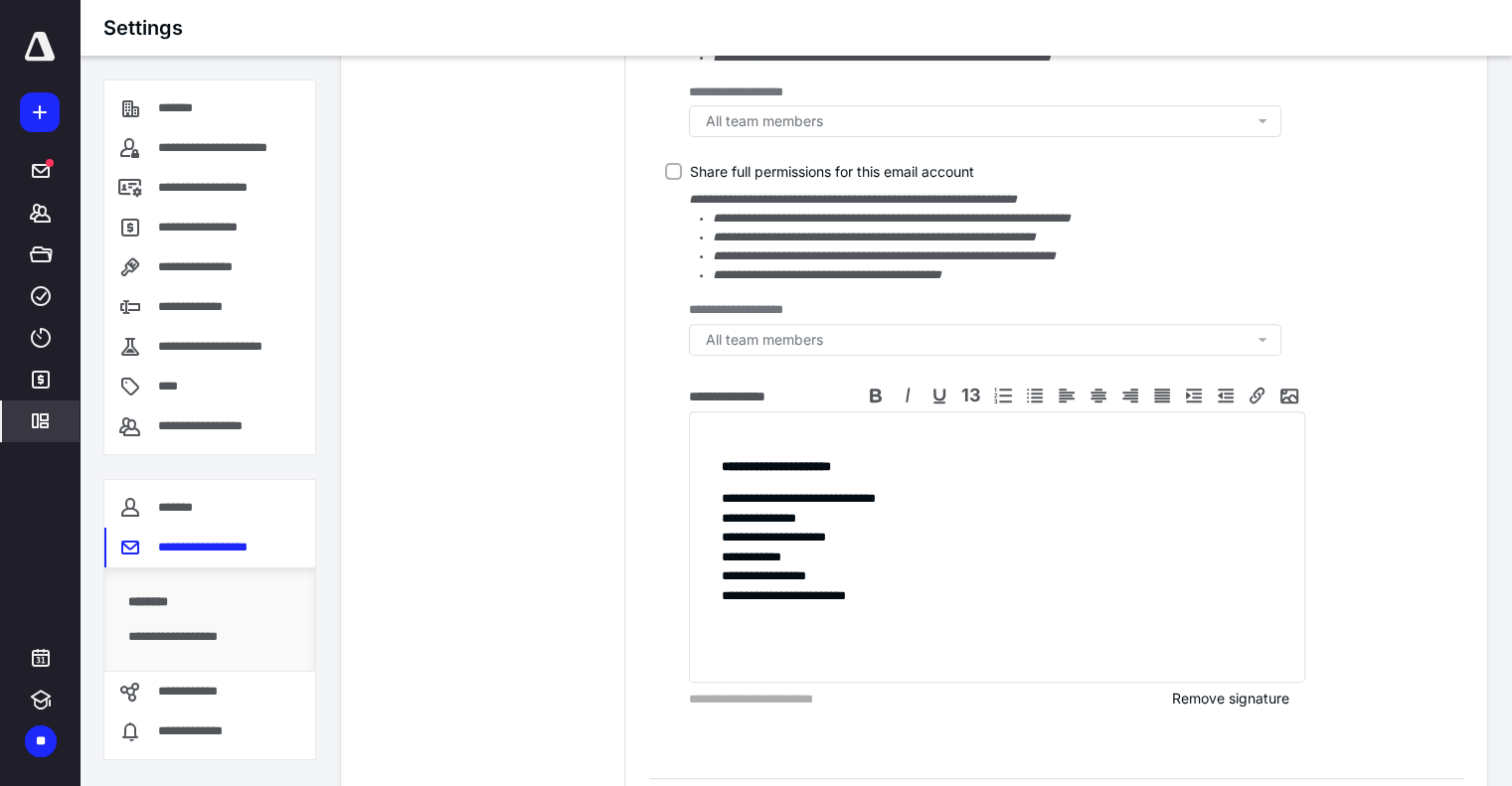 scroll, scrollTop: 753, scrollLeft: 0, axis: vertical 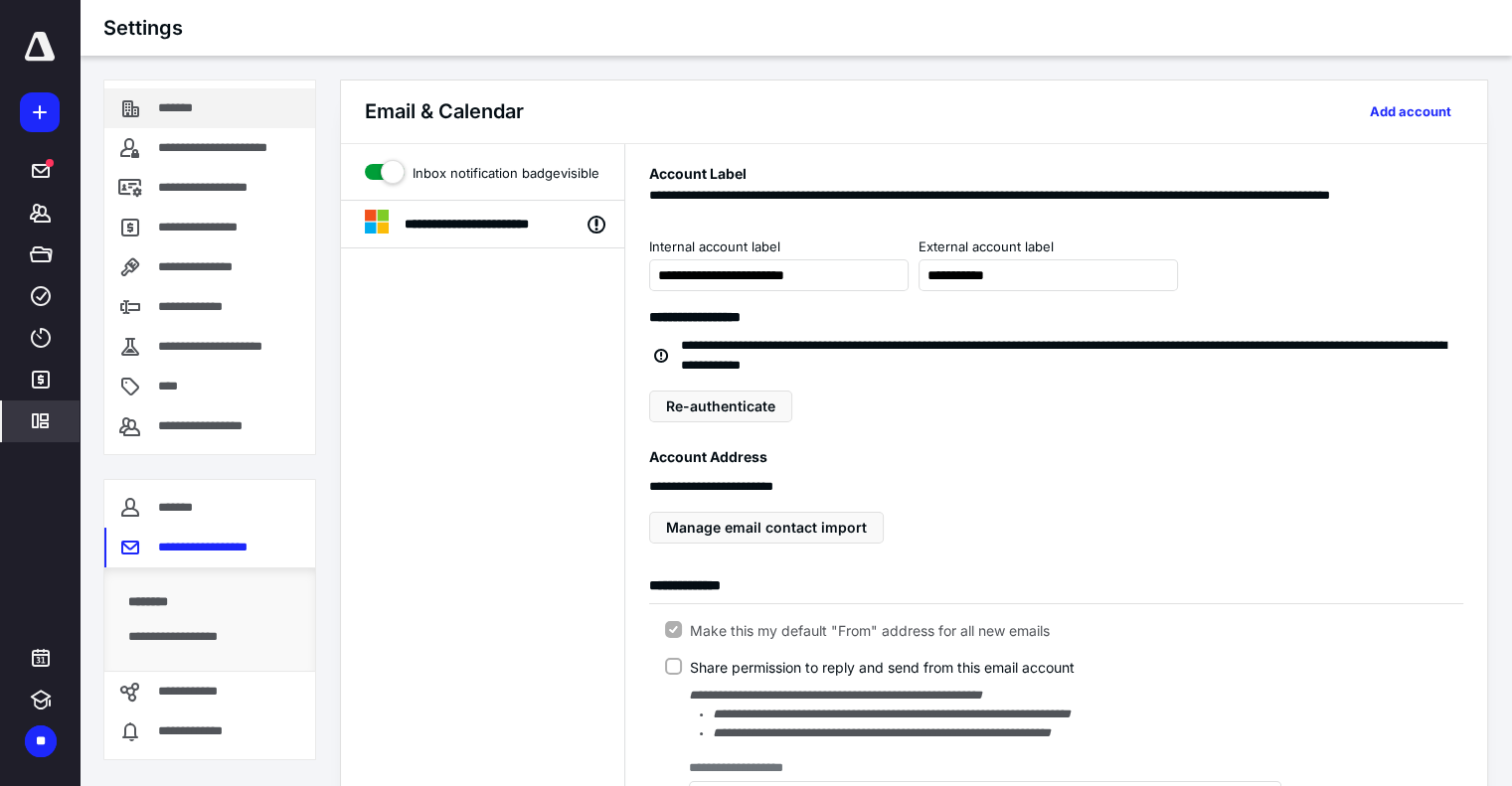 click on "*******" at bounding box center [187, 108] 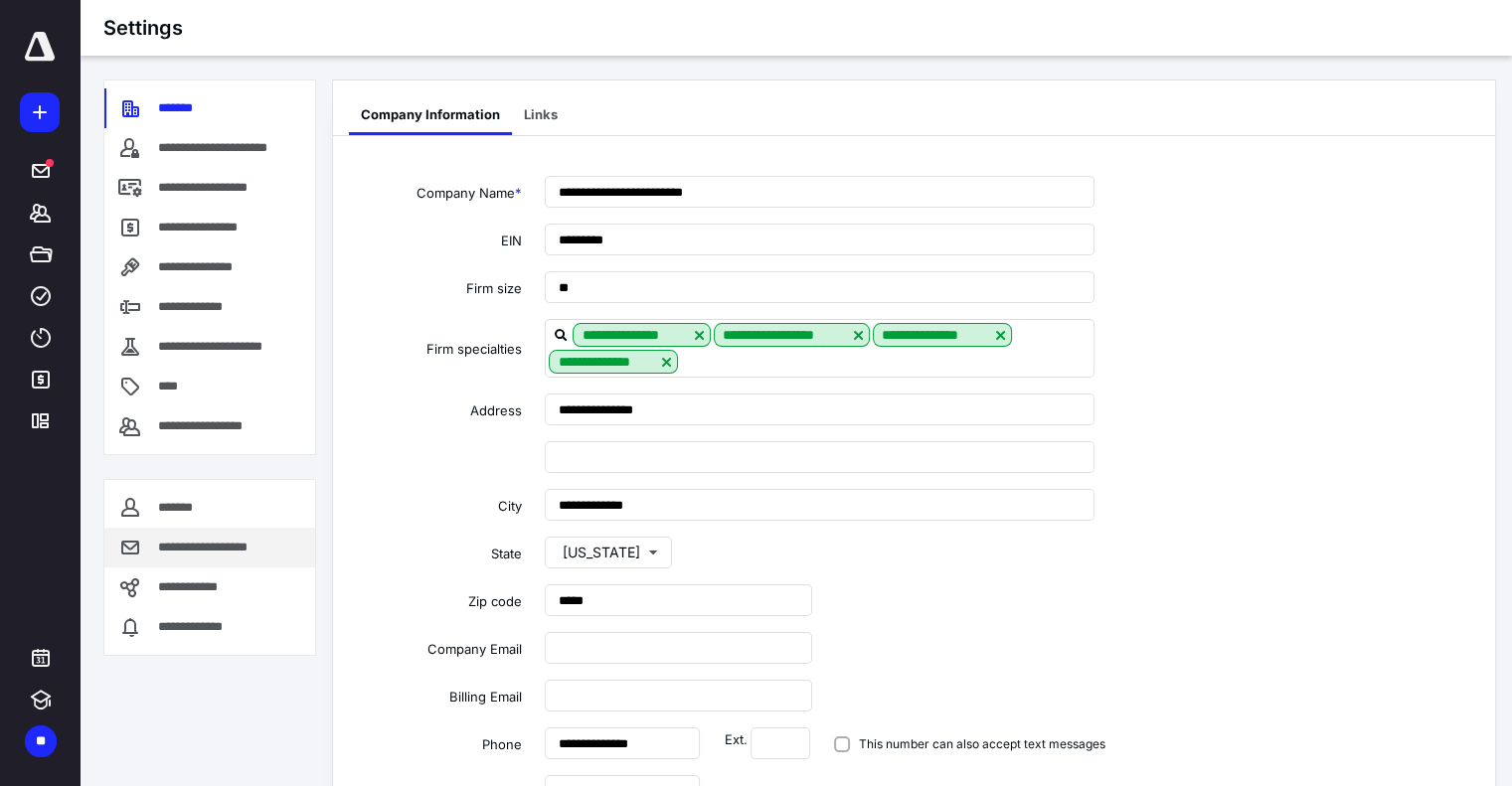 click on "**********" at bounding box center (217, 548) 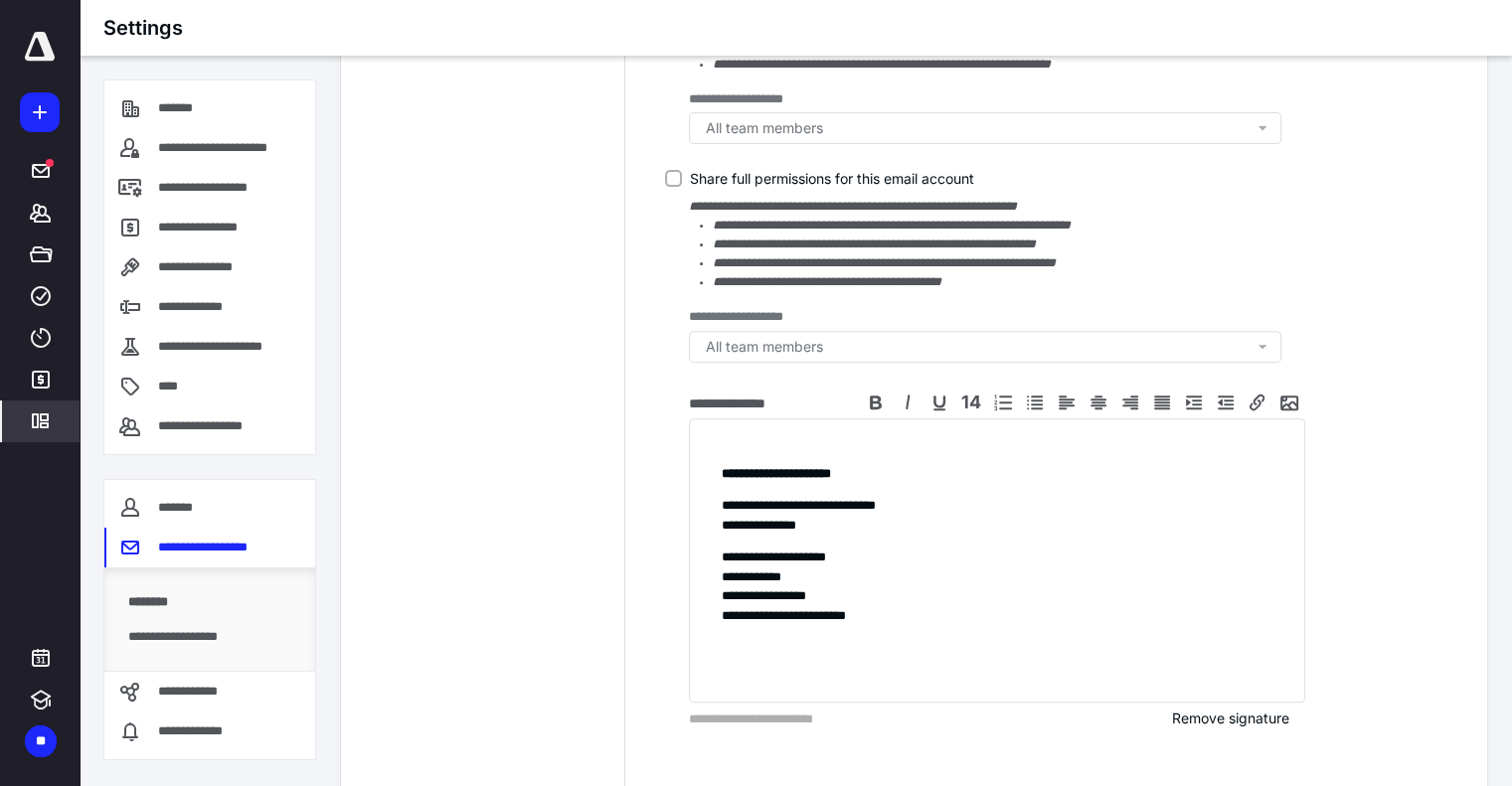 scroll, scrollTop: 676, scrollLeft: 0, axis: vertical 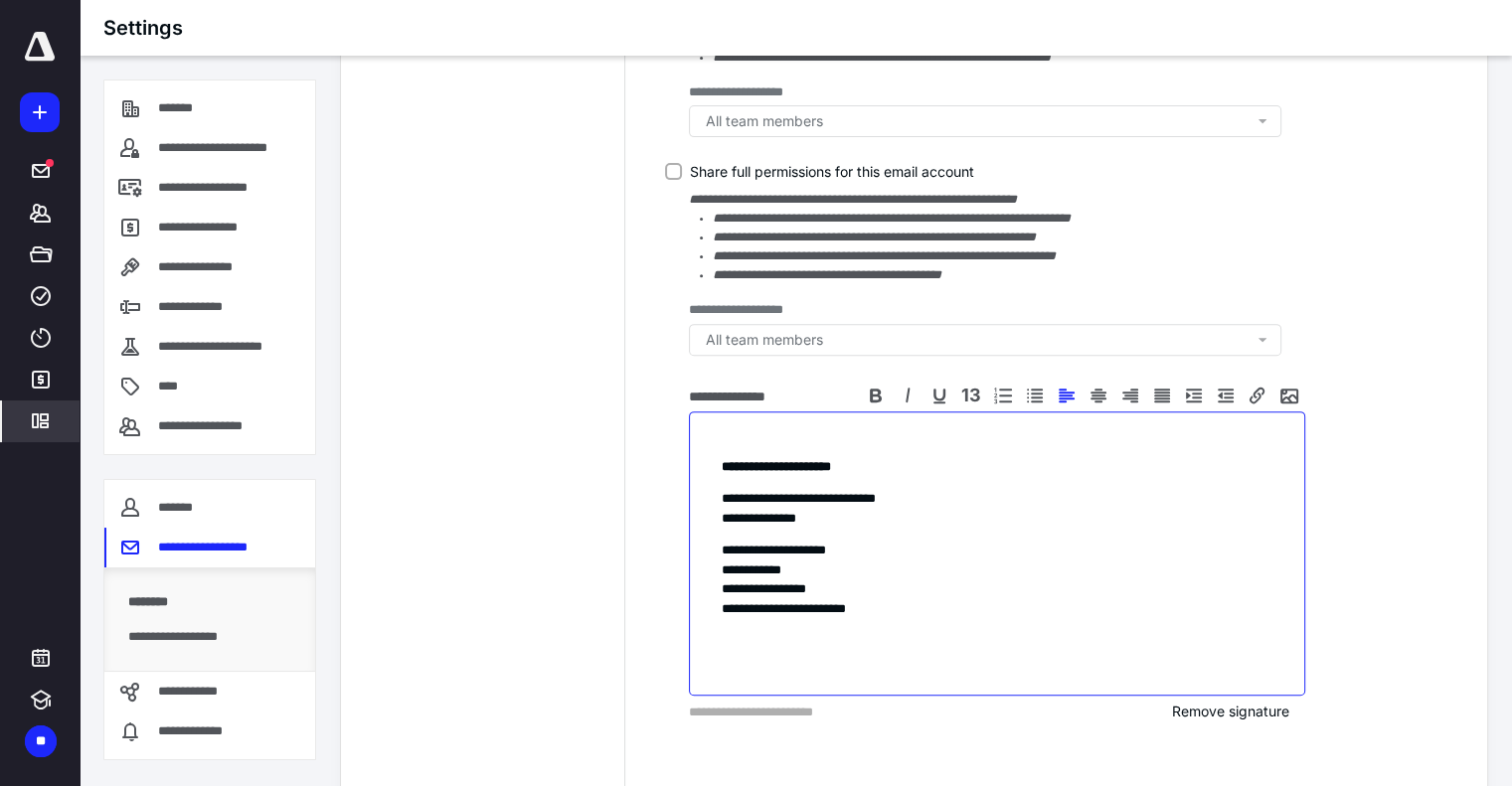 click on "**********" at bounding box center [997, 508] 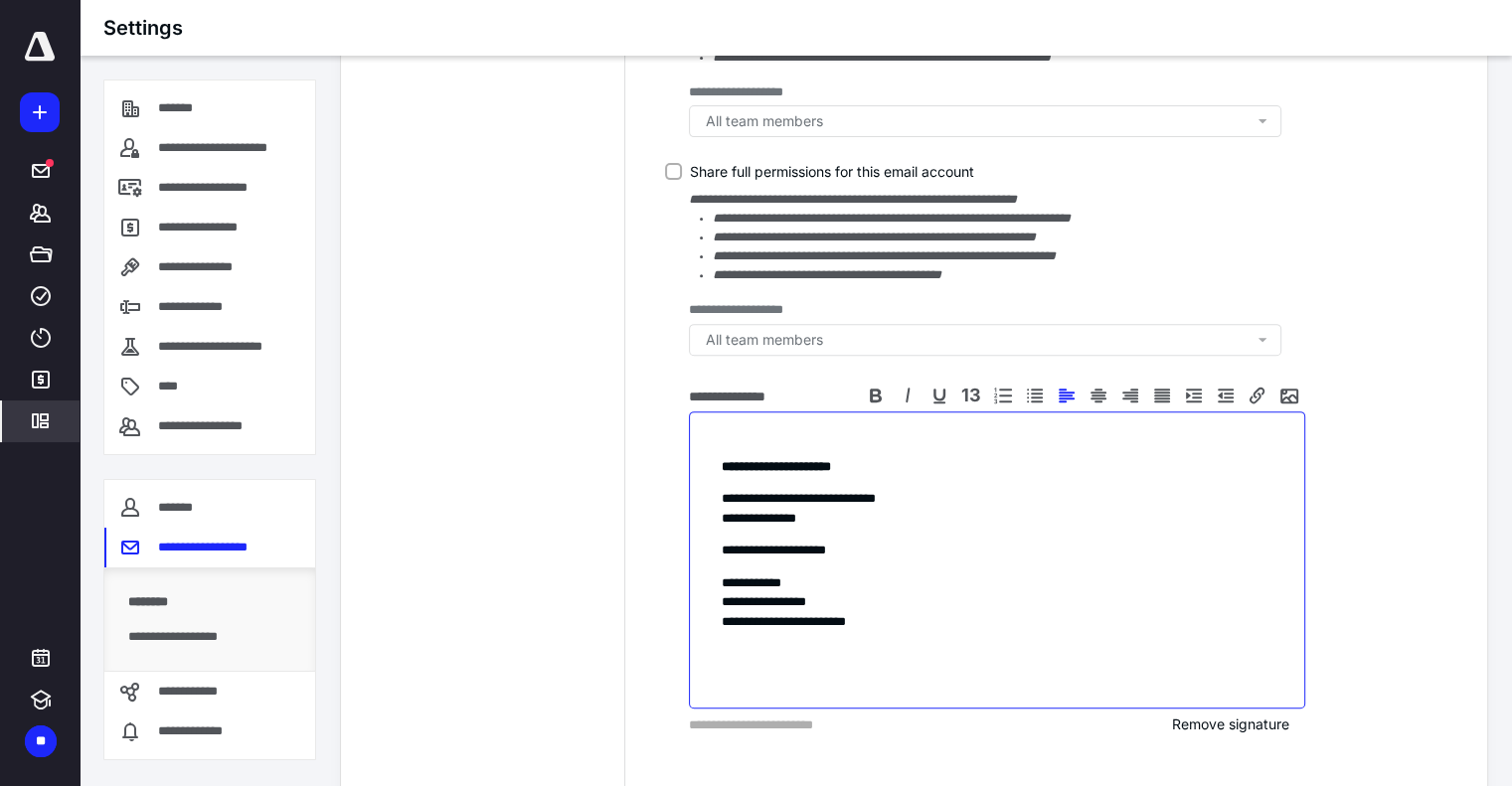 click on "**********" at bounding box center (997, 560) 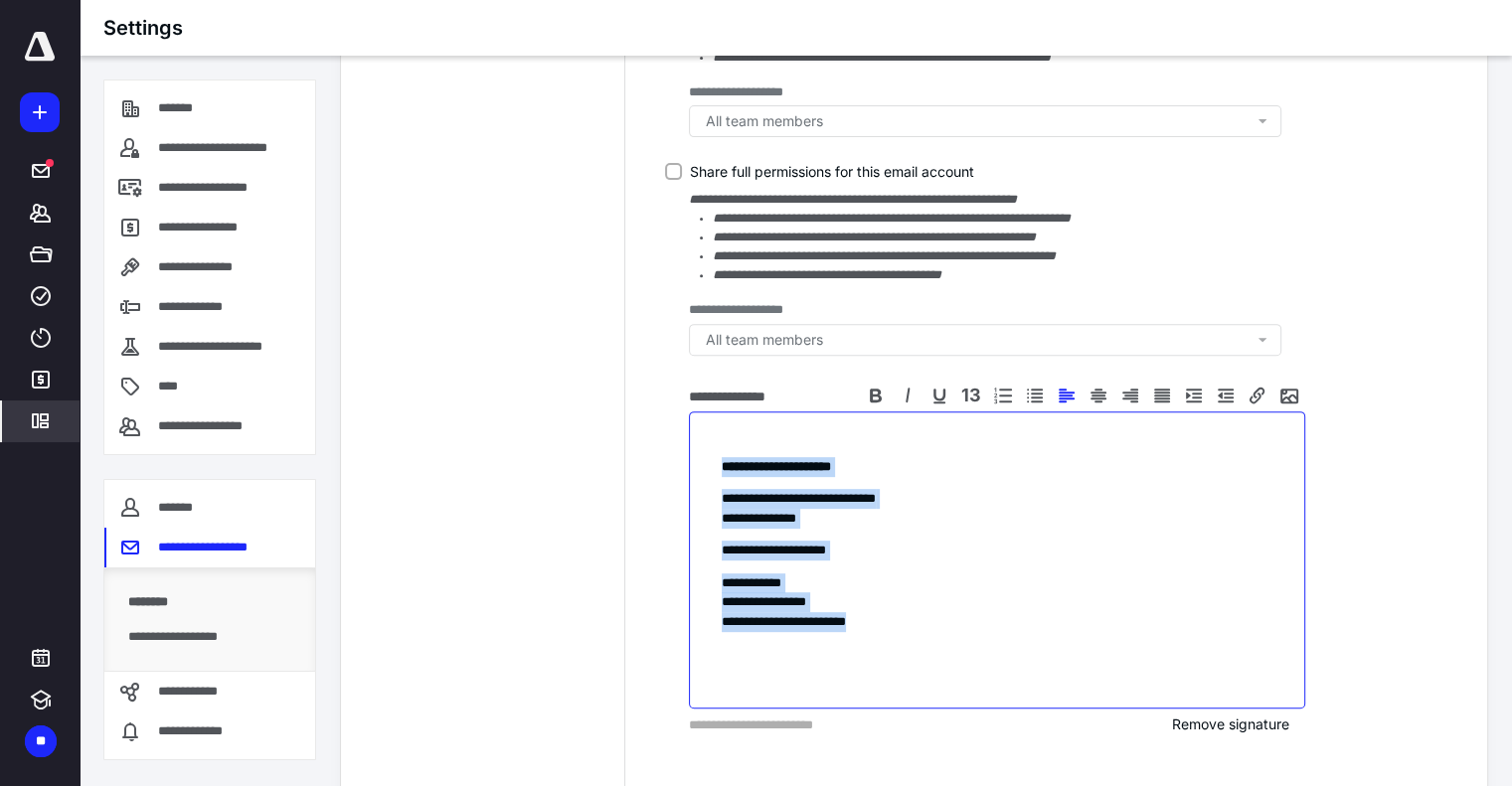 drag, startPoint x: 719, startPoint y: 464, endPoint x: 905, endPoint y: 620, distance: 242.75914 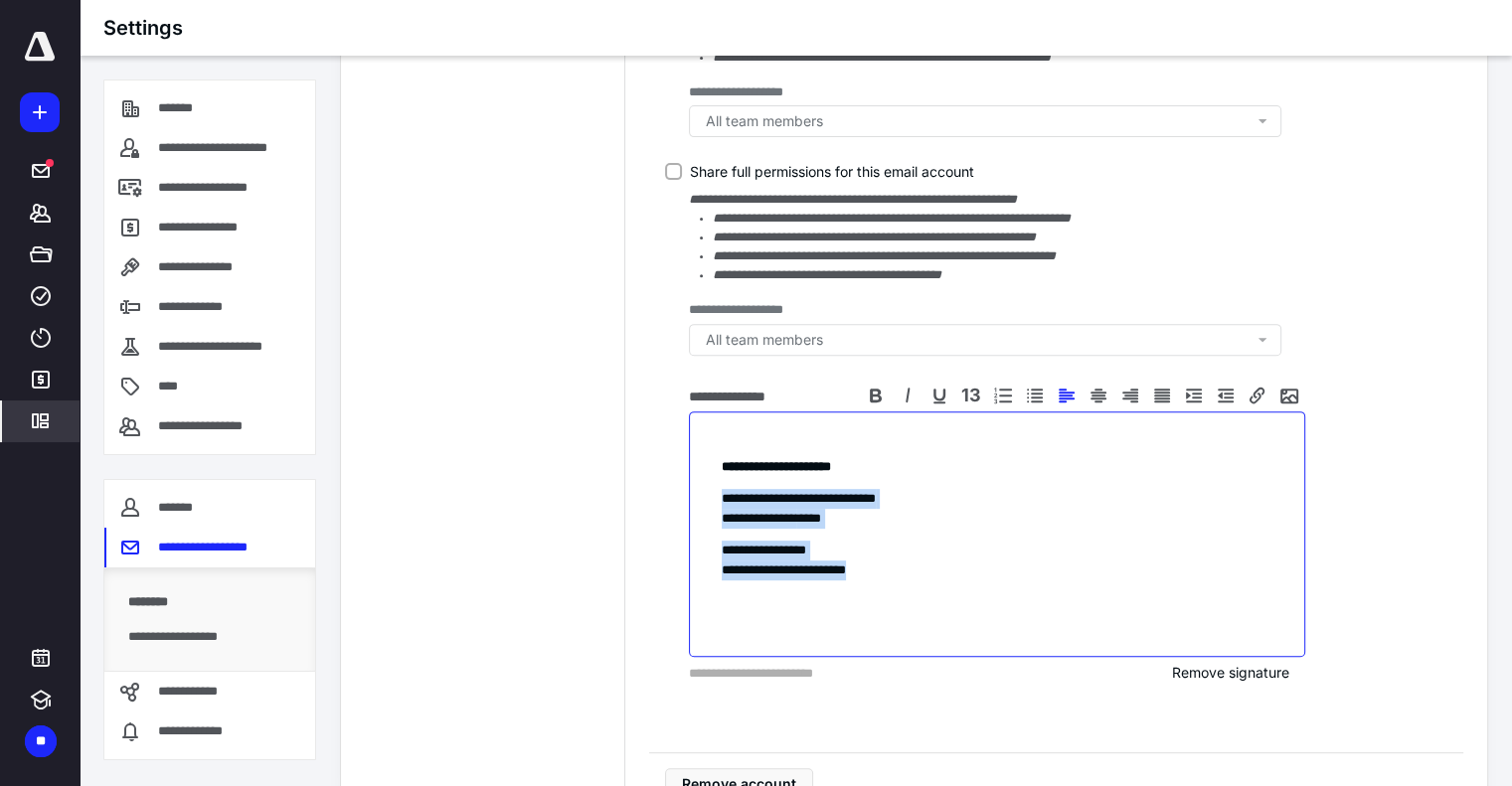 drag, startPoint x: 720, startPoint y: 497, endPoint x: 913, endPoint y: 575, distance: 208.1658 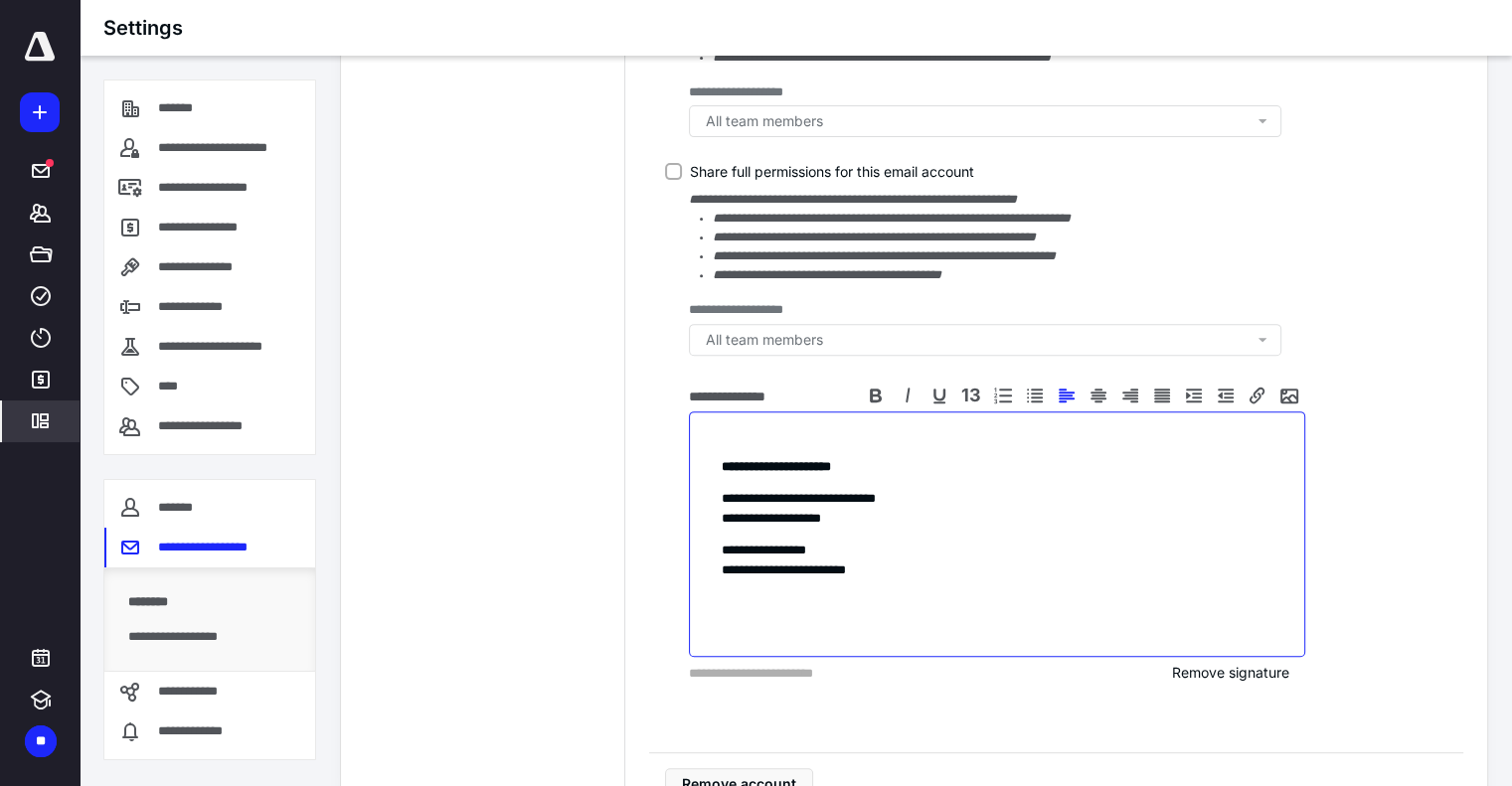 scroll, scrollTop: 656, scrollLeft: 0, axis: vertical 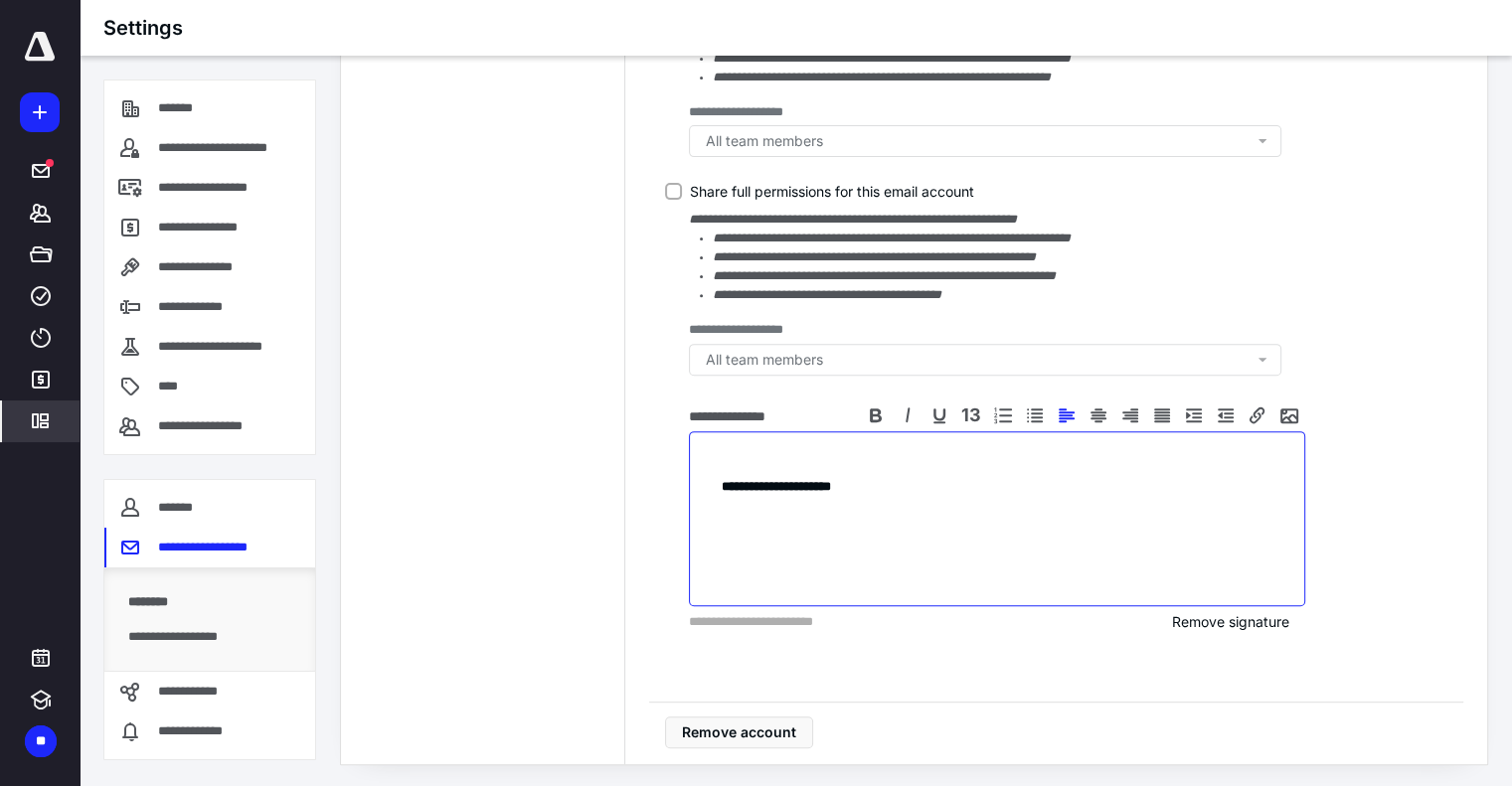 click on "**********" at bounding box center [997, 487] 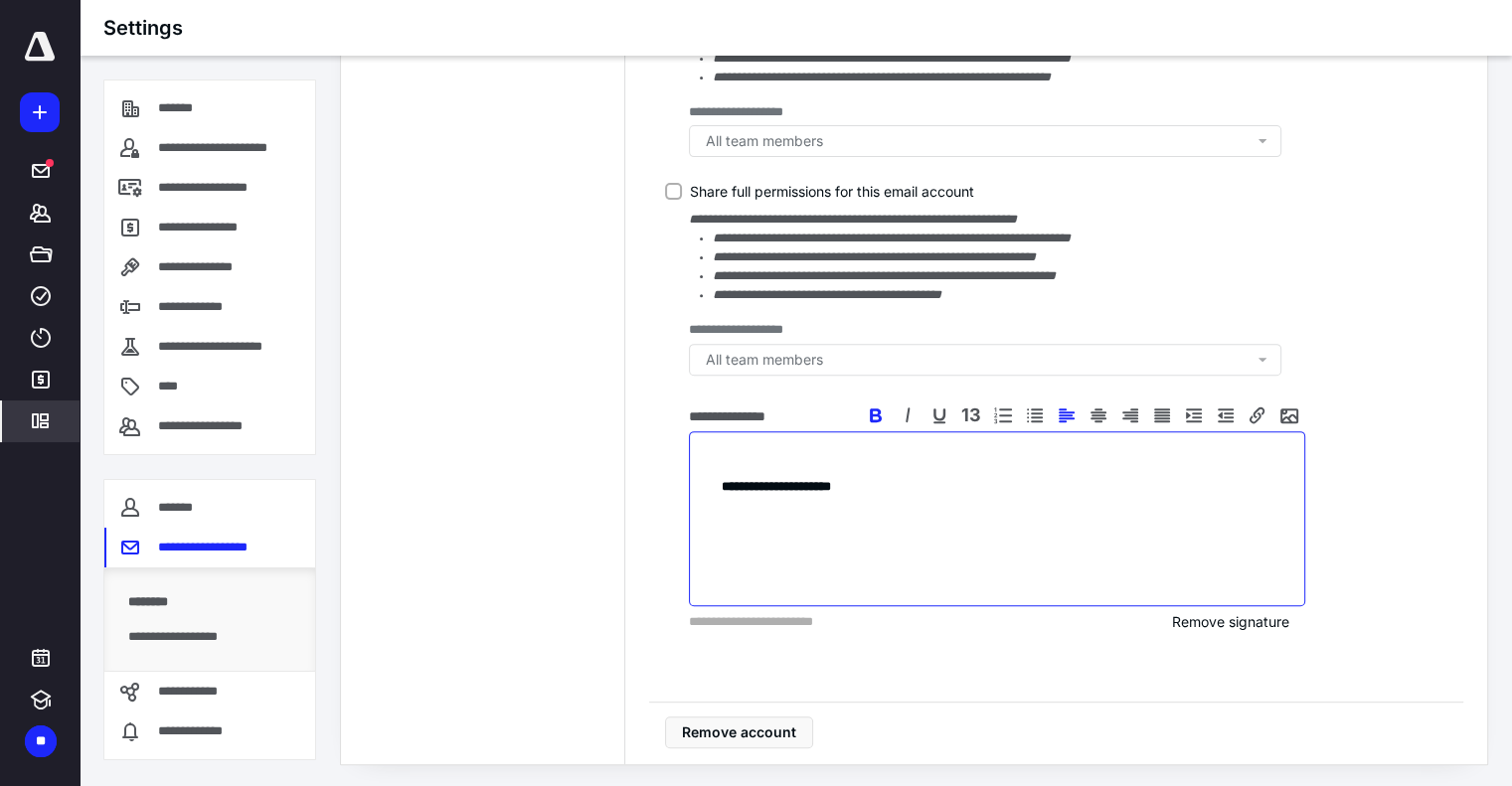 scroll, scrollTop: 676, scrollLeft: 0, axis: vertical 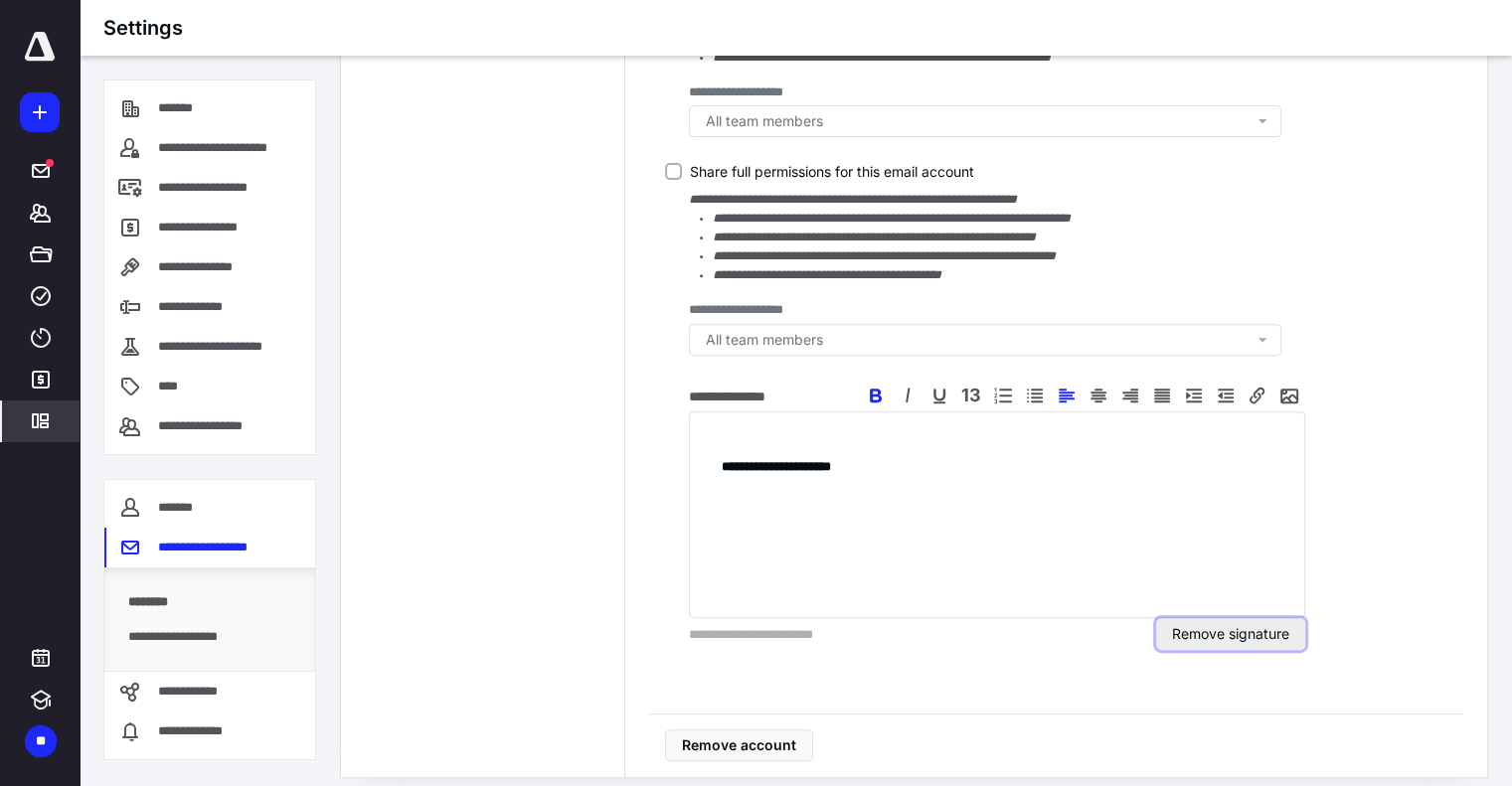 click on "Remove signature" at bounding box center [1231, 634] 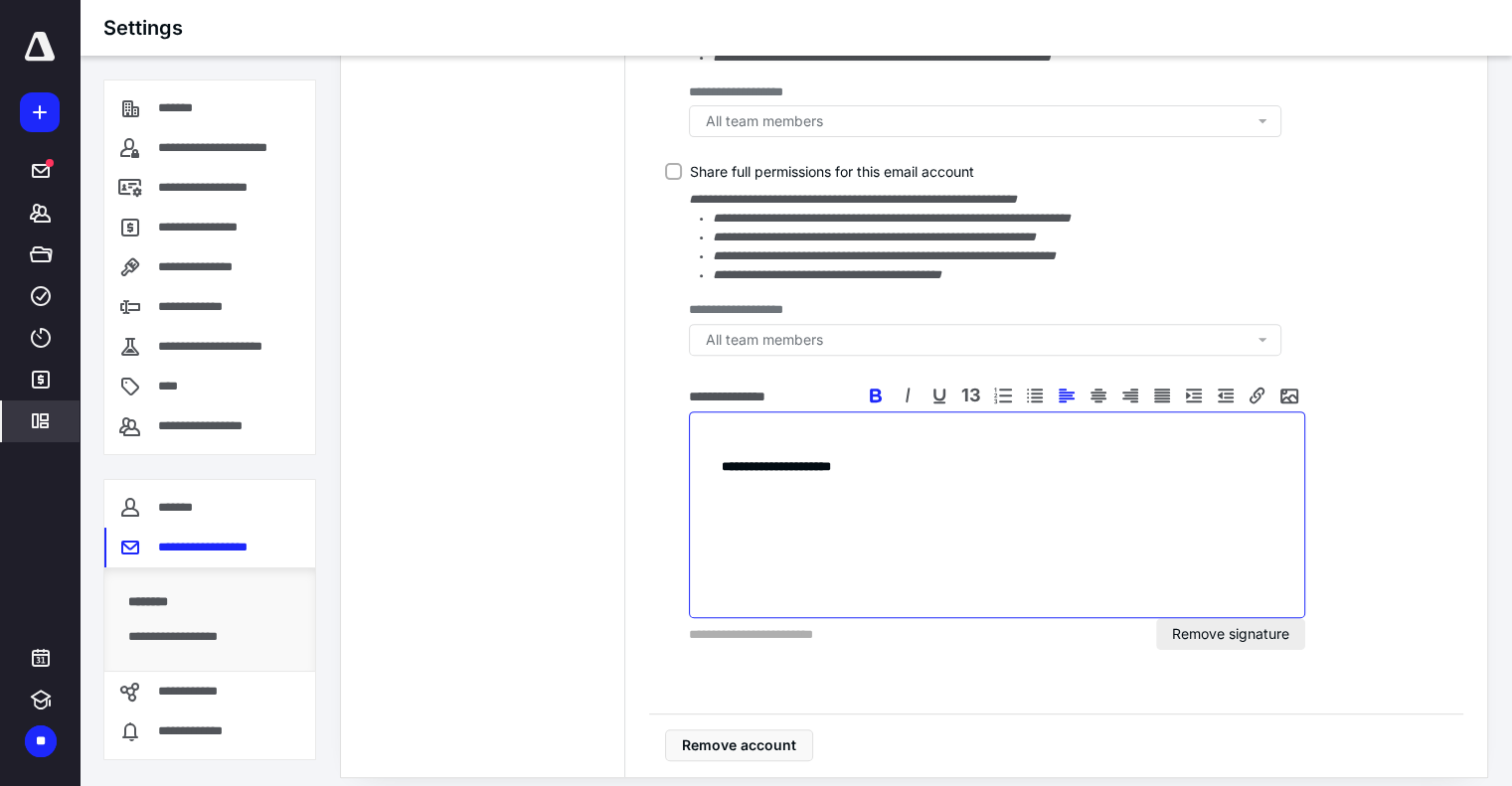 scroll, scrollTop: 568, scrollLeft: 0, axis: vertical 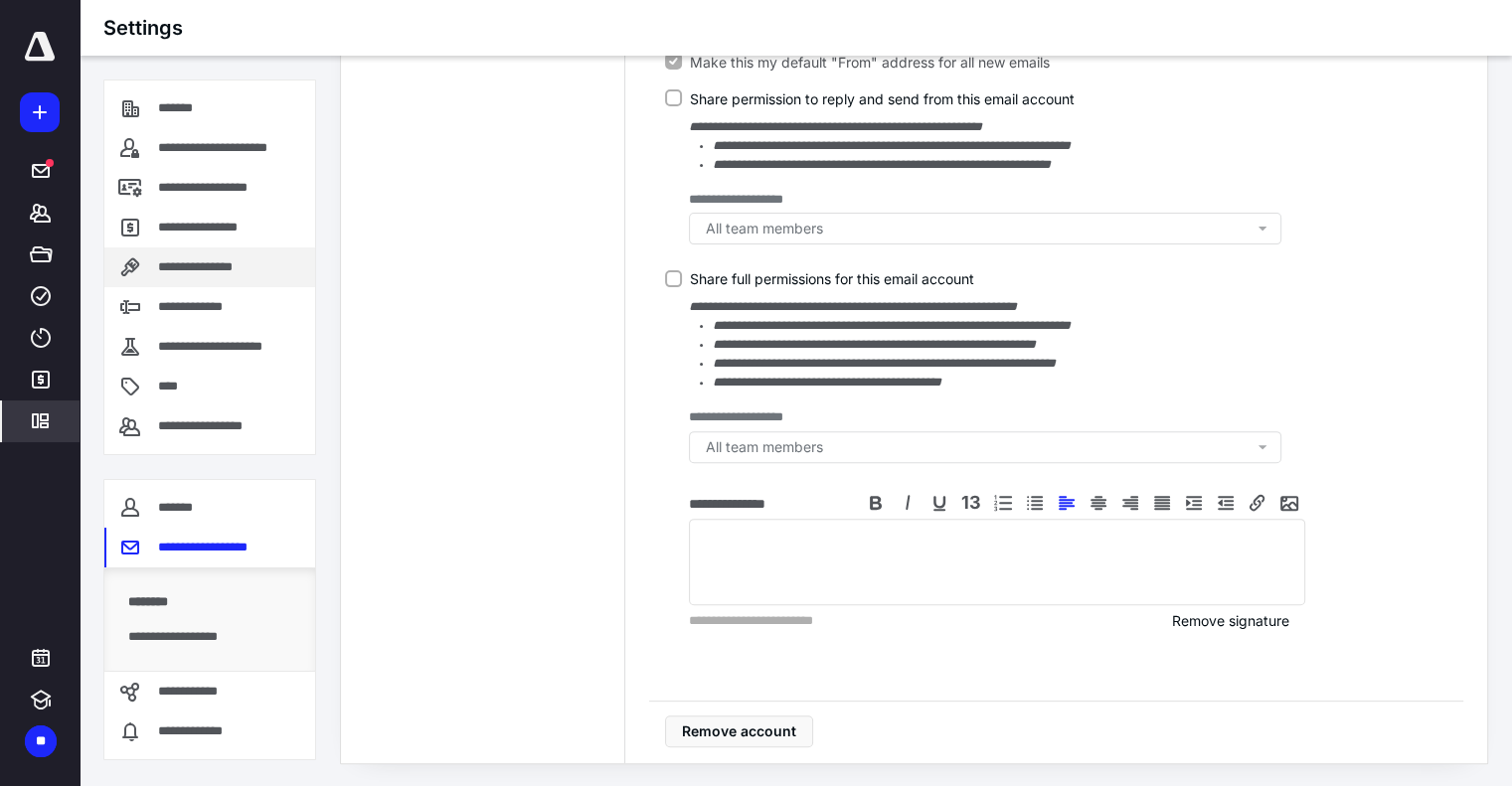 click on "**********" at bounding box center [211, 267] 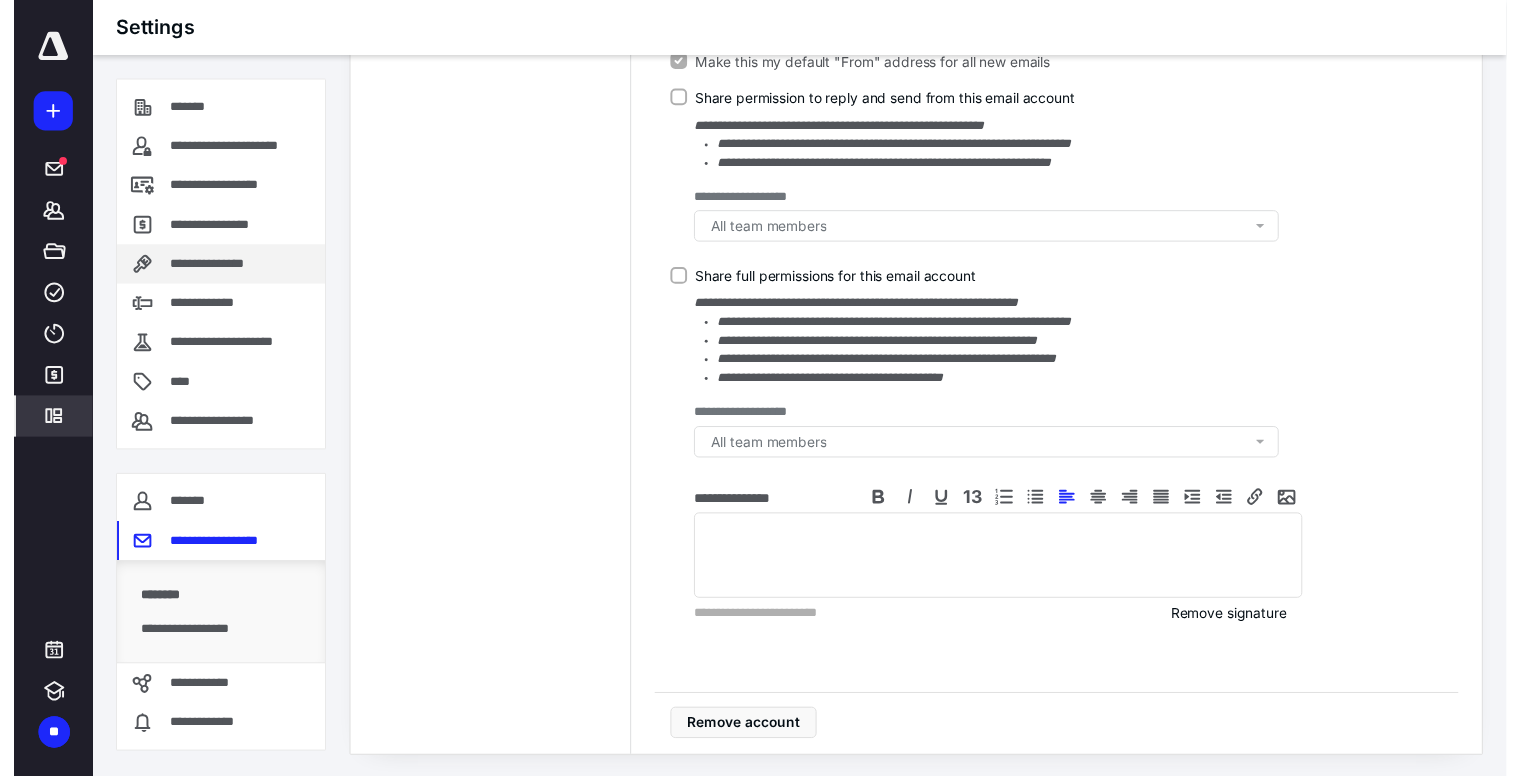scroll, scrollTop: 0, scrollLeft: 0, axis: both 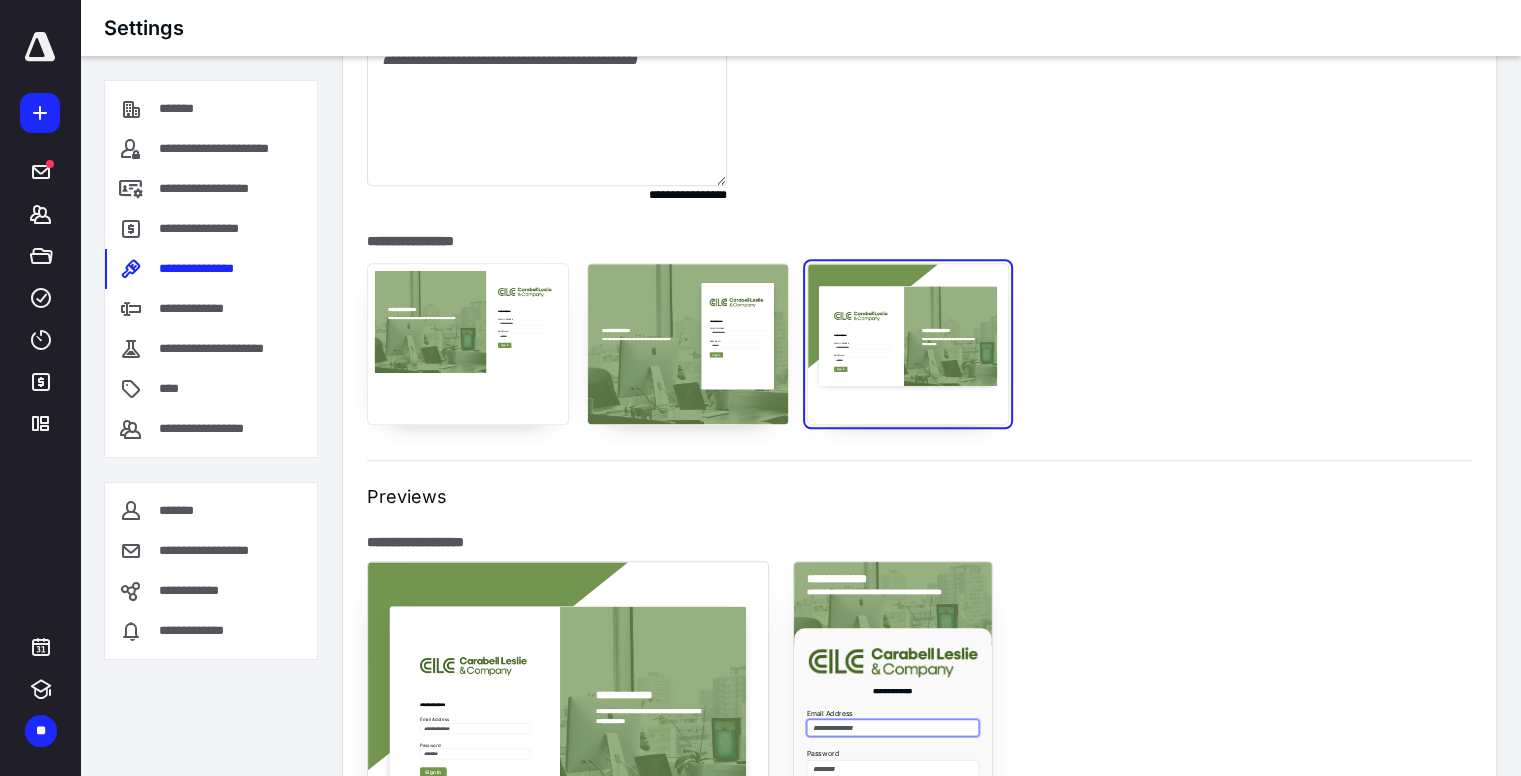 type on "**********" 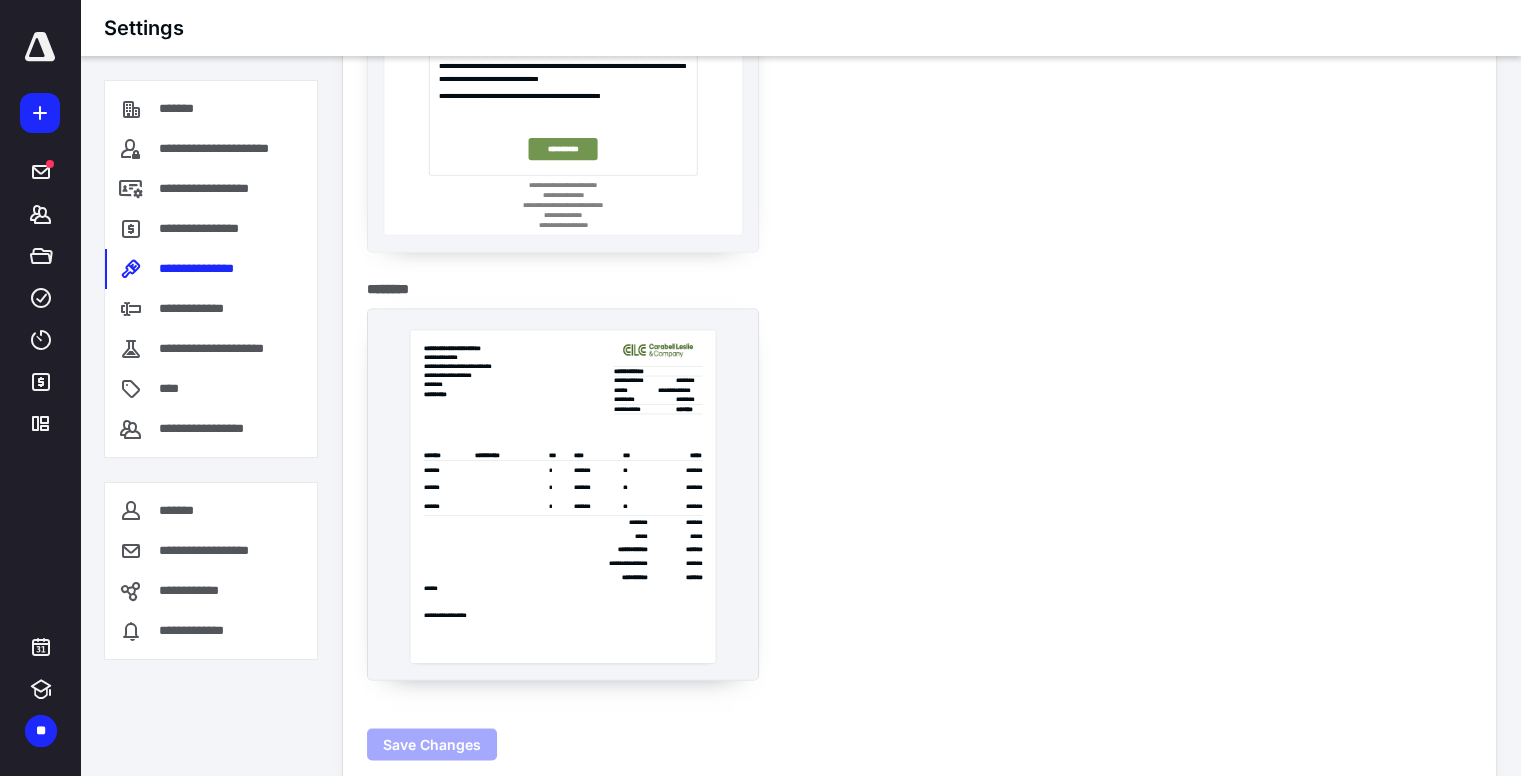 scroll, scrollTop: 3229, scrollLeft: 0, axis: vertical 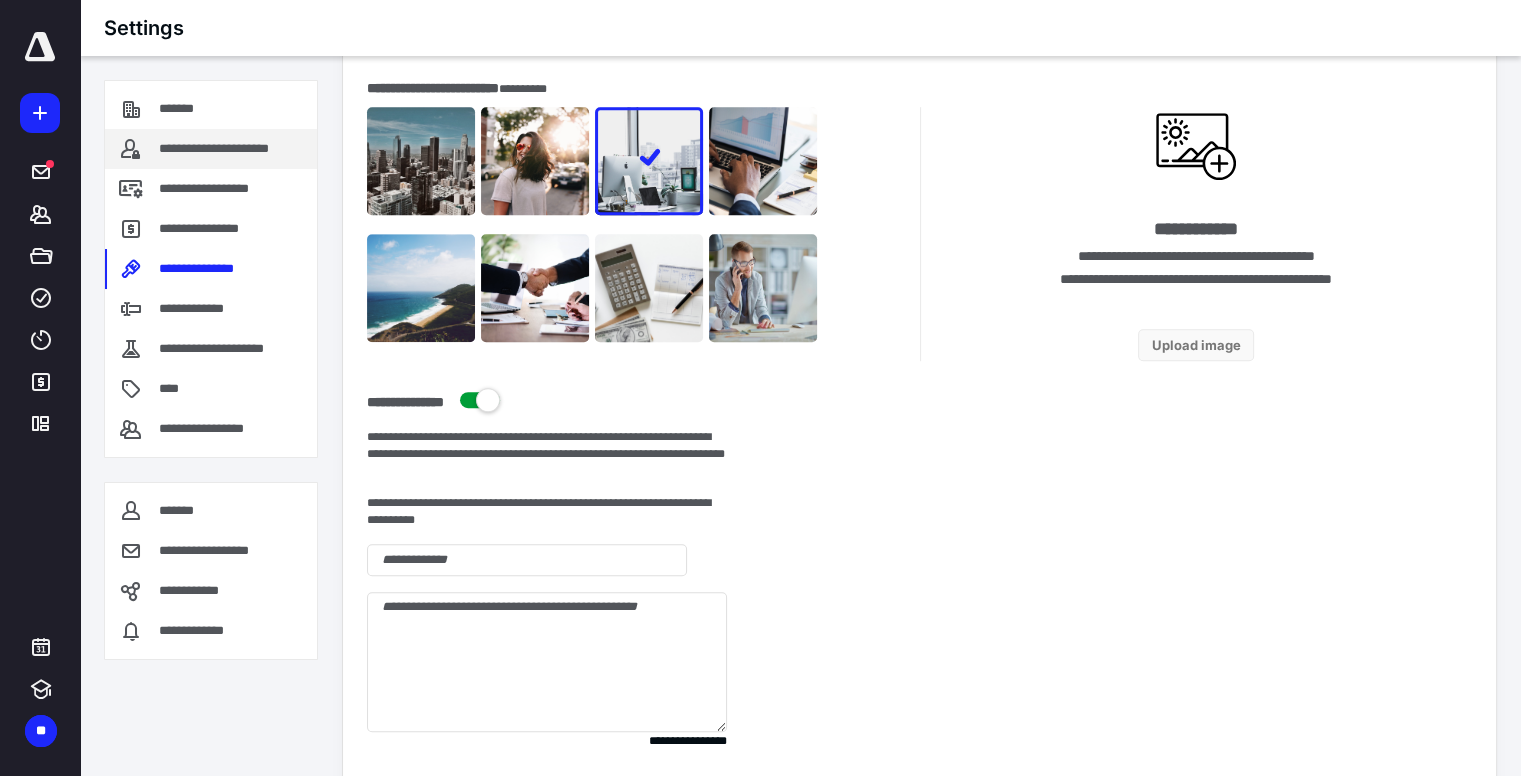 click on "**********" at bounding box center [234, 149] 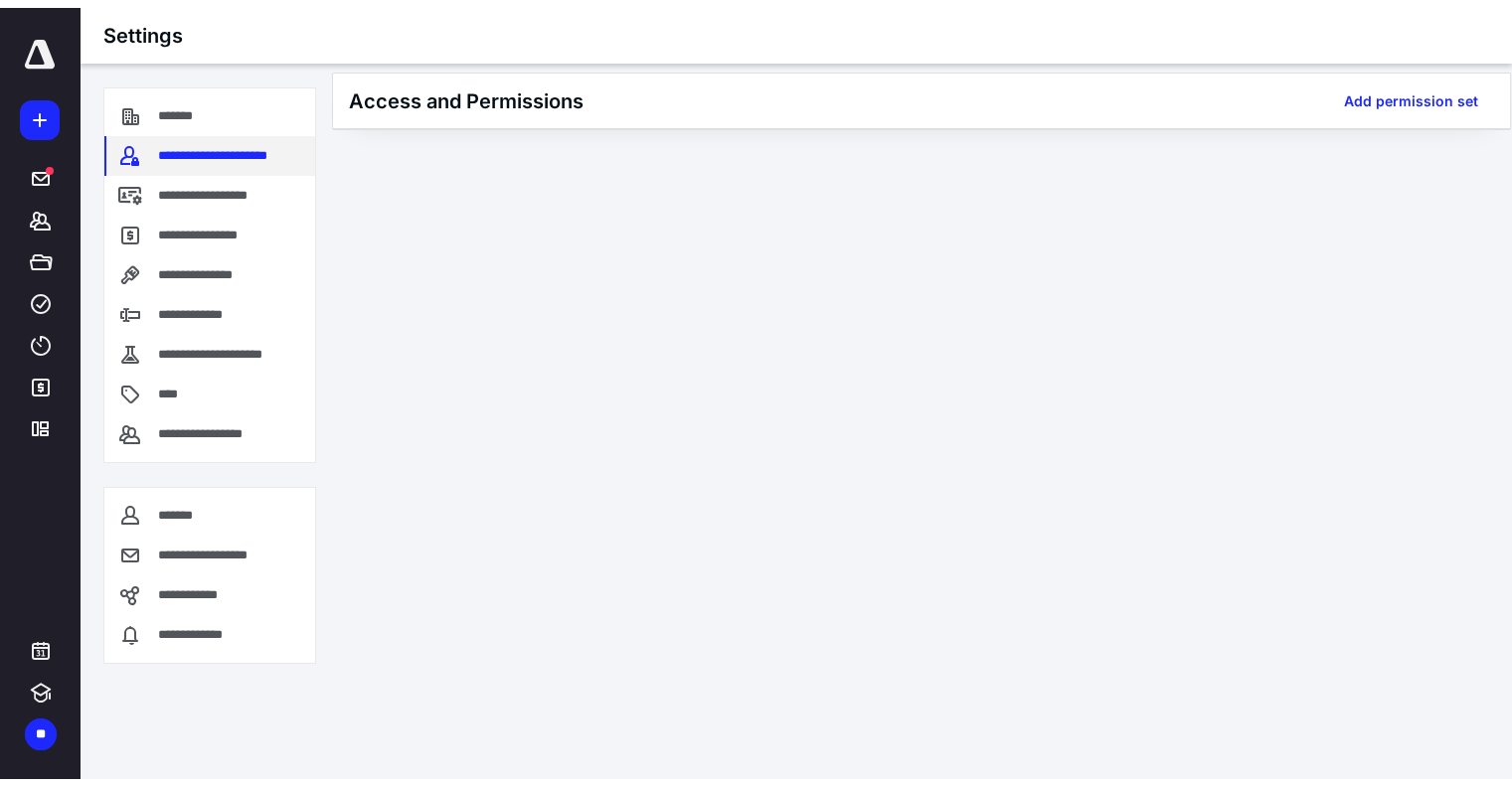 scroll, scrollTop: 0, scrollLeft: 0, axis: both 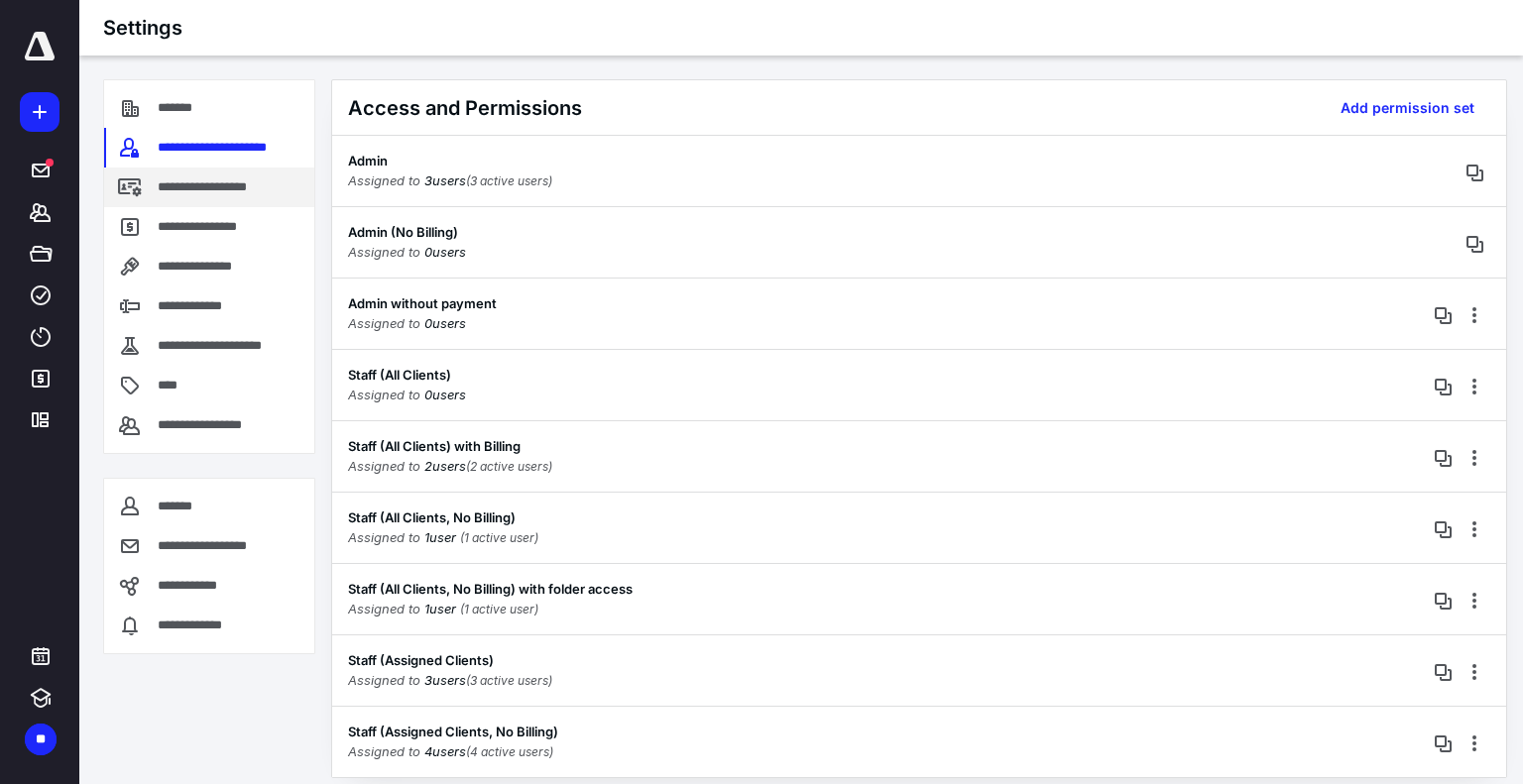 click on "**********" at bounding box center [224, 187] 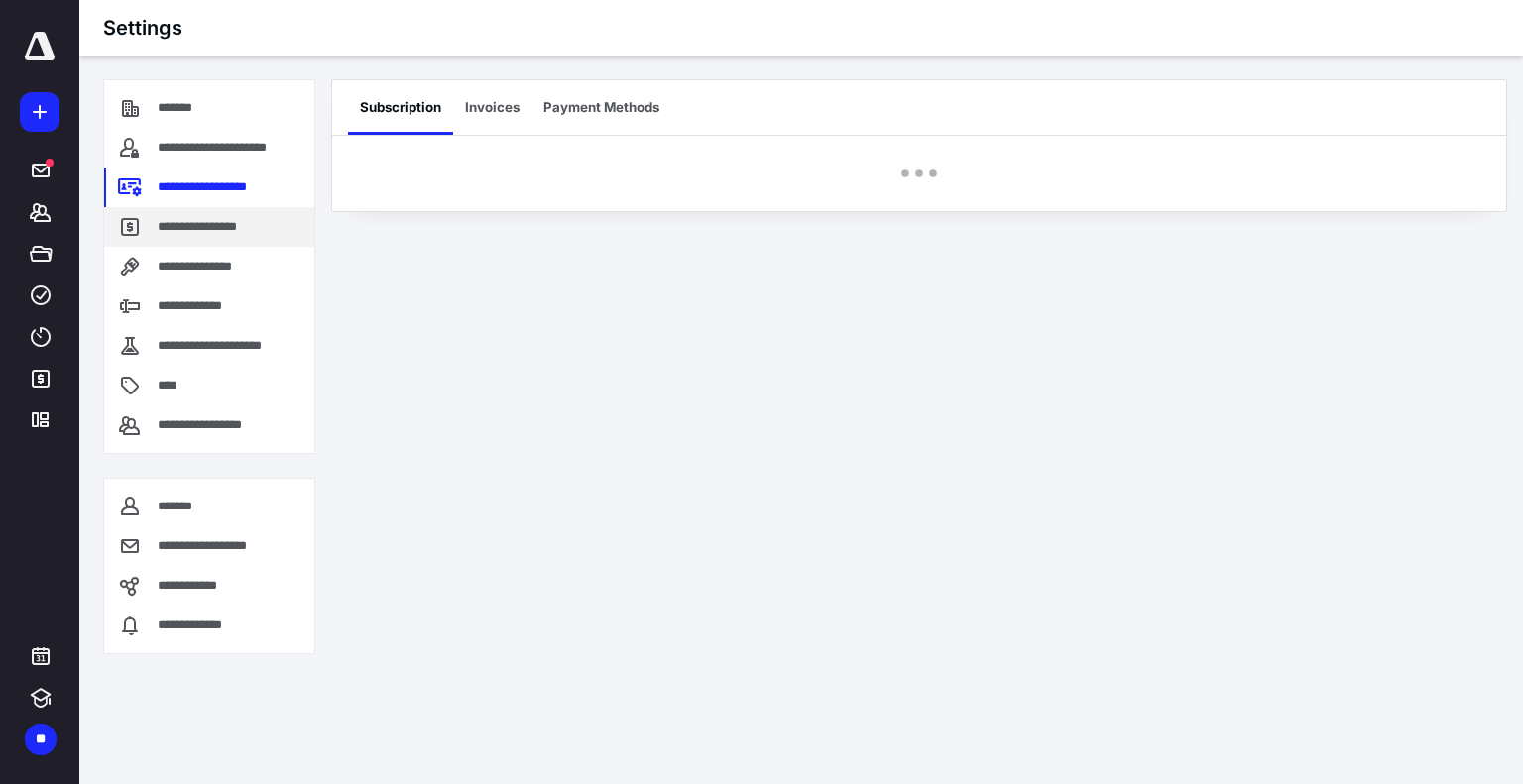 click on "**********" at bounding box center [202, 227] 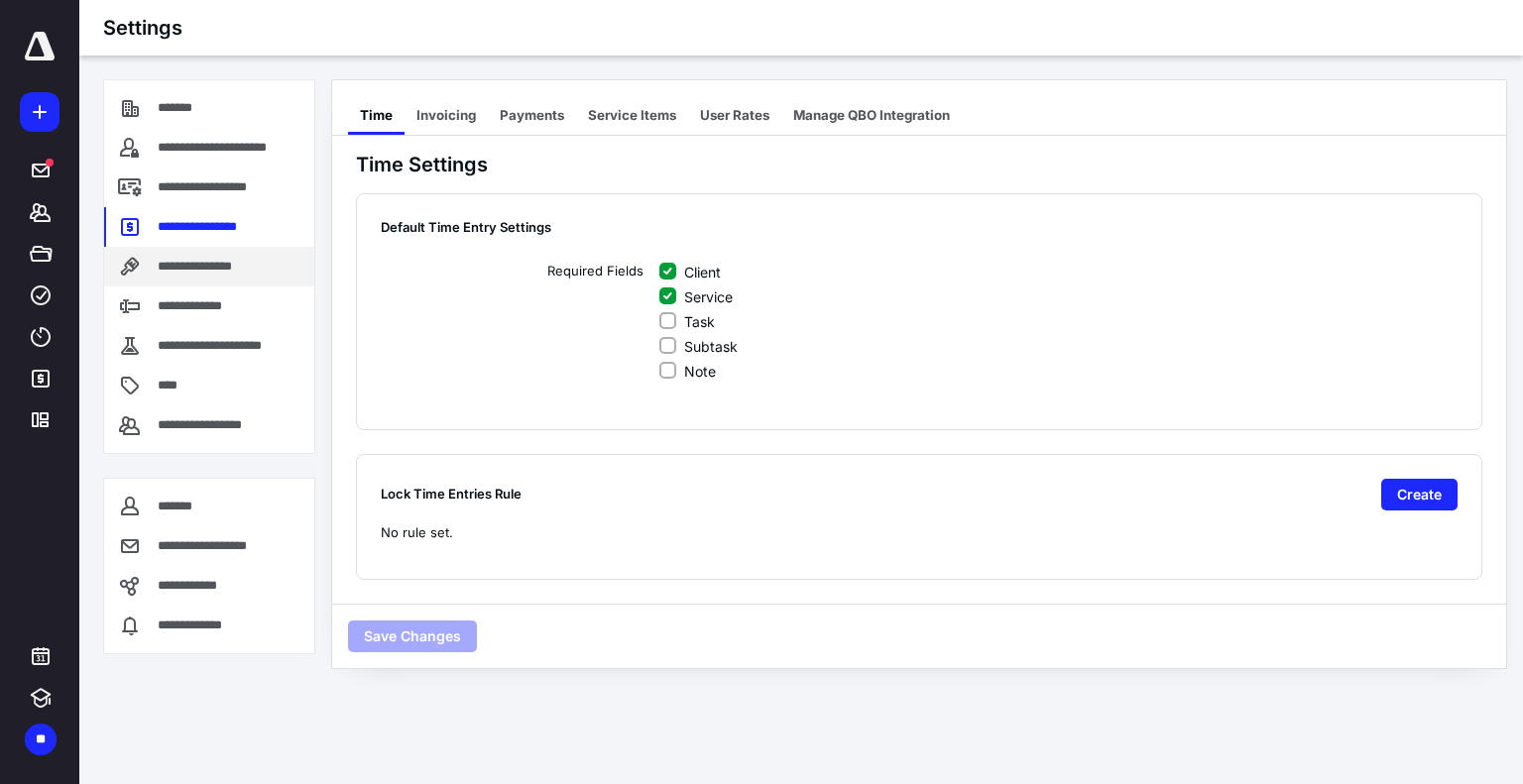 click on "**********" at bounding box center (210, 267) 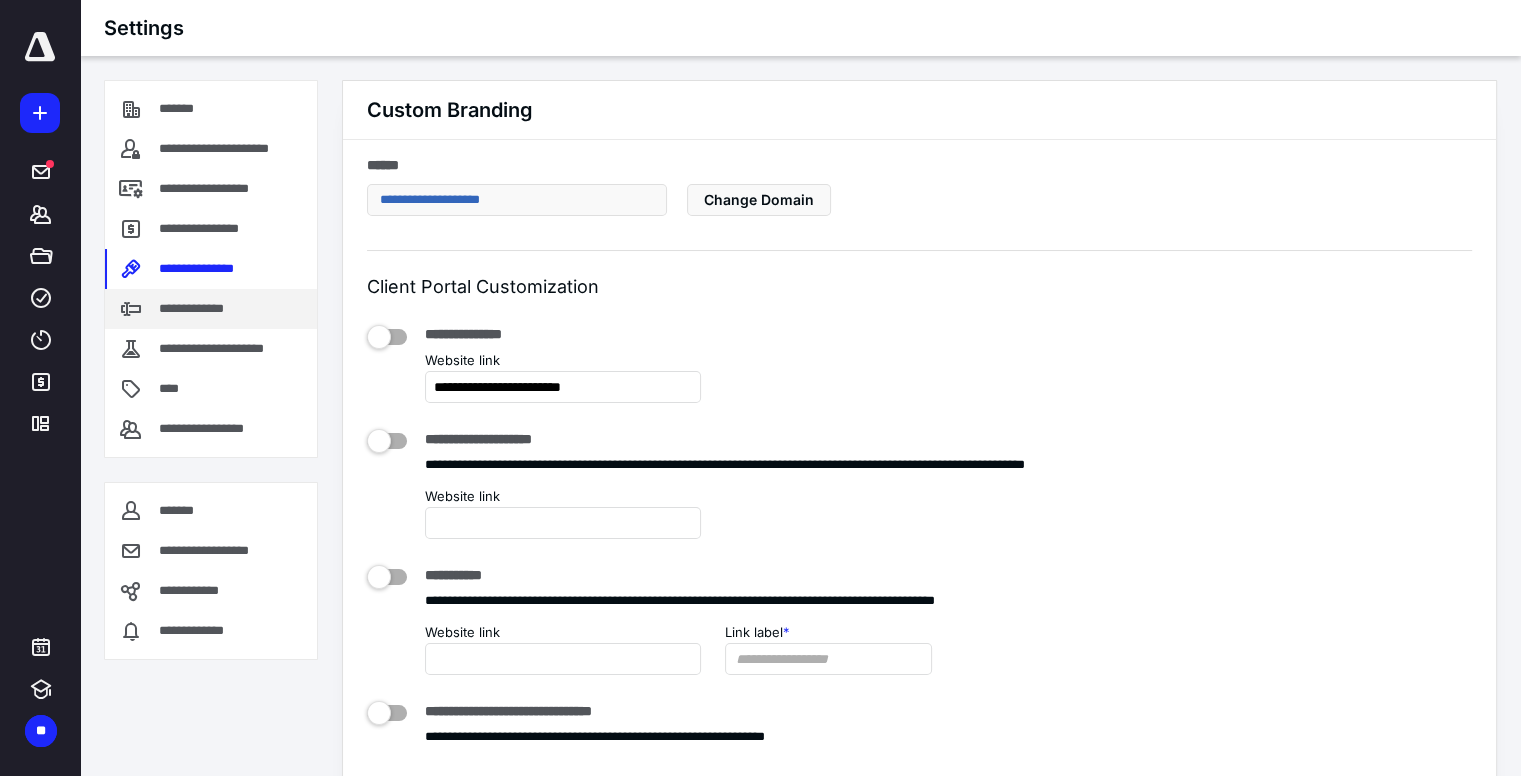 click on "**********" at bounding box center (202, 309) 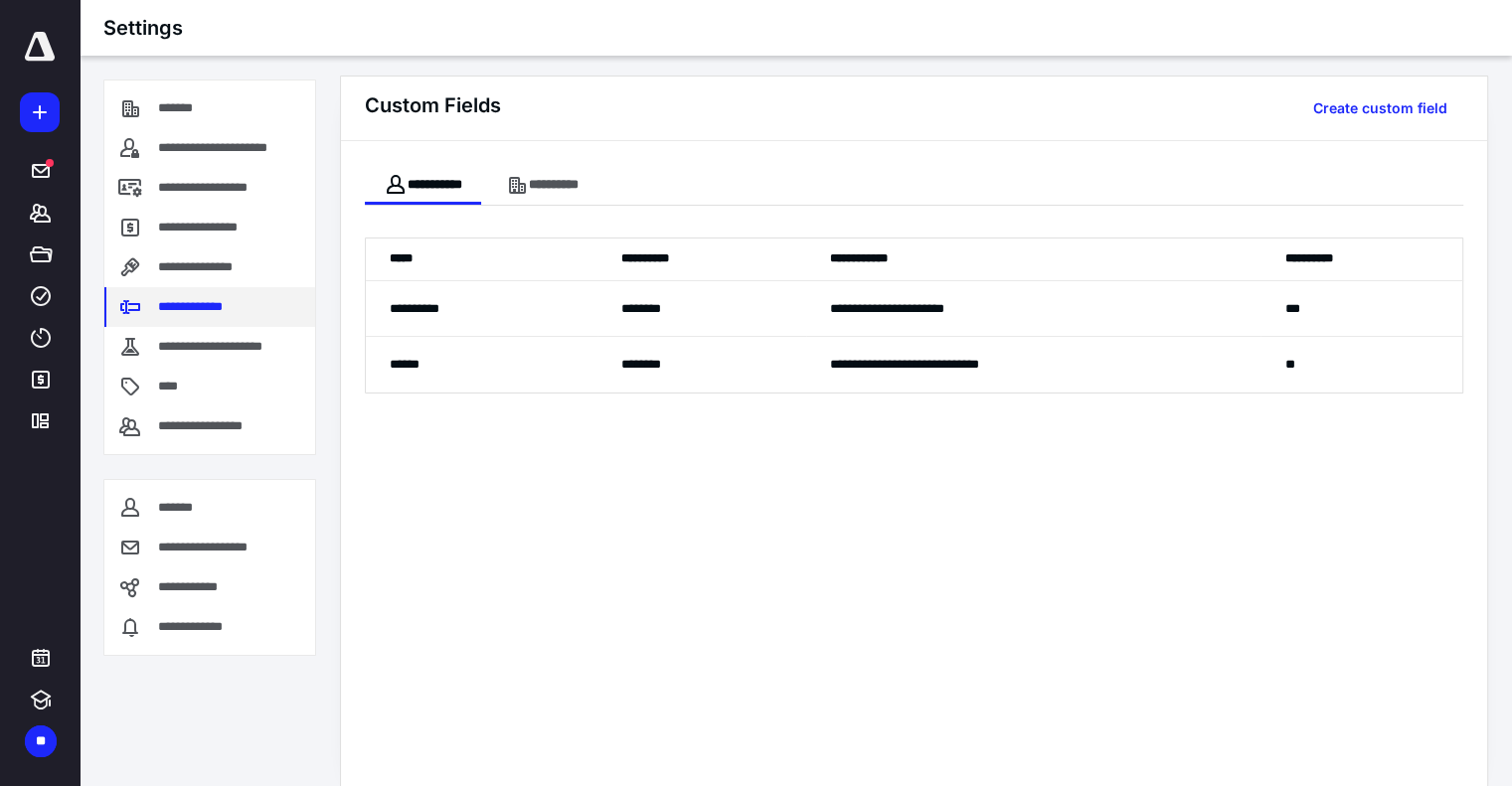 scroll, scrollTop: 4, scrollLeft: 0, axis: vertical 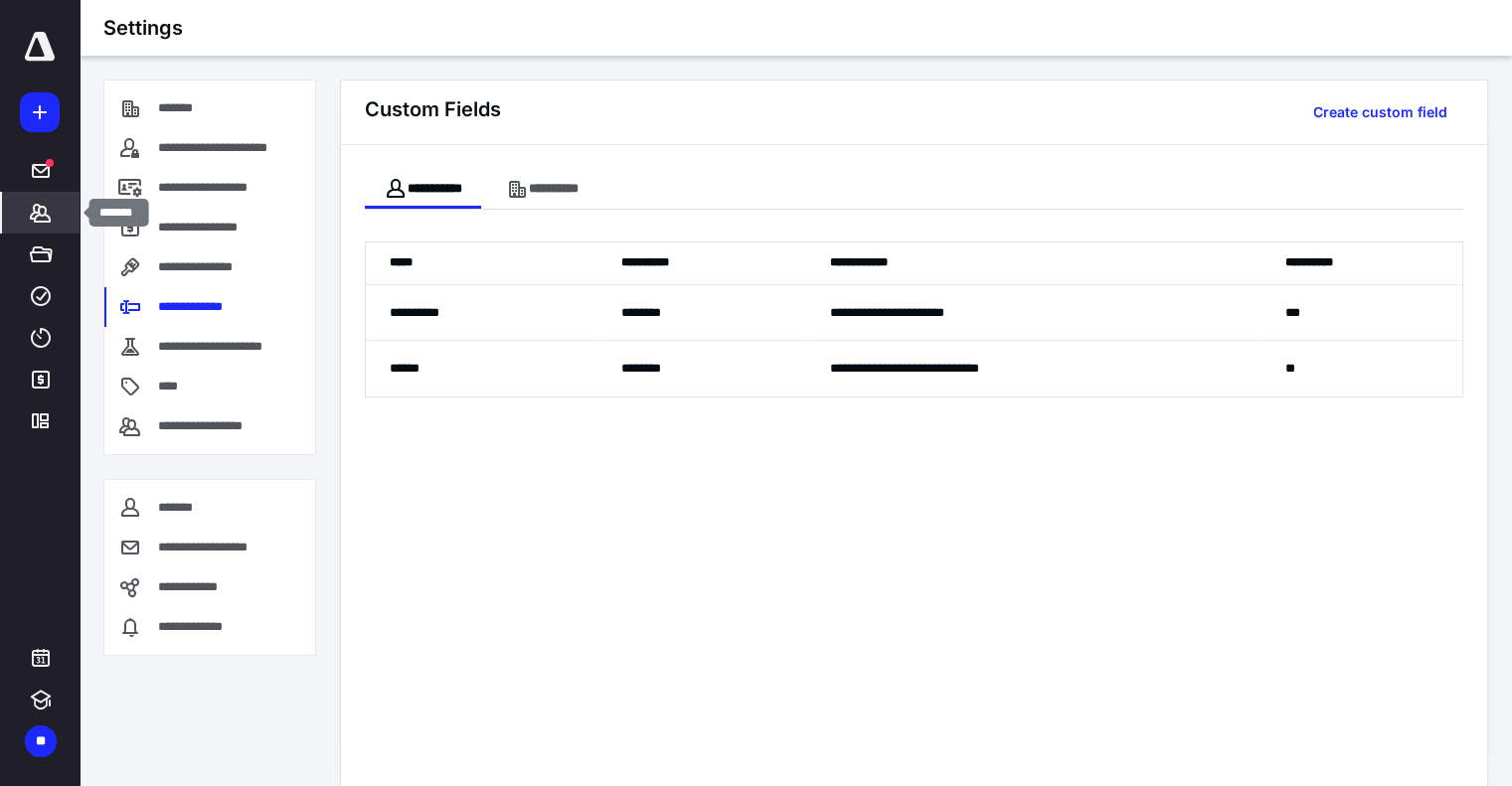 click 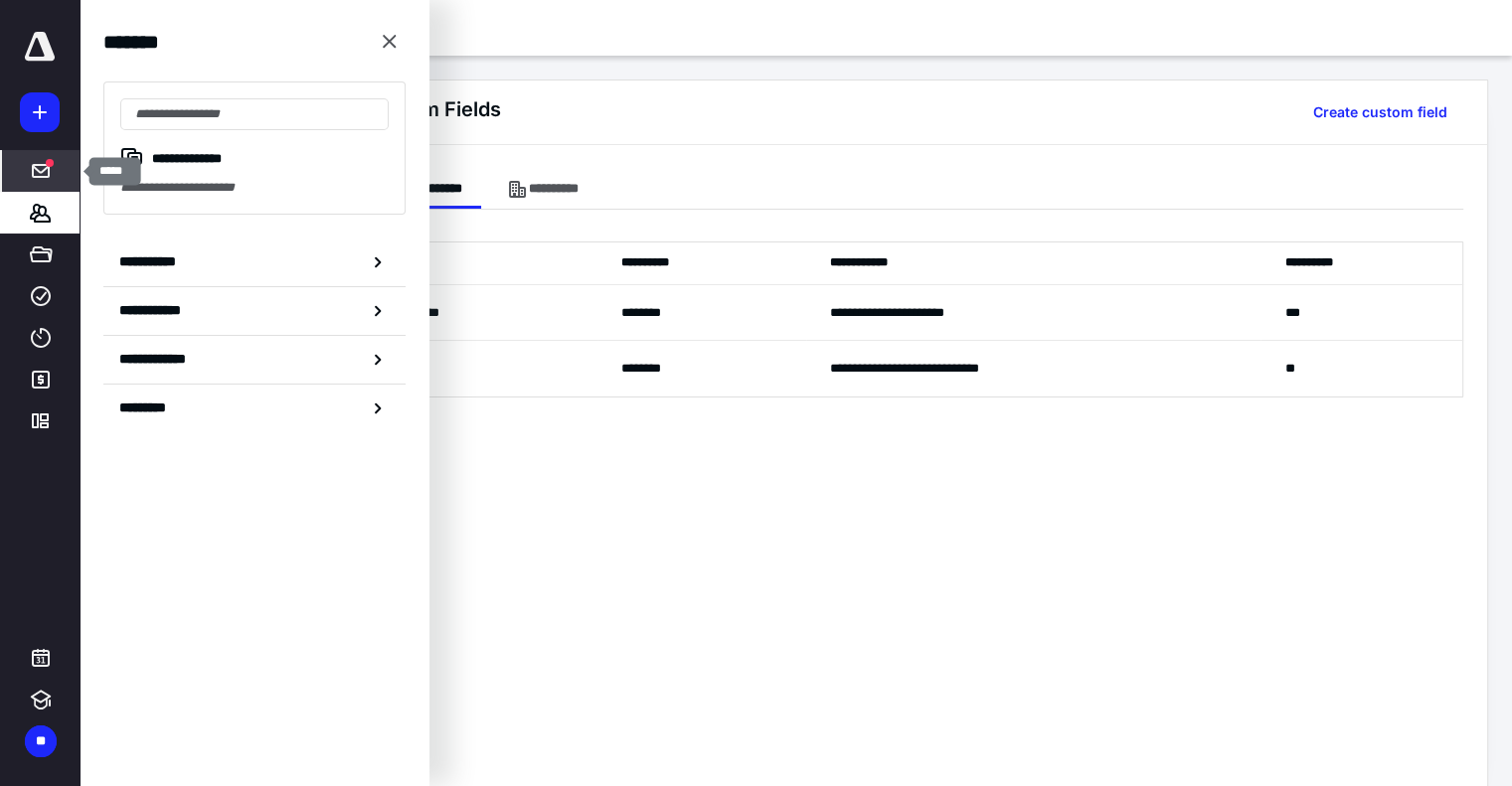 click 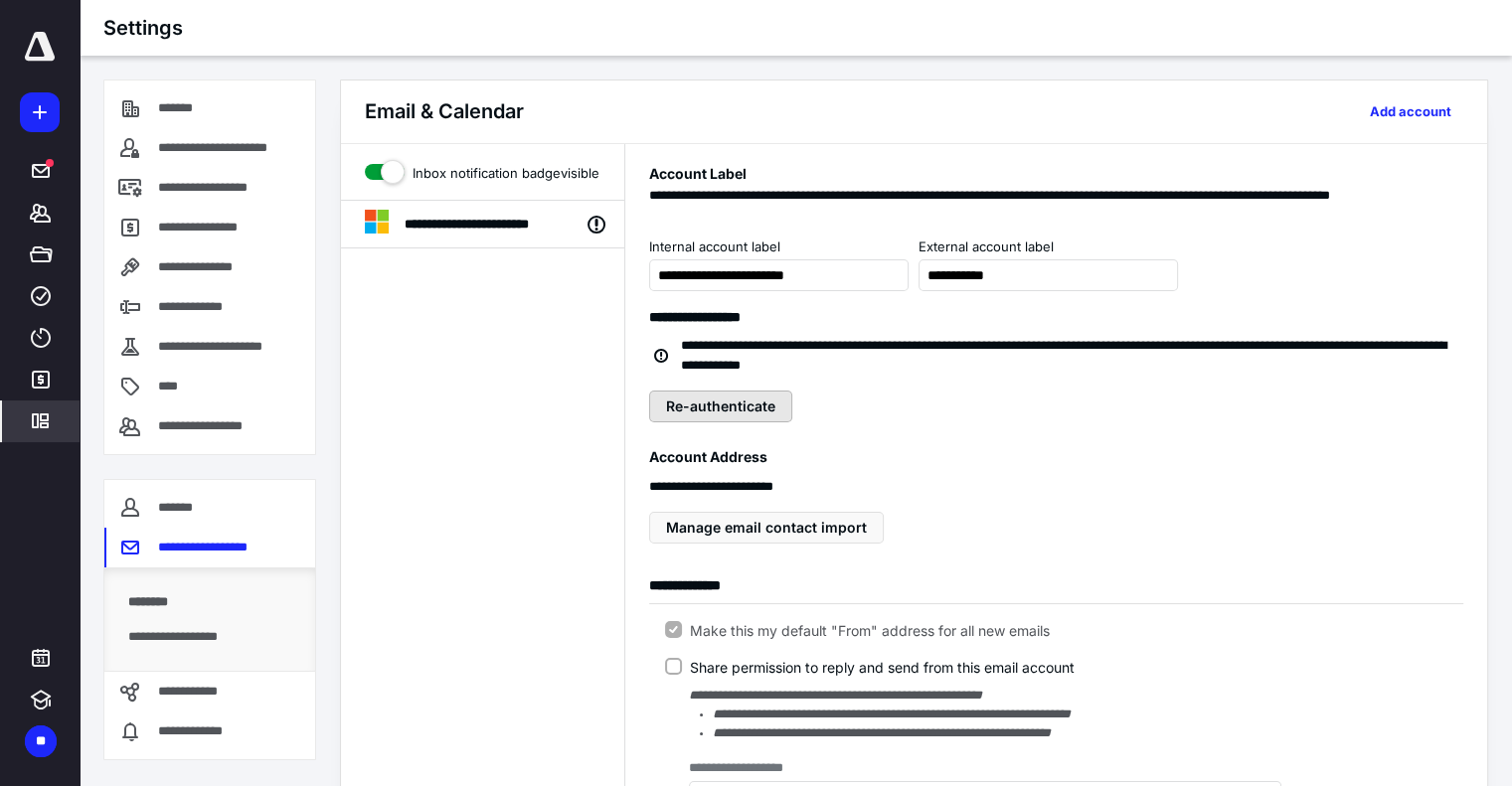 click on "Re-authenticate" at bounding box center (721, 406) 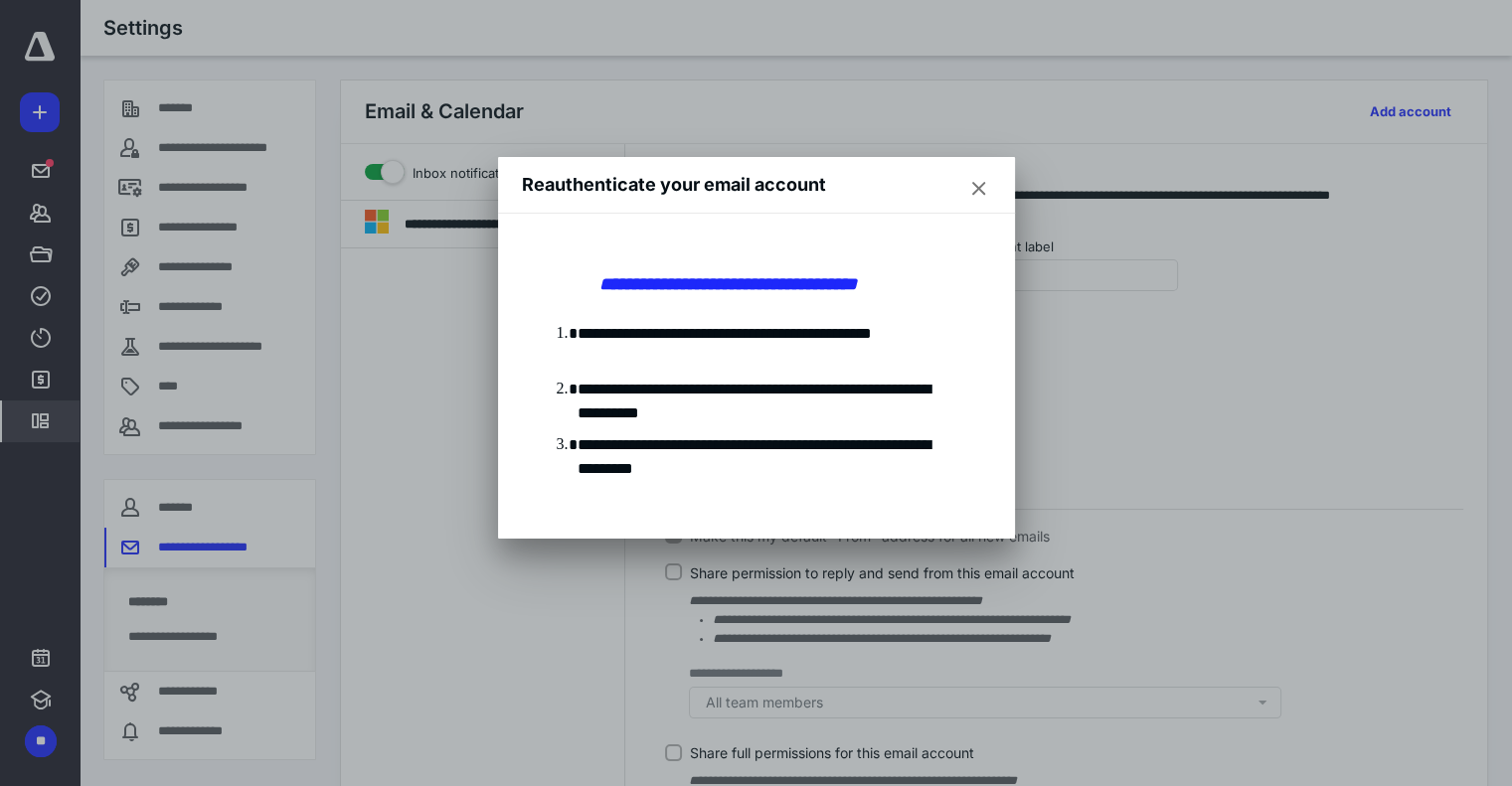 click on "**********" at bounding box center [756, 284] 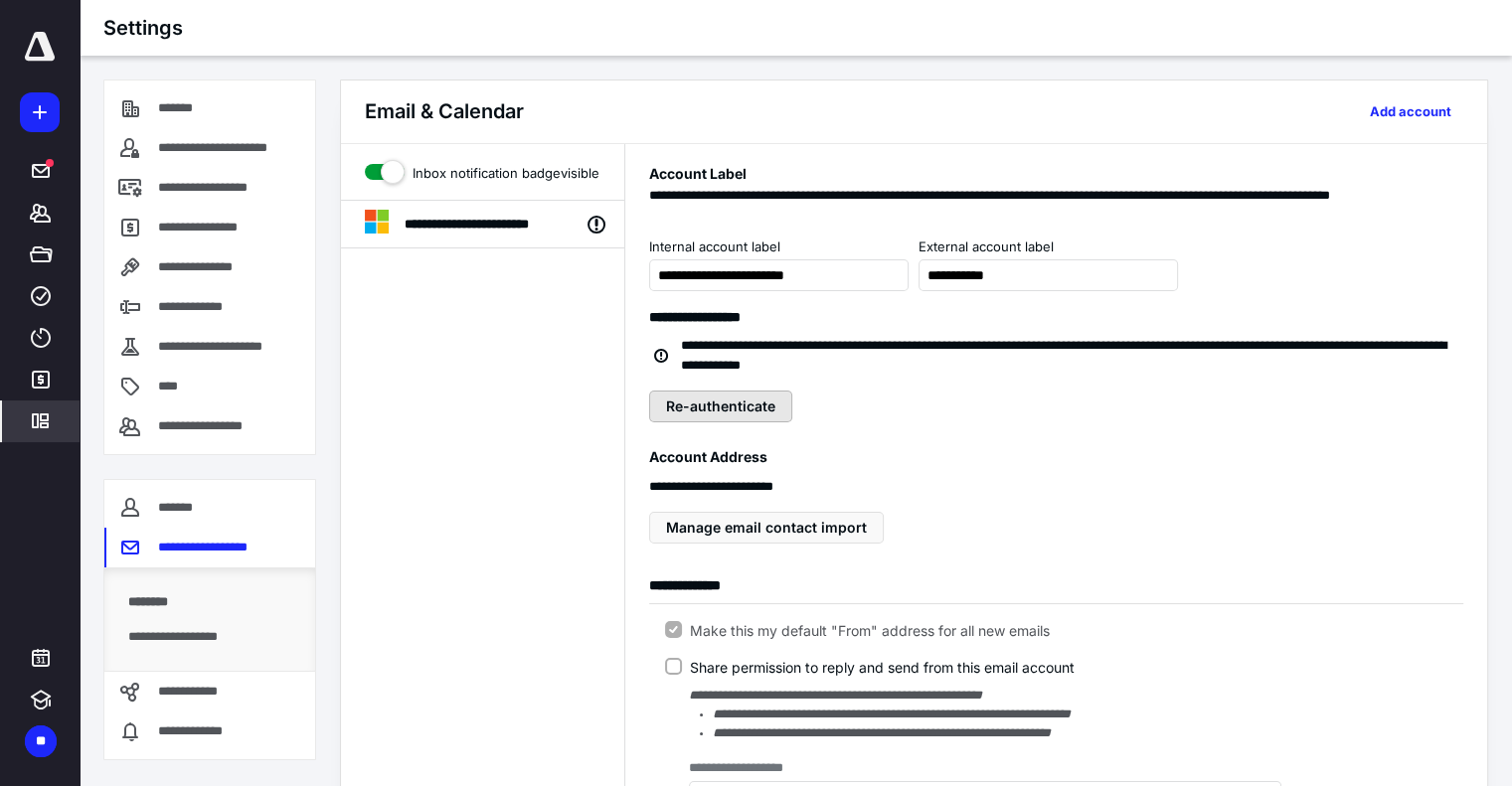 click on "Re-authenticate" at bounding box center (721, 406) 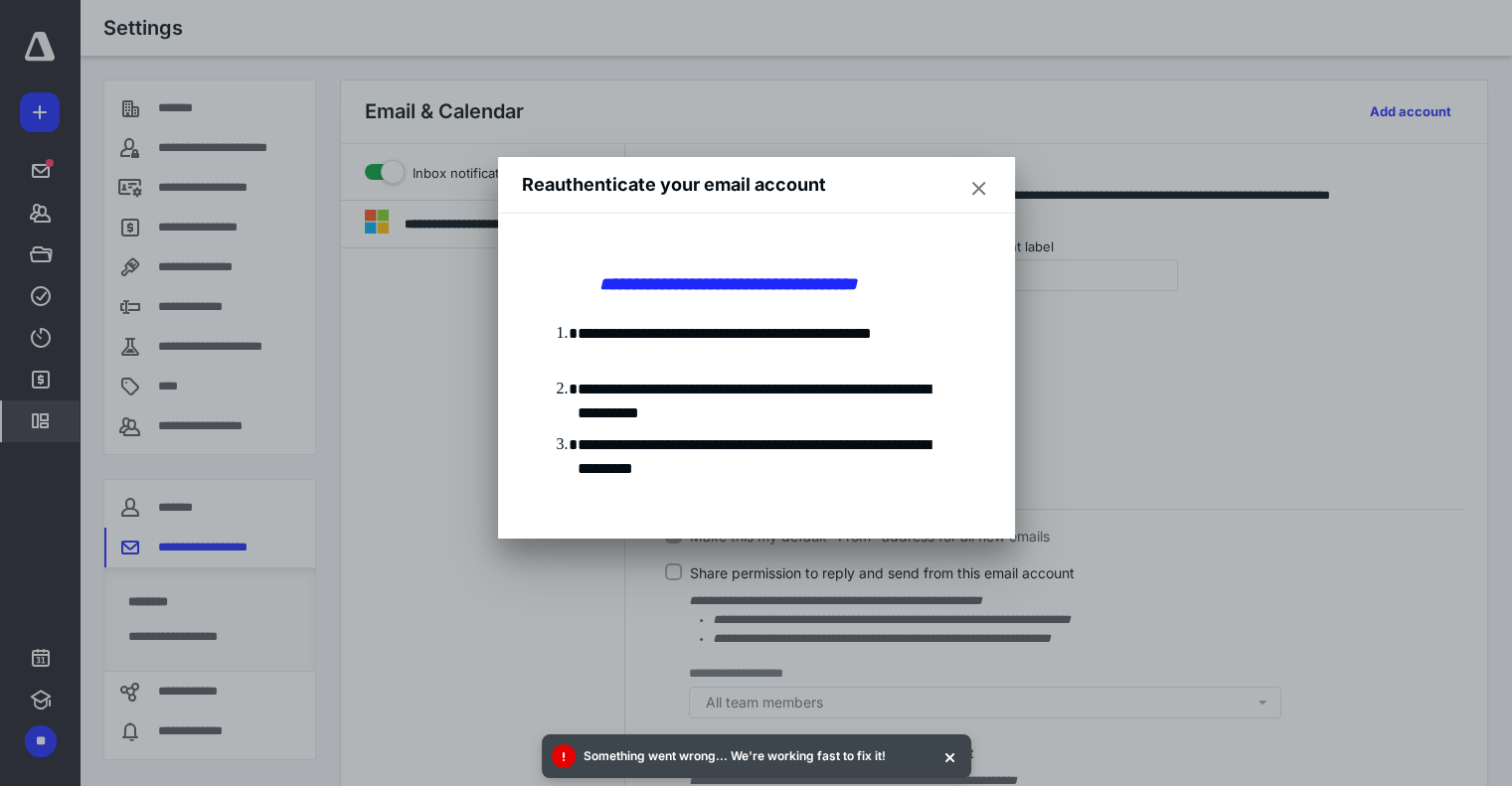 click on "**********" at bounding box center [756, 284] 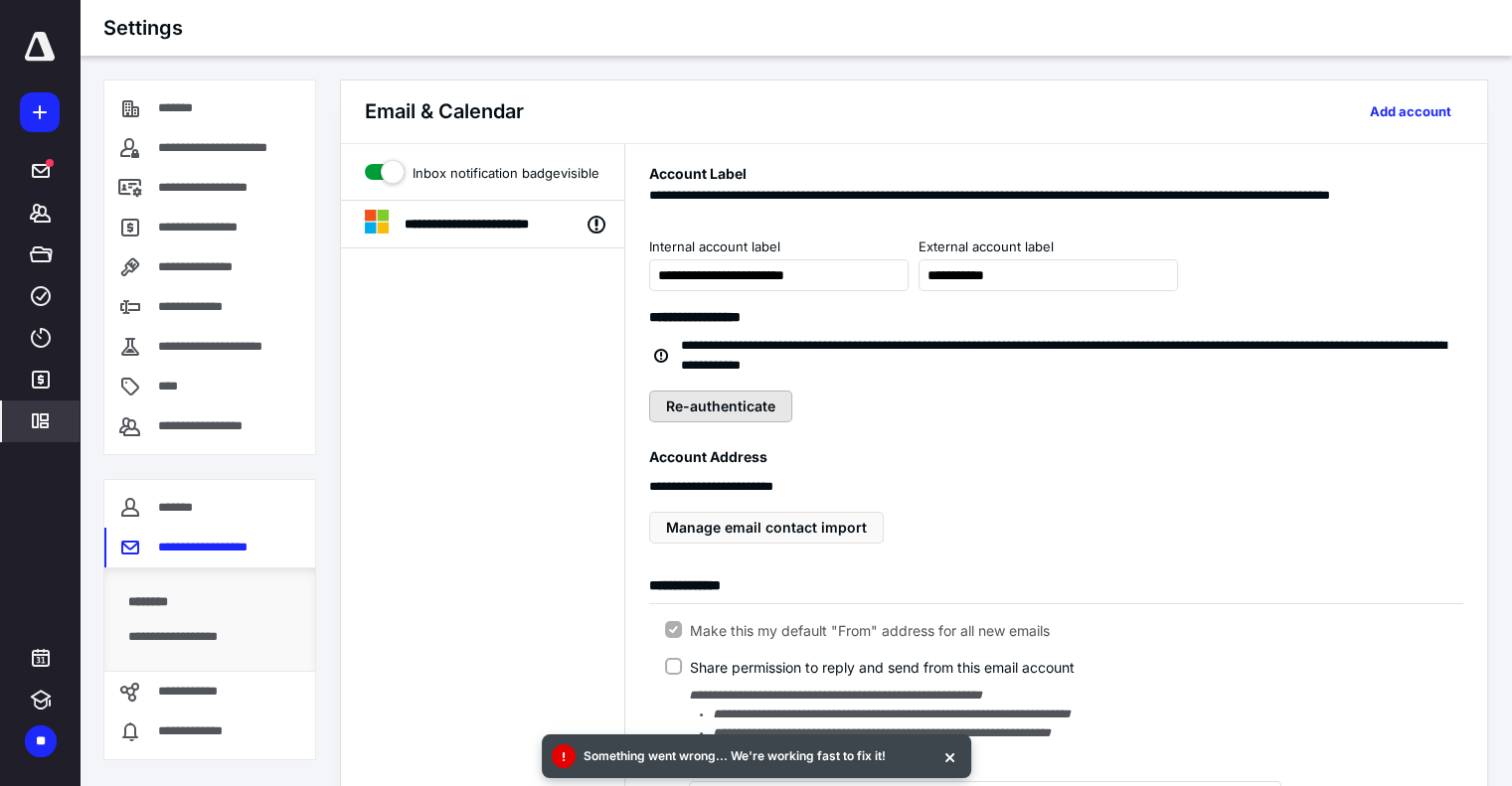 click on "Re-authenticate" at bounding box center [721, 406] 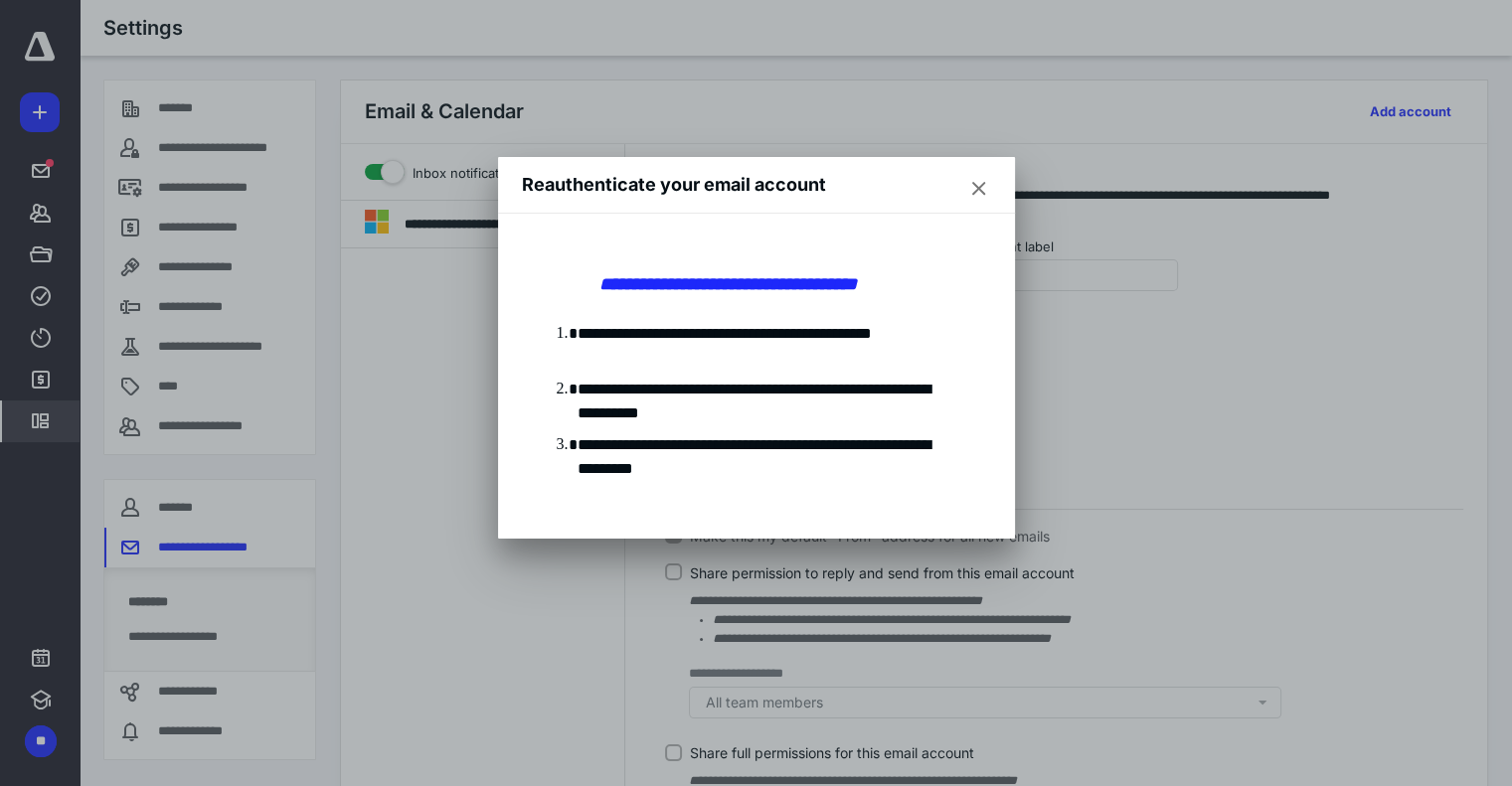 click at bounding box center (979, 189) 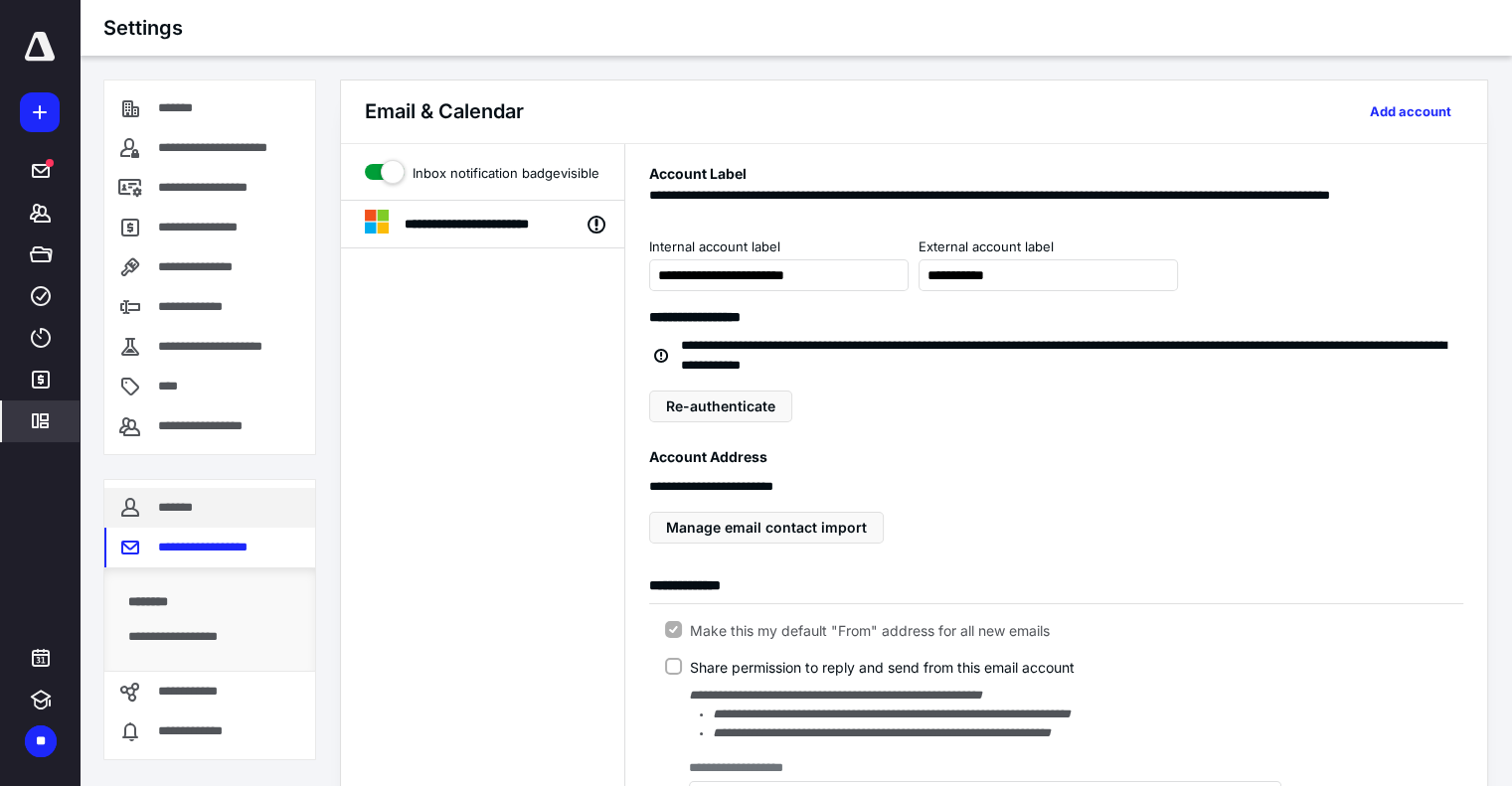 drag, startPoint x: 201, startPoint y: 108, endPoint x: 167, endPoint y: 500, distance: 393.4717 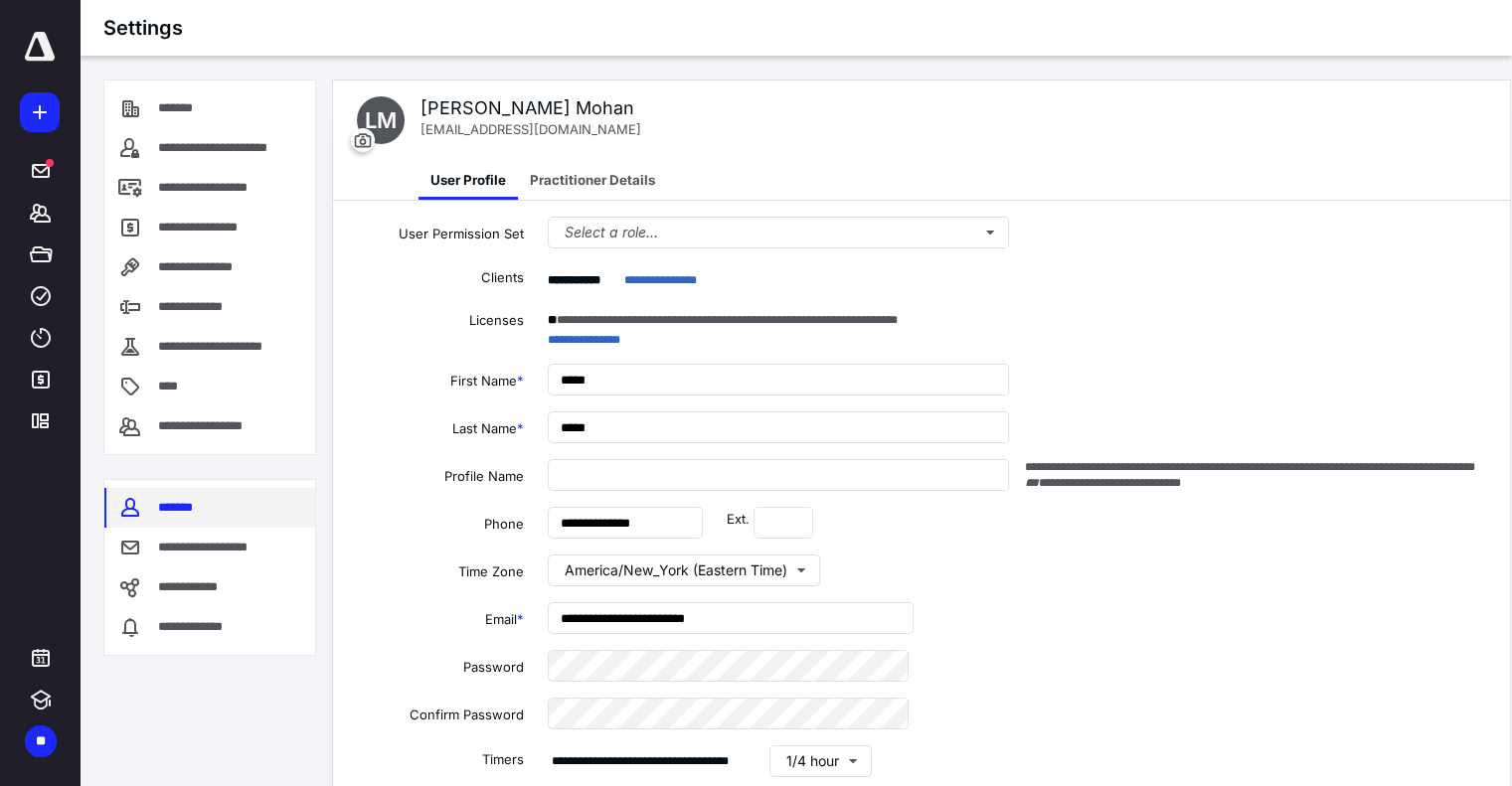 type on "**********" 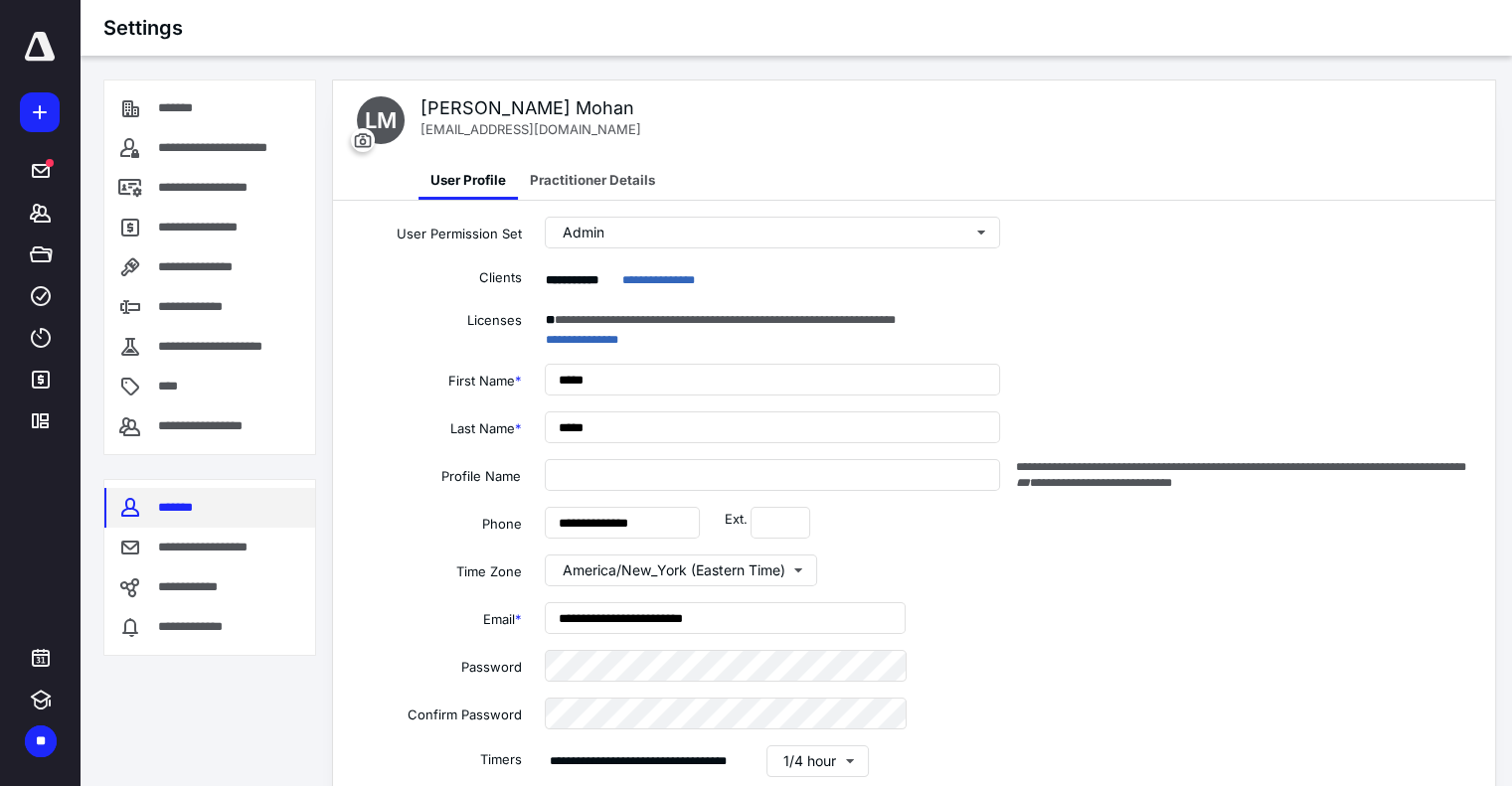 click on "*******" at bounding box center (177, 508) 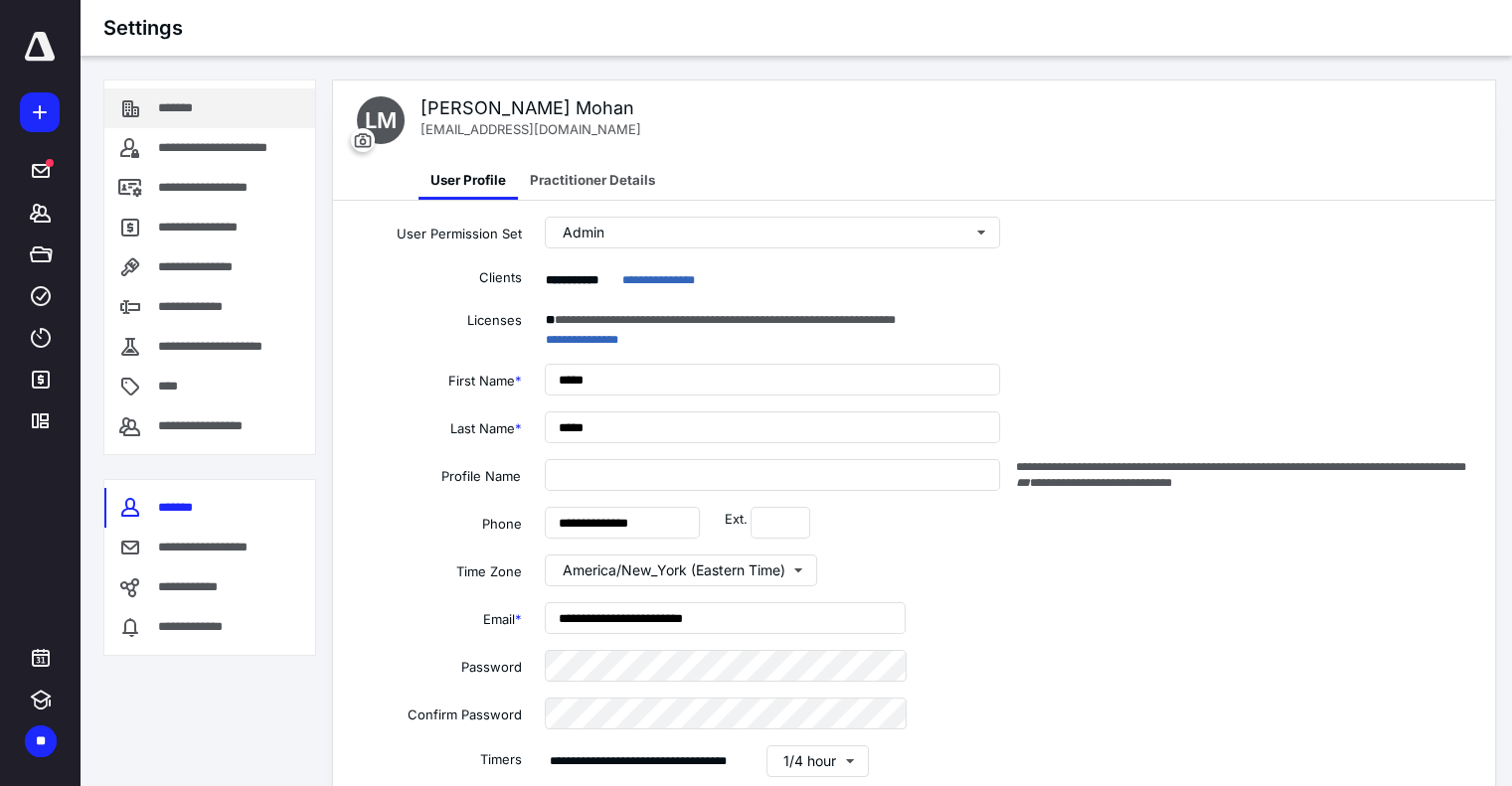 click on "*******" at bounding box center [187, 108] 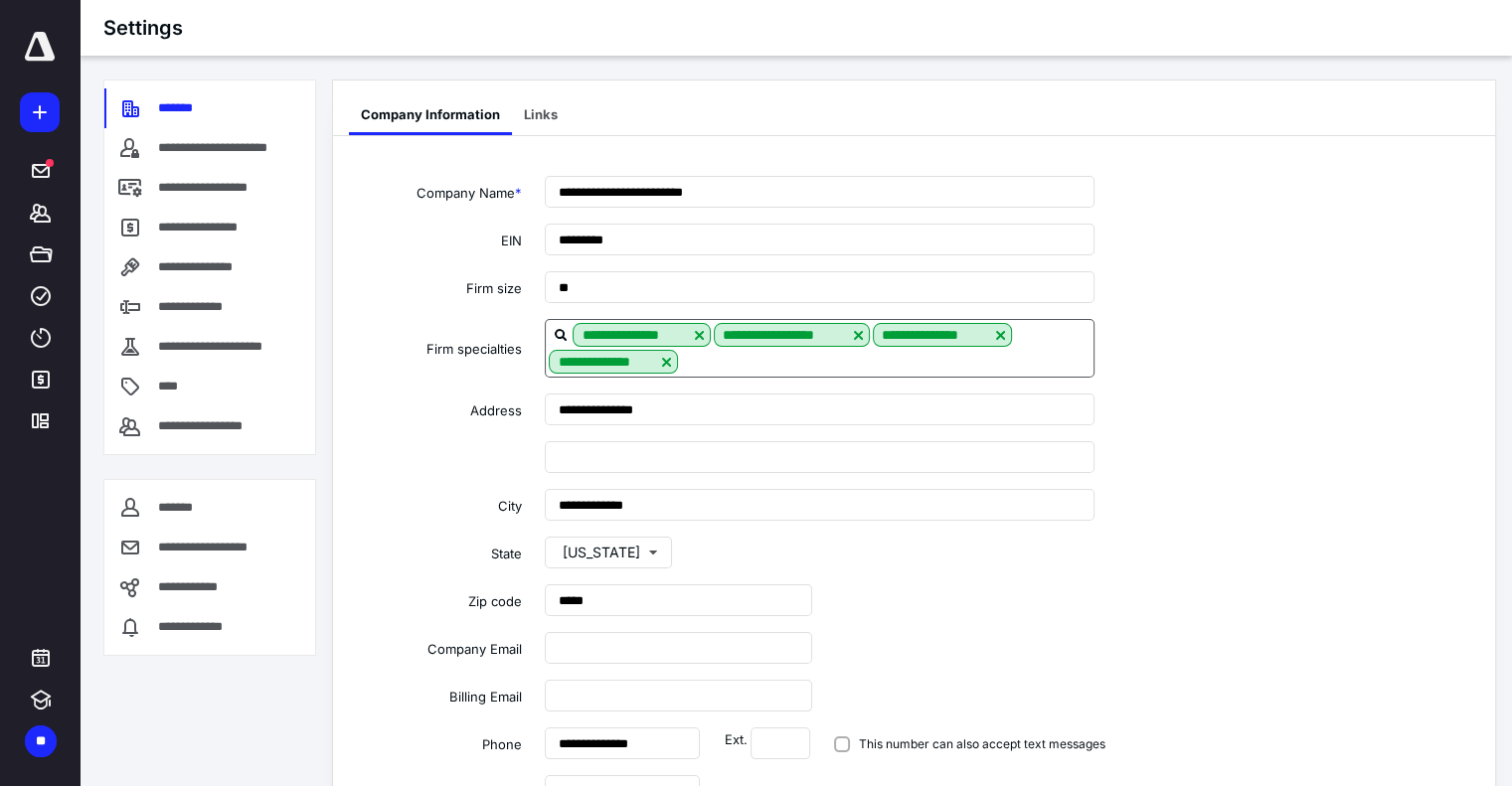 click at bounding box center [886, 361] 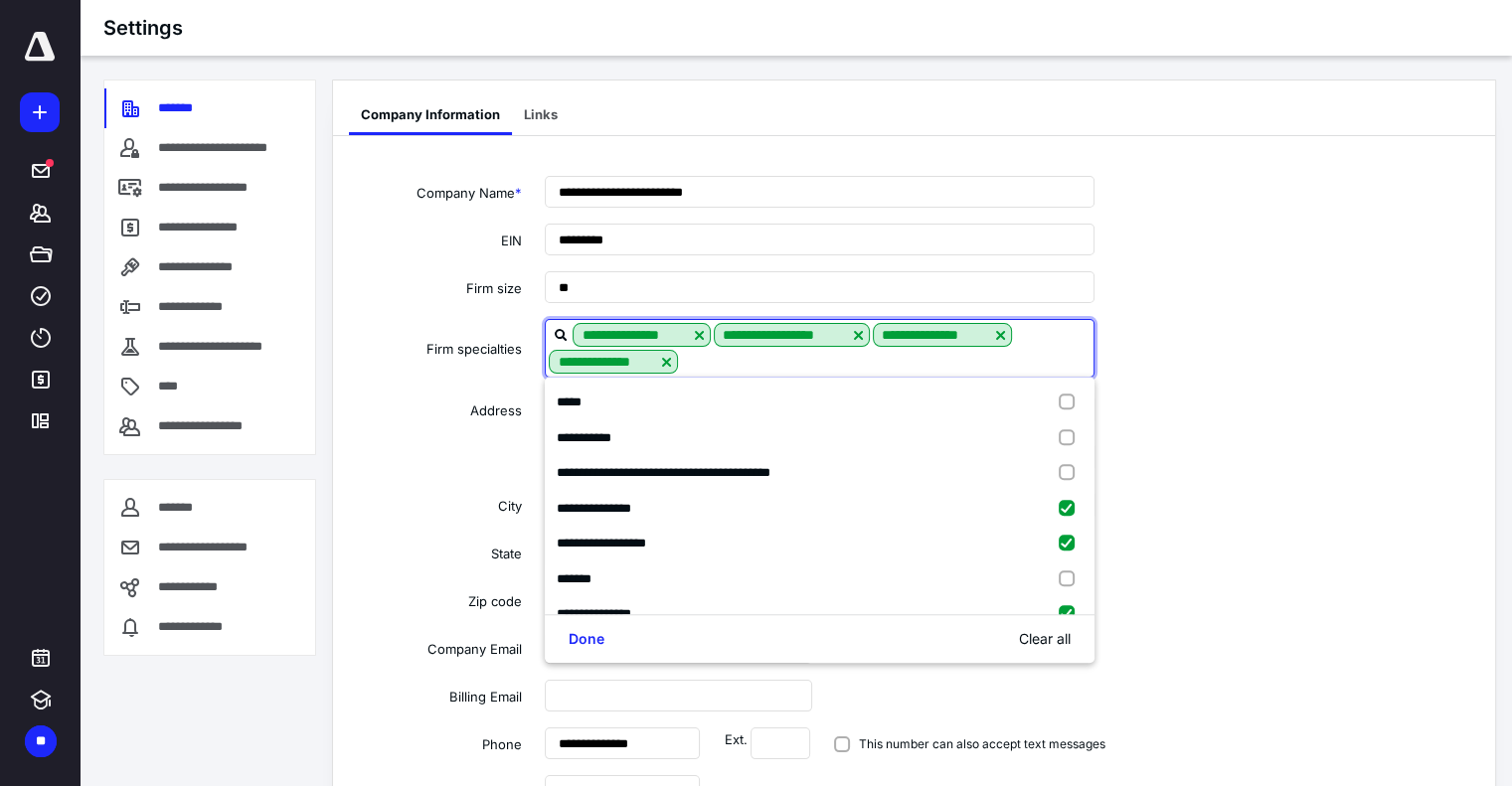 click on "State [US_STATE]" at bounding box center [914, 552] 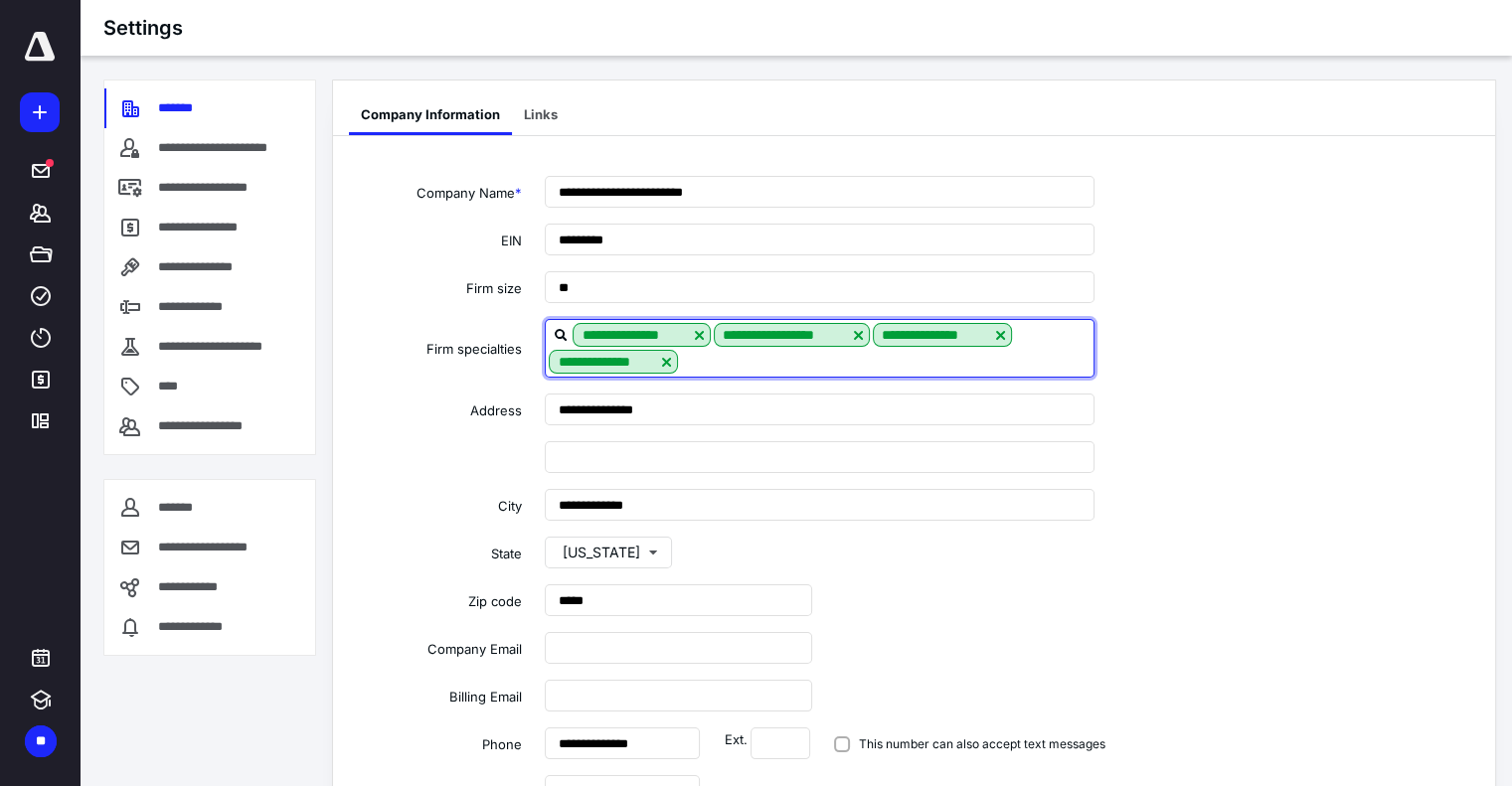 click at bounding box center [886, 361] 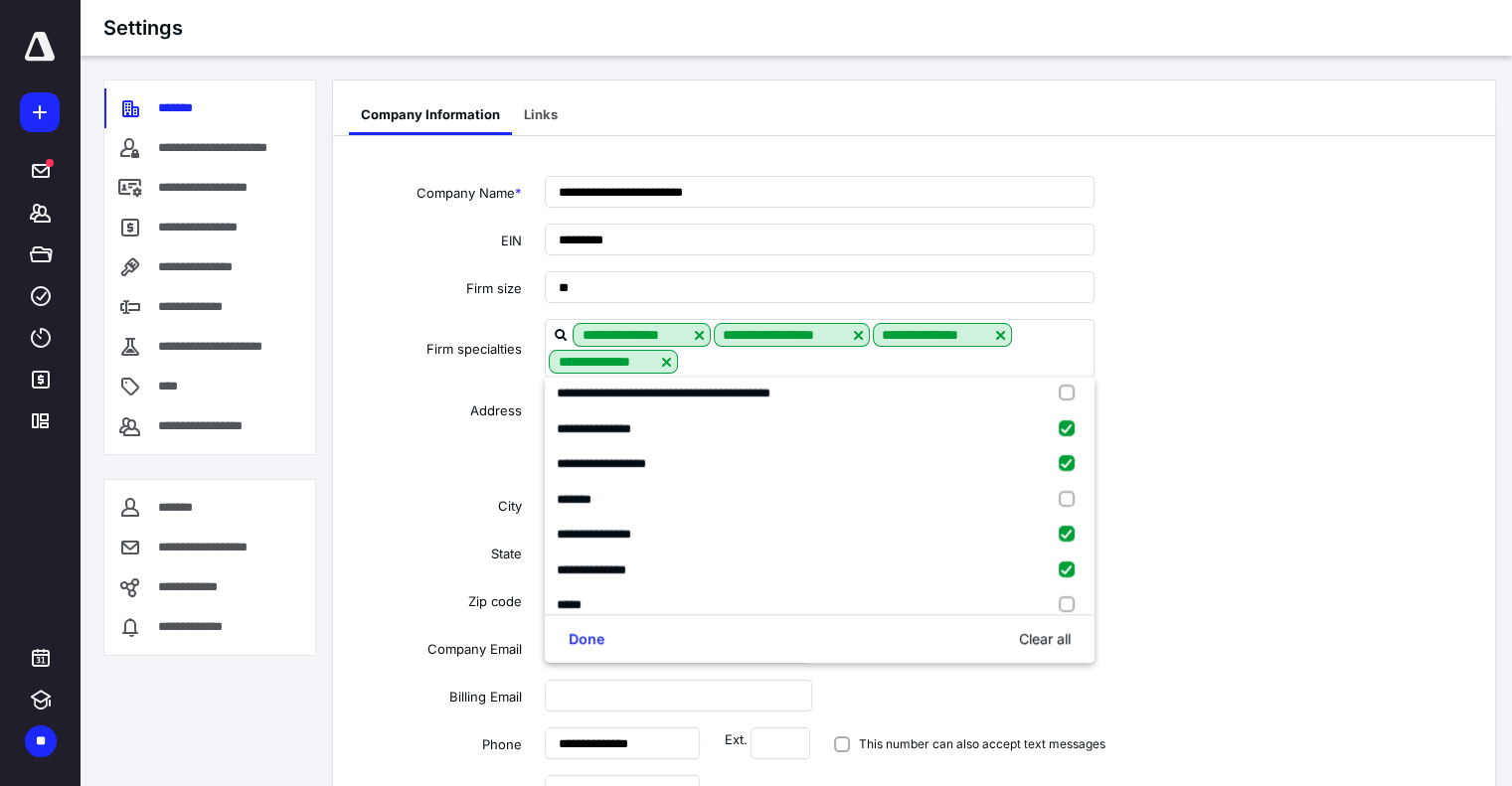 scroll, scrollTop: 96, scrollLeft: 0, axis: vertical 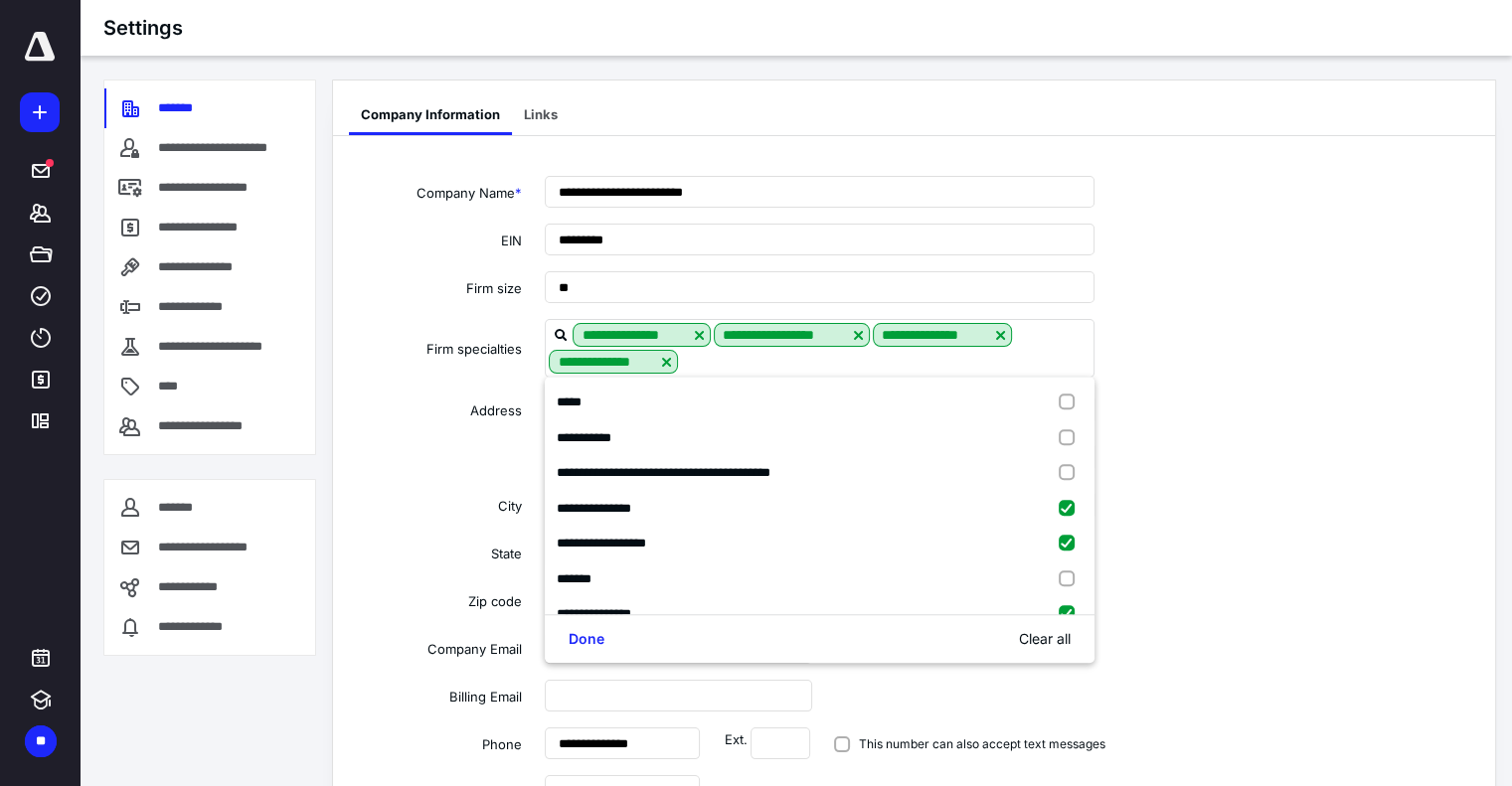 click on "**********" at bounding box center [914, 568] 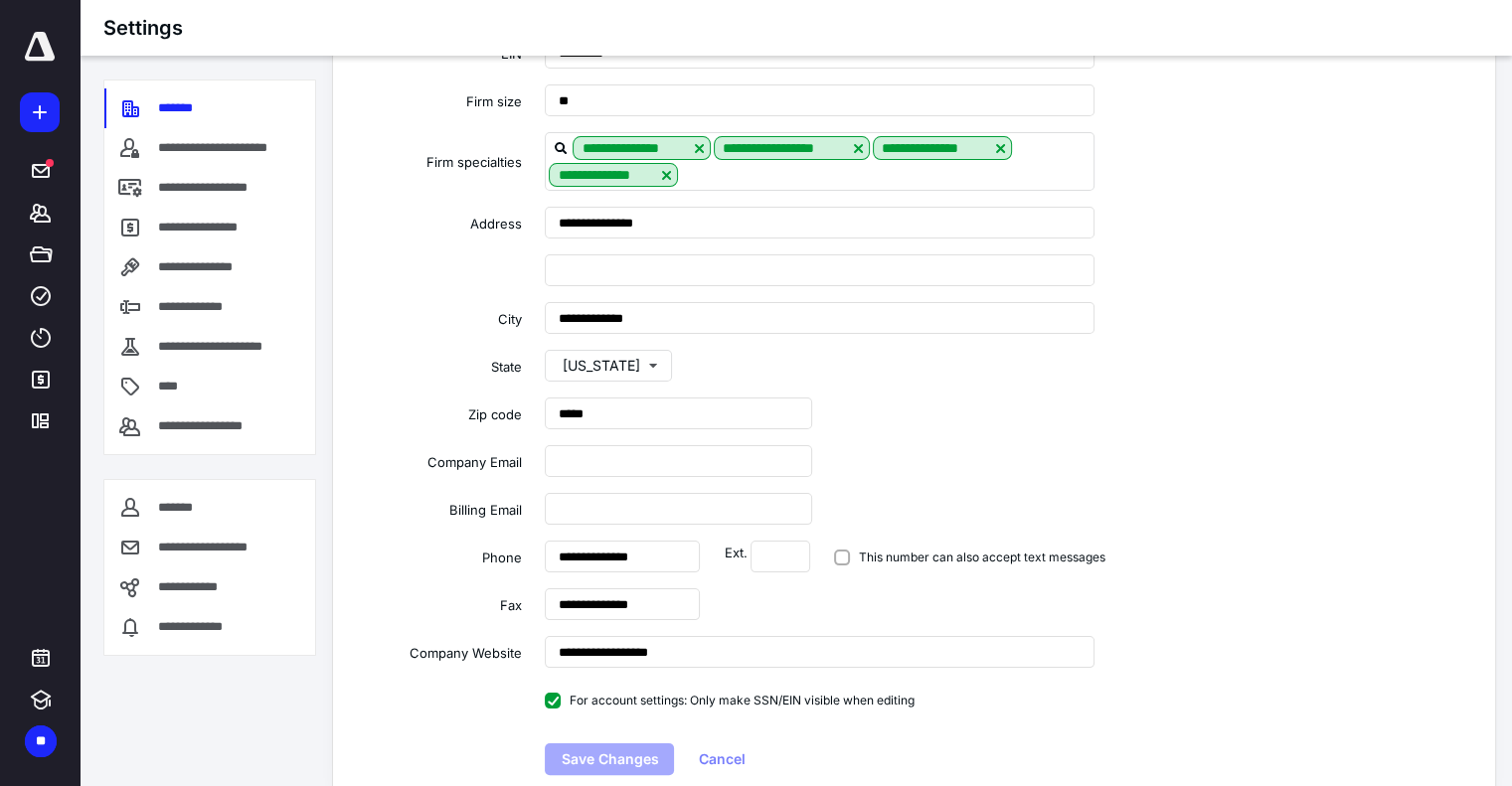 scroll, scrollTop: 207, scrollLeft: 0, axis: vertical 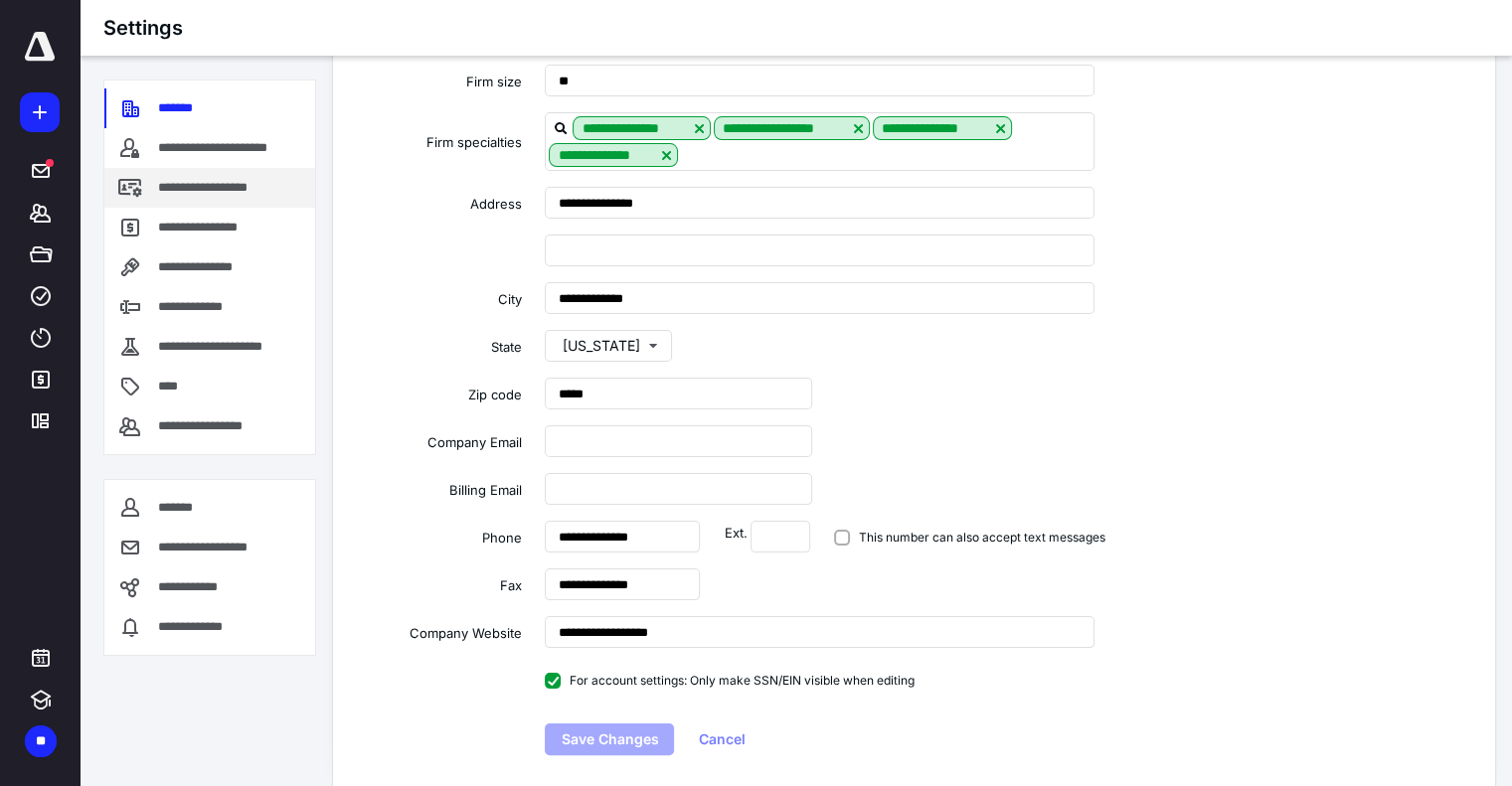 click on "**********" at bounding box center [225, 188] 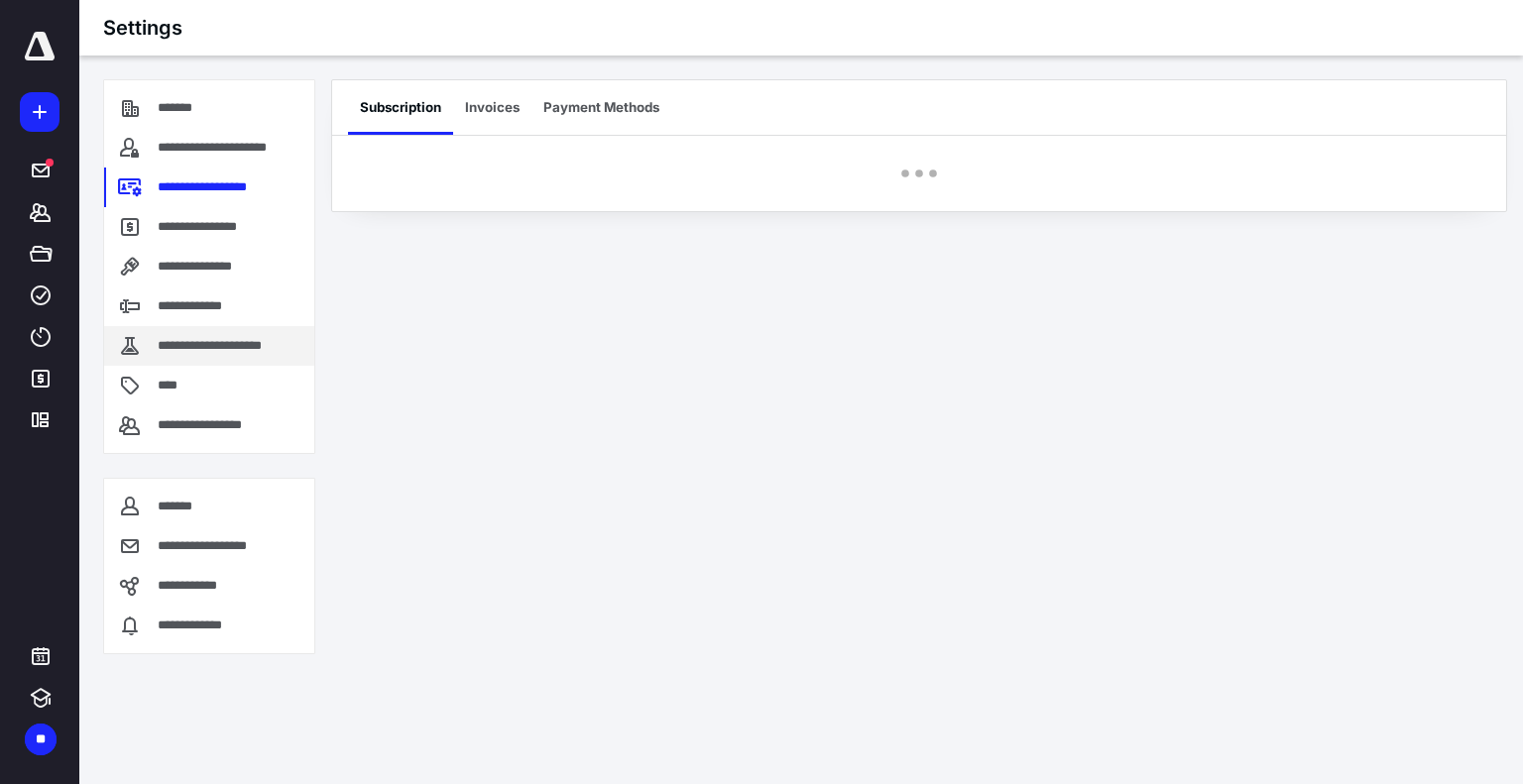 click on "**********" at bounding box center (225, 346) 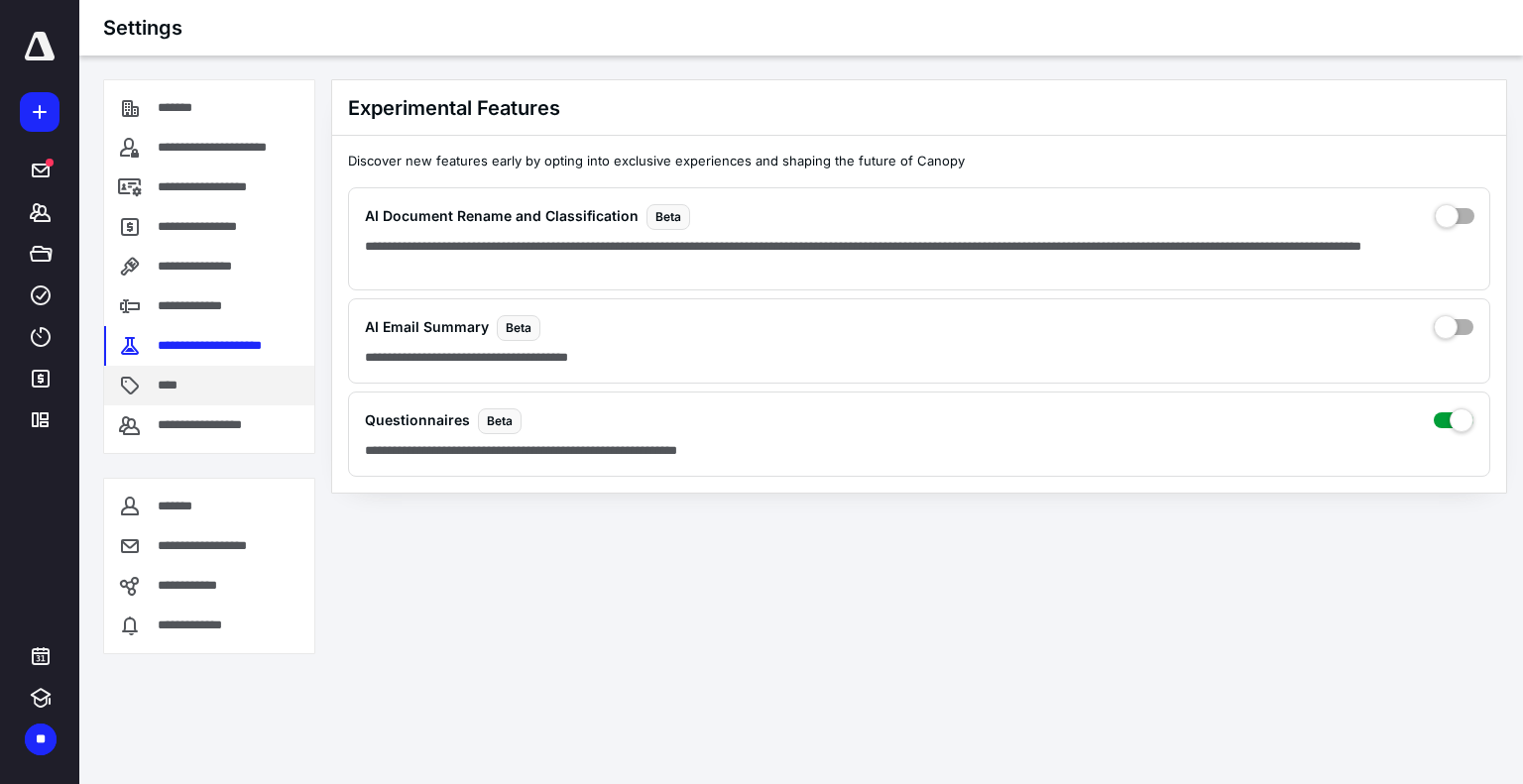 click on "****" at bounding box center (173, 386) 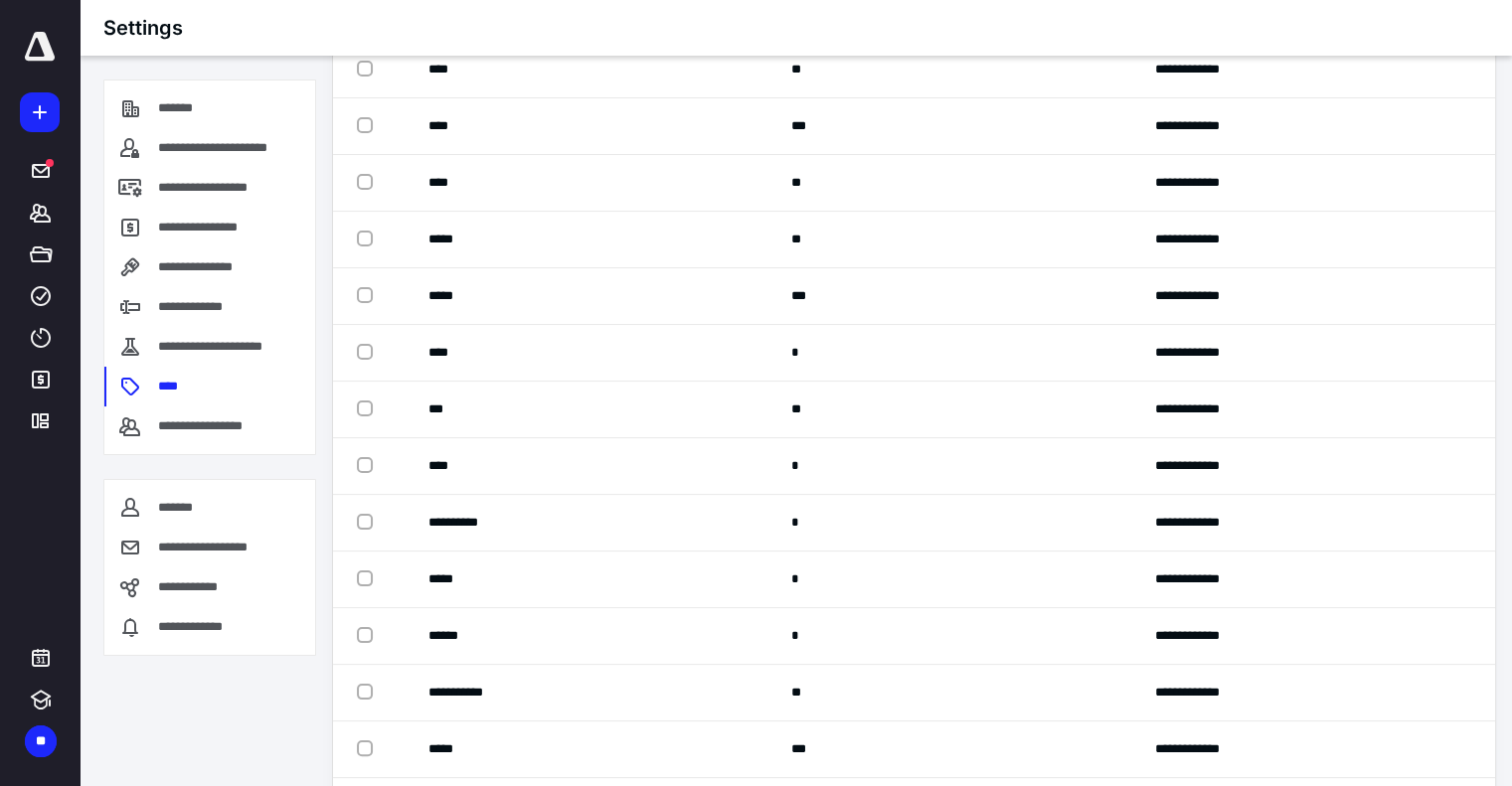 scroll, scrollTop: 268, scrollLeft: 0, axis: vertical 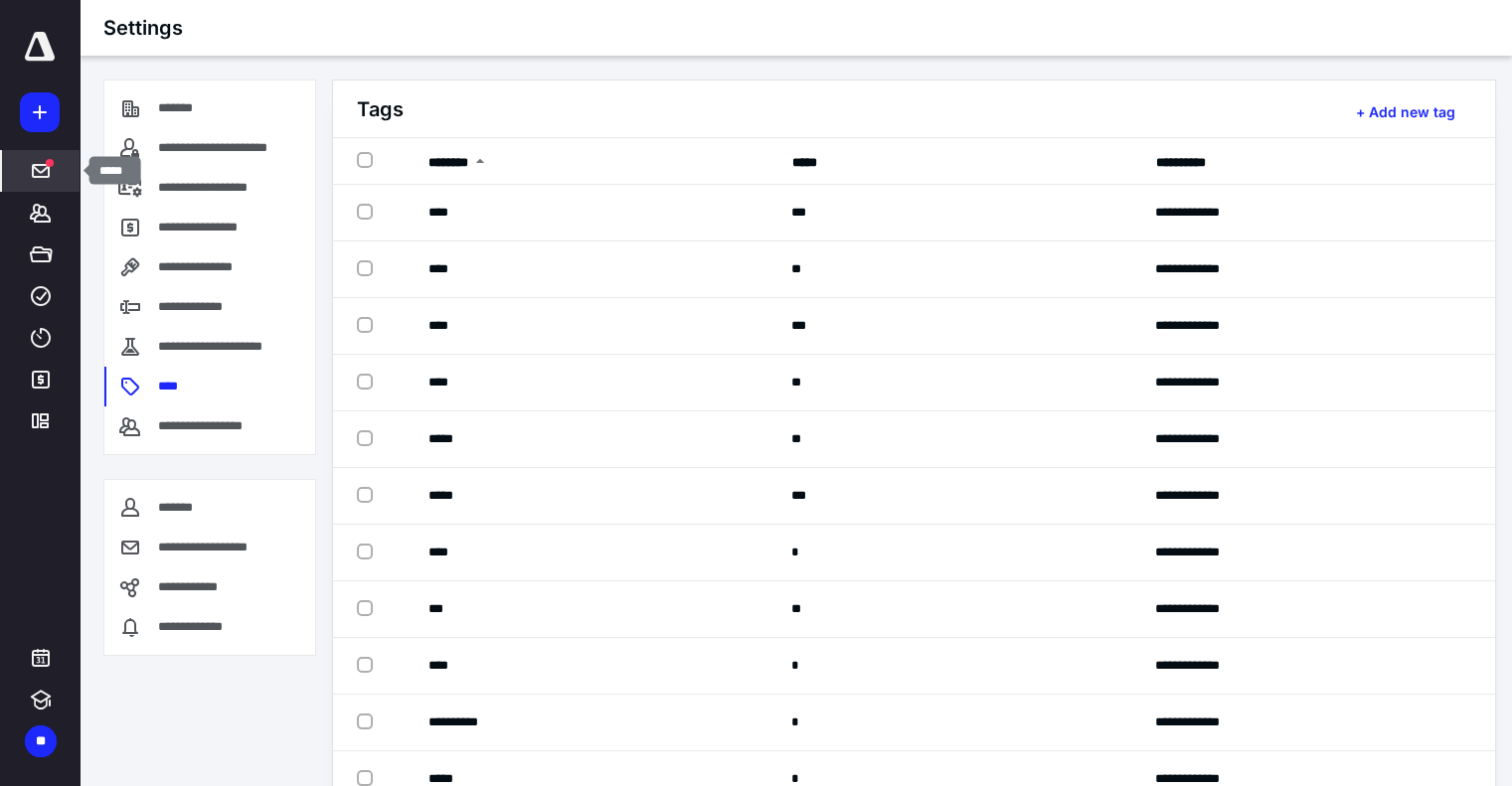 click 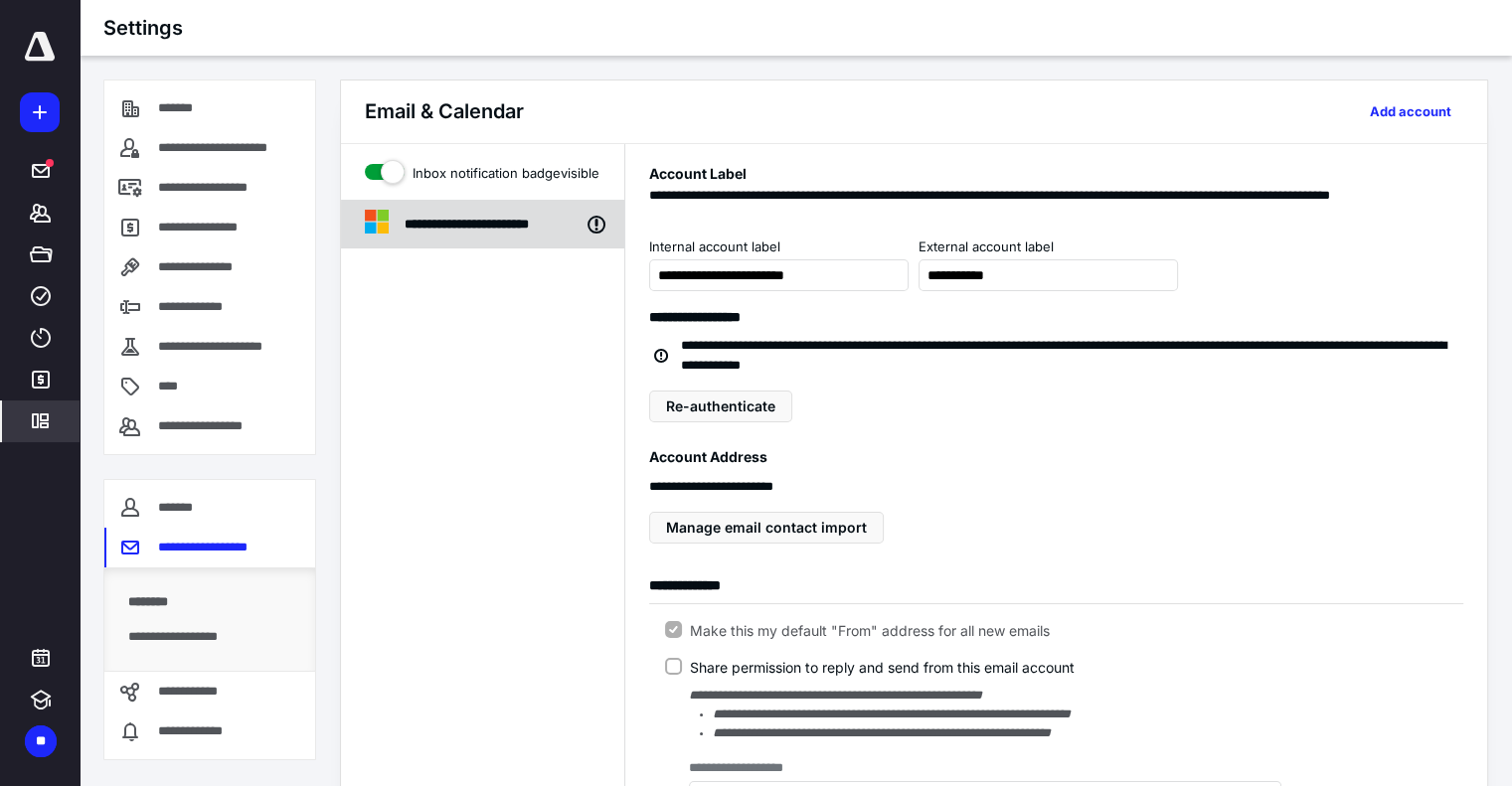 click on "**********" at bounding box center (492, 225) 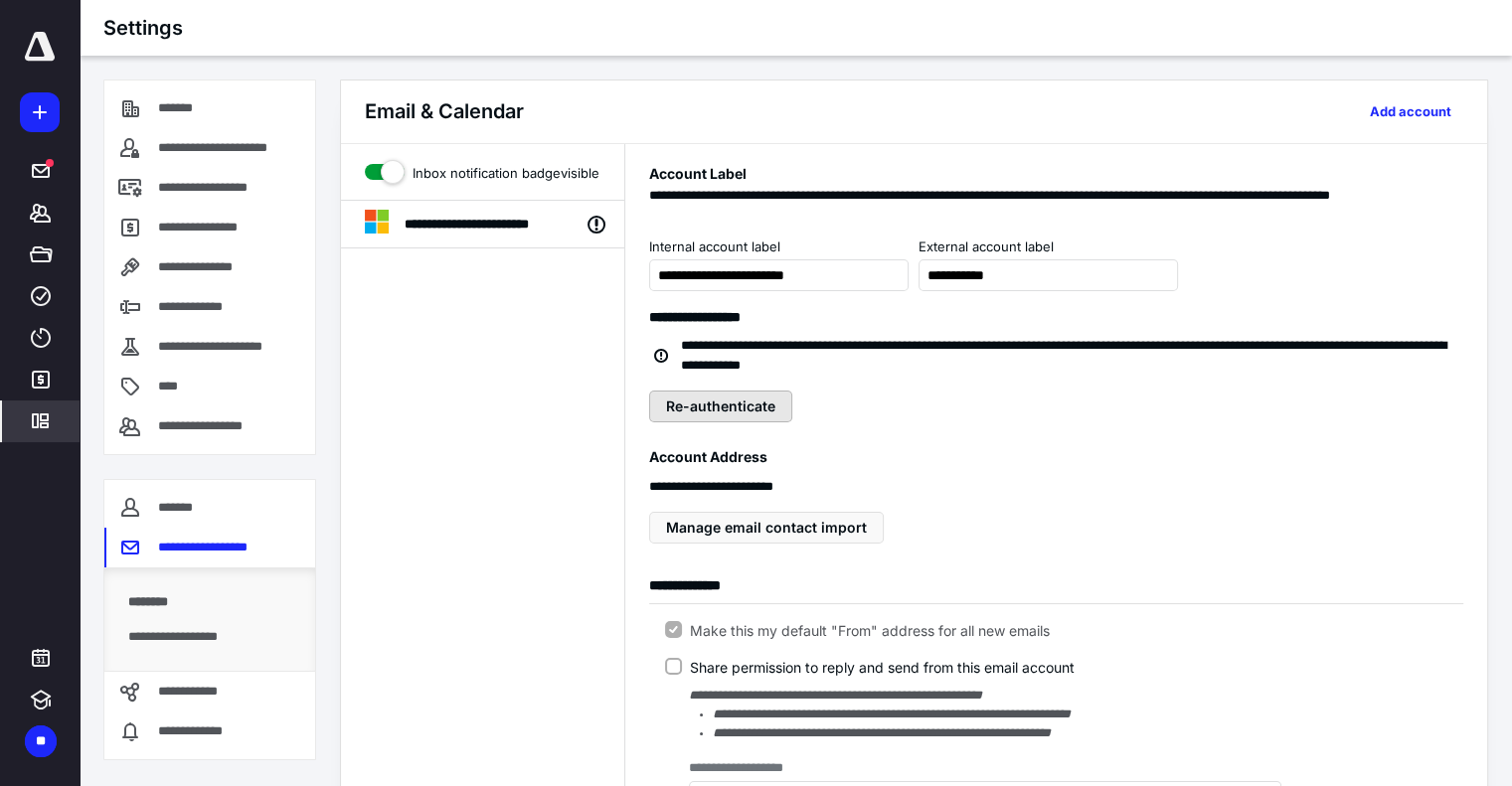 click on "Re-authenticate" at bounding box center (721, 406) 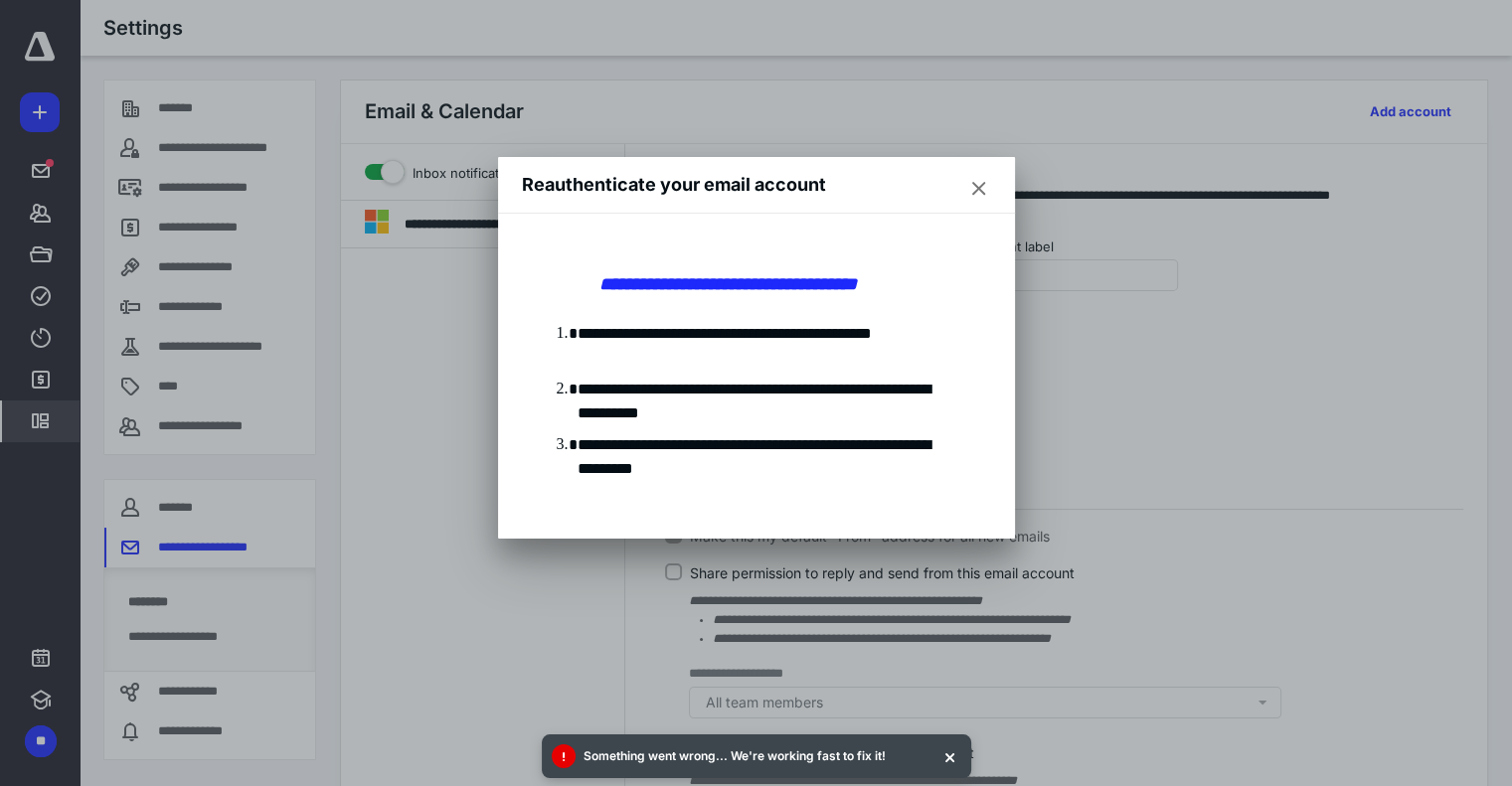 click at bounding box center (979, 189) 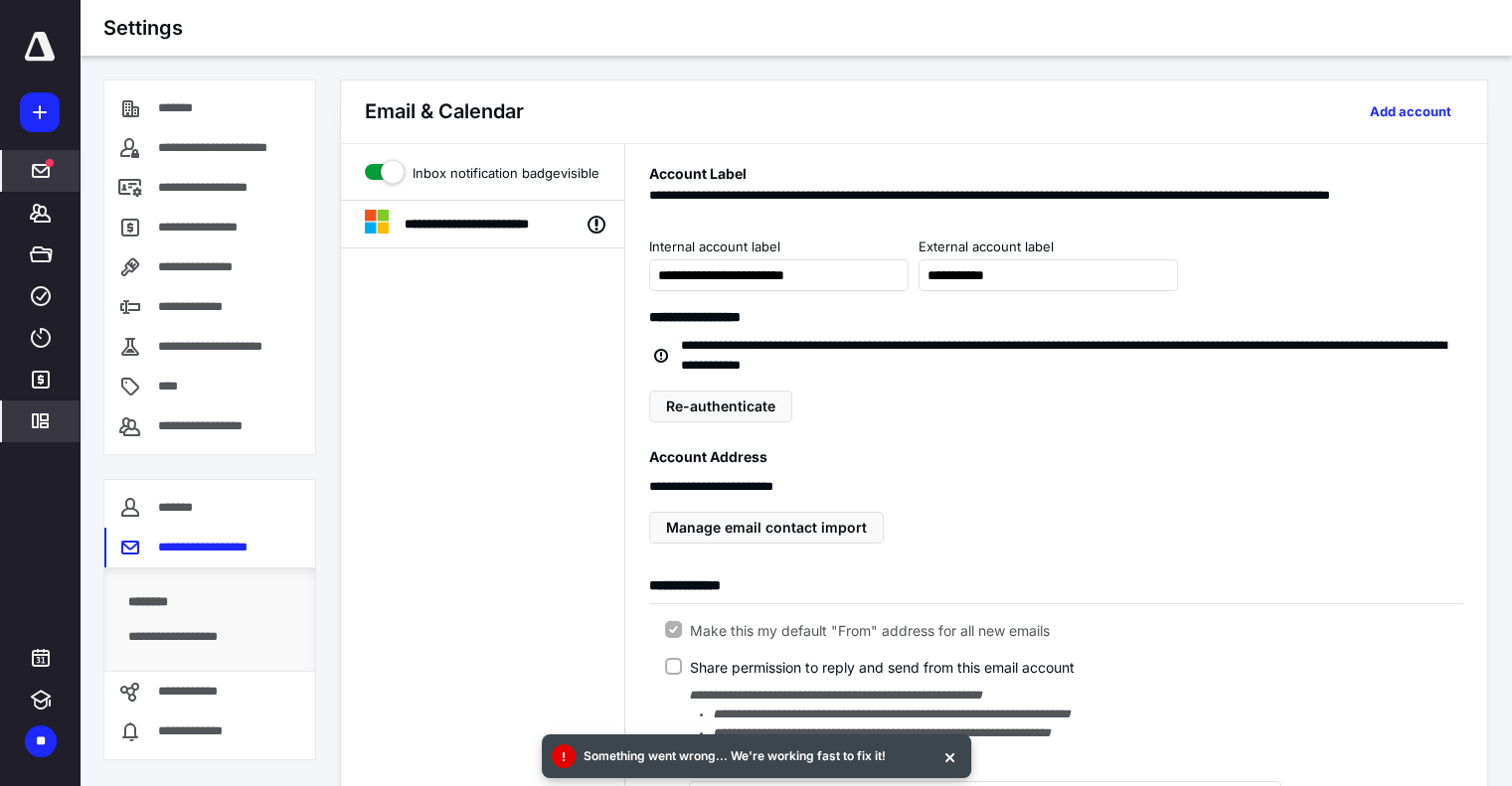 click 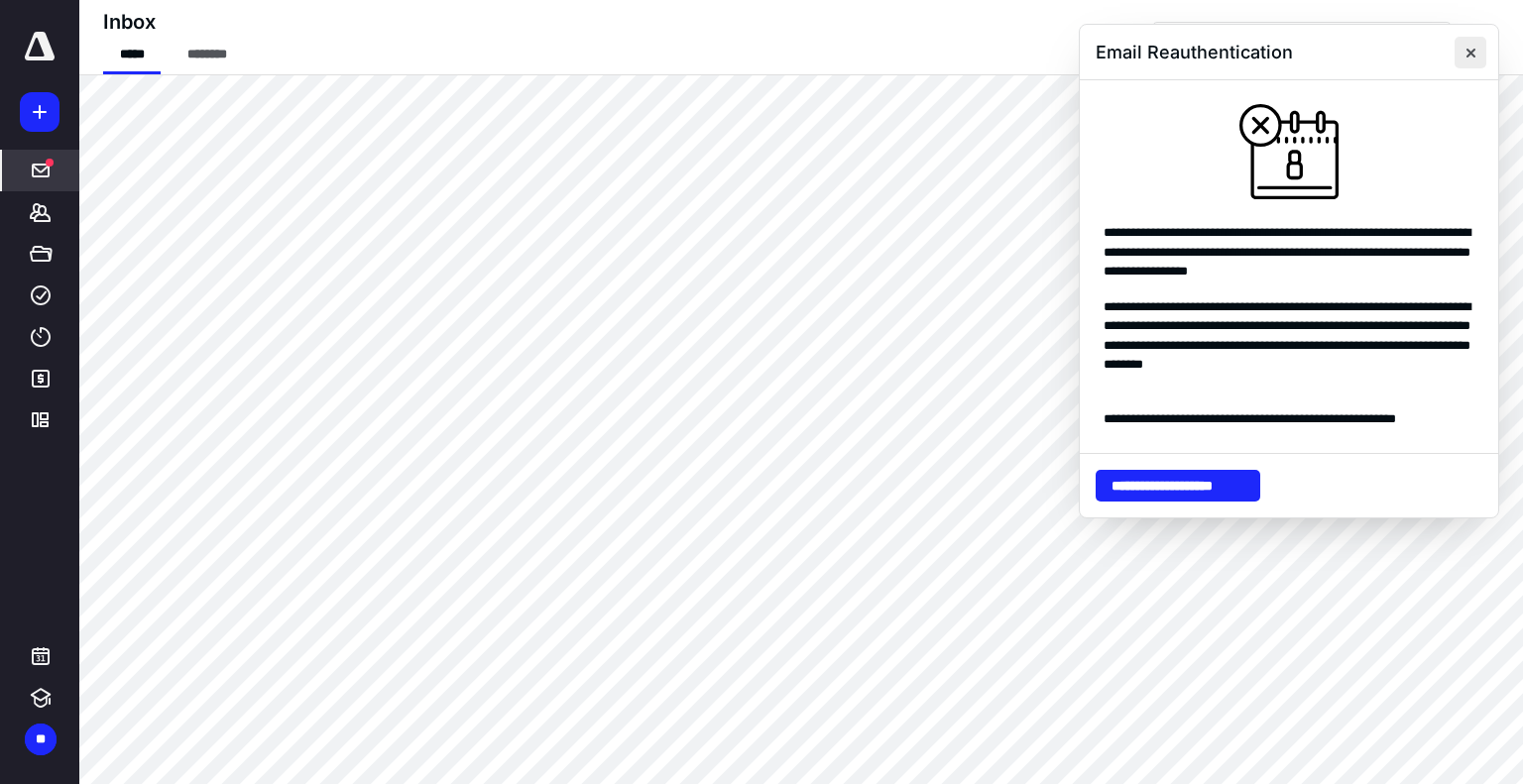click at bounding box center (1470, 53) 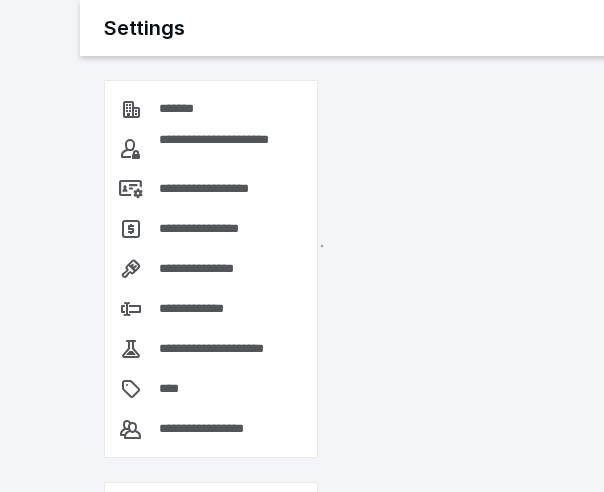 scroll, scrollTop: 0, scrollLeft: 0, axis: both 